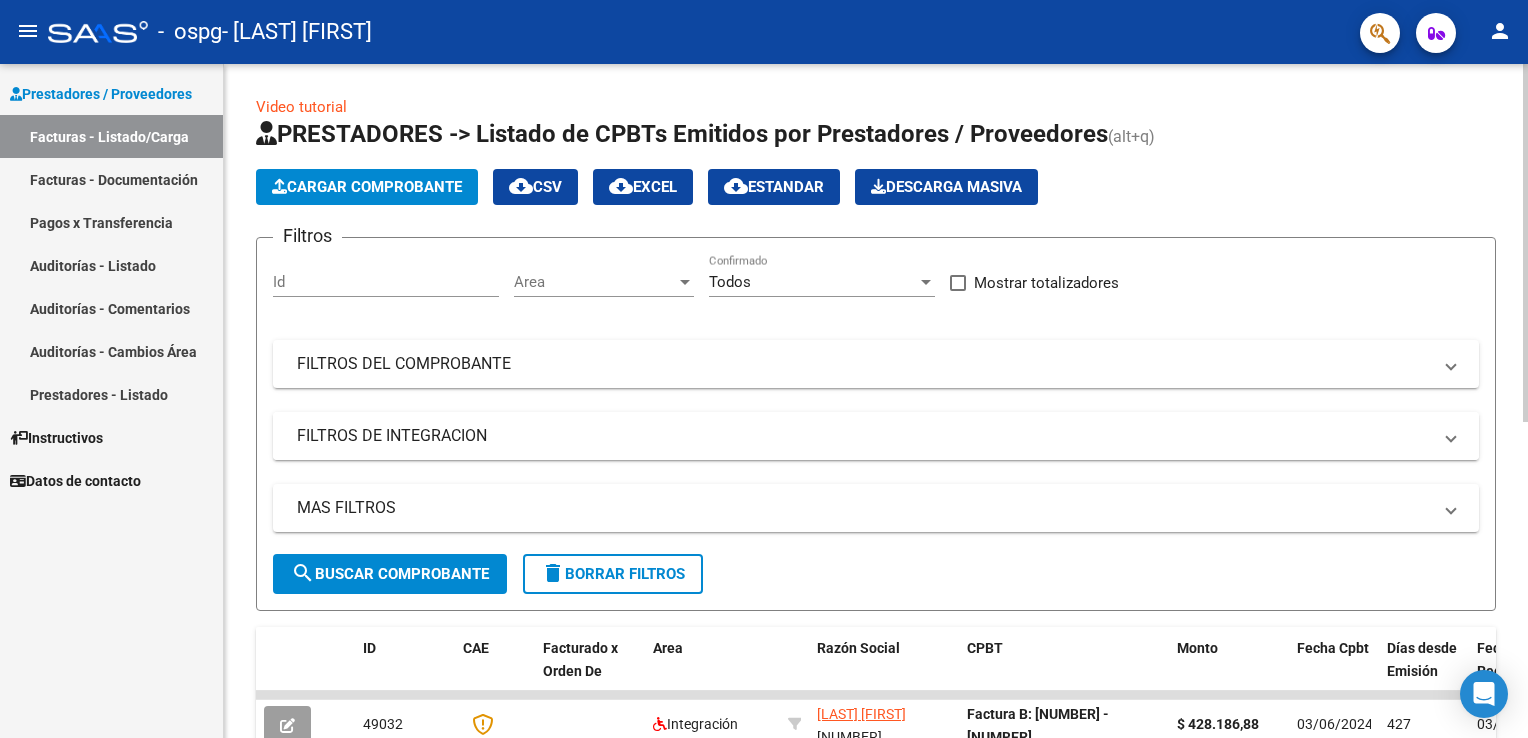 scroll, scrollTop: 0, scrollLeft: 0, axis: both 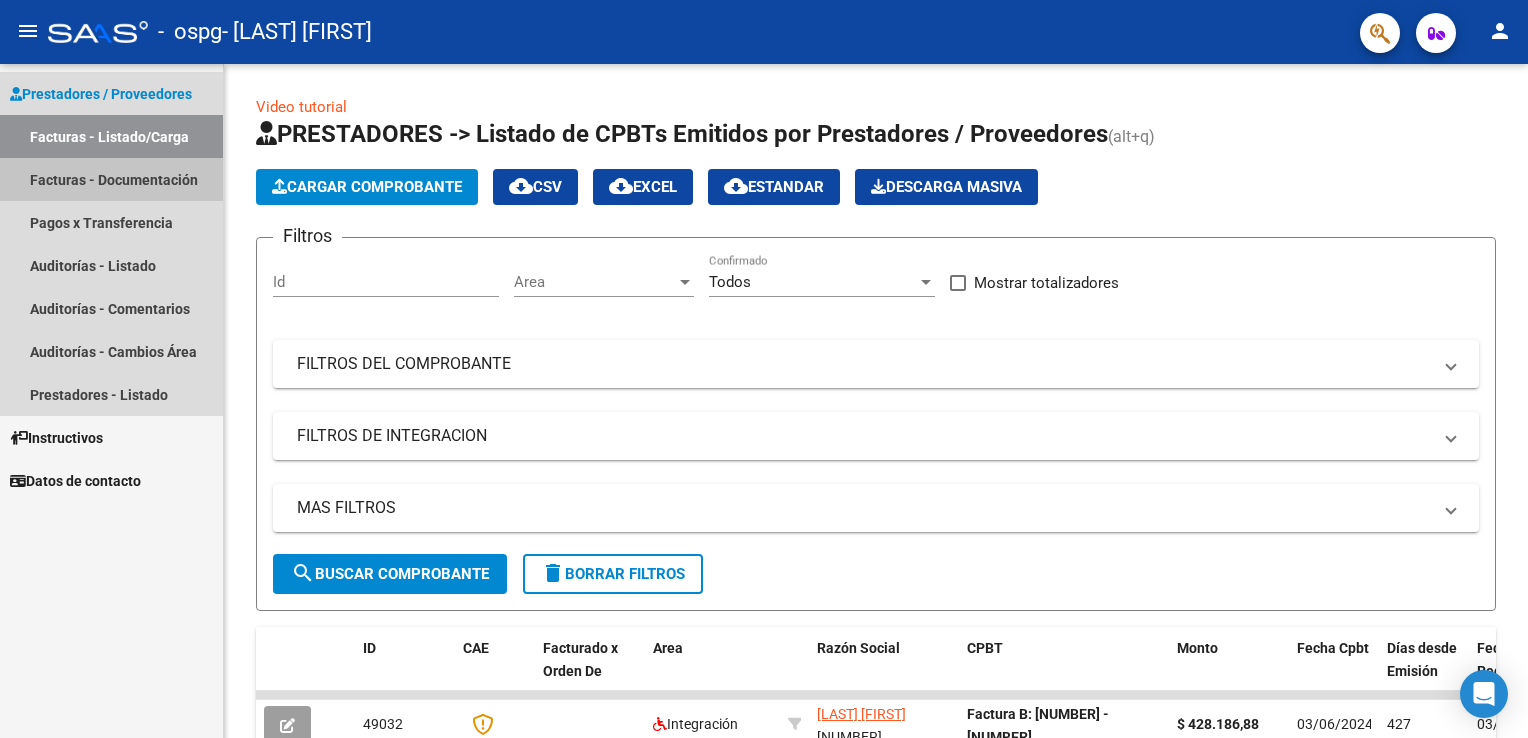 click on "Facturas - Documentación" at bounding box center [111, 179] 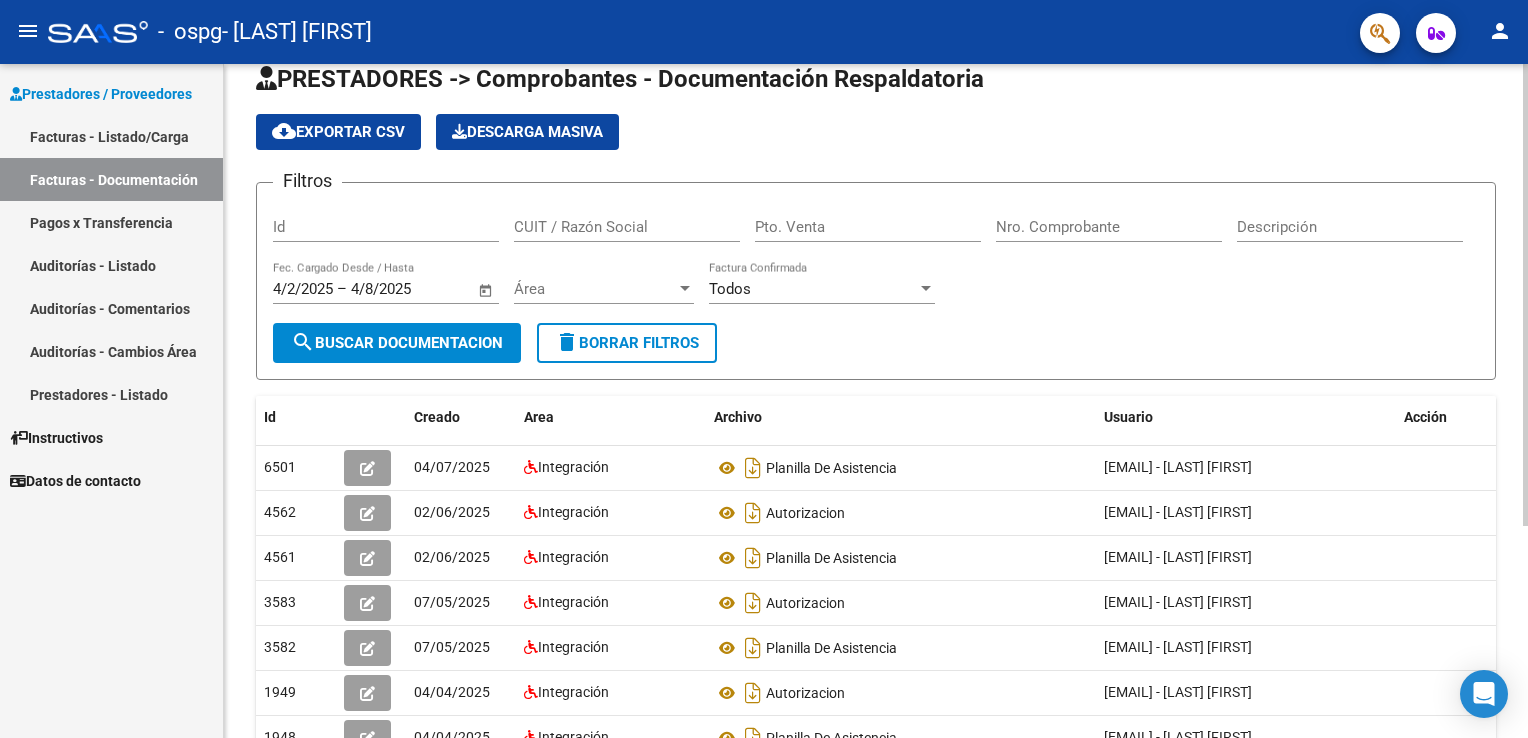 scroll, scrollTop: 0, scrollLeft: 0, axis: both 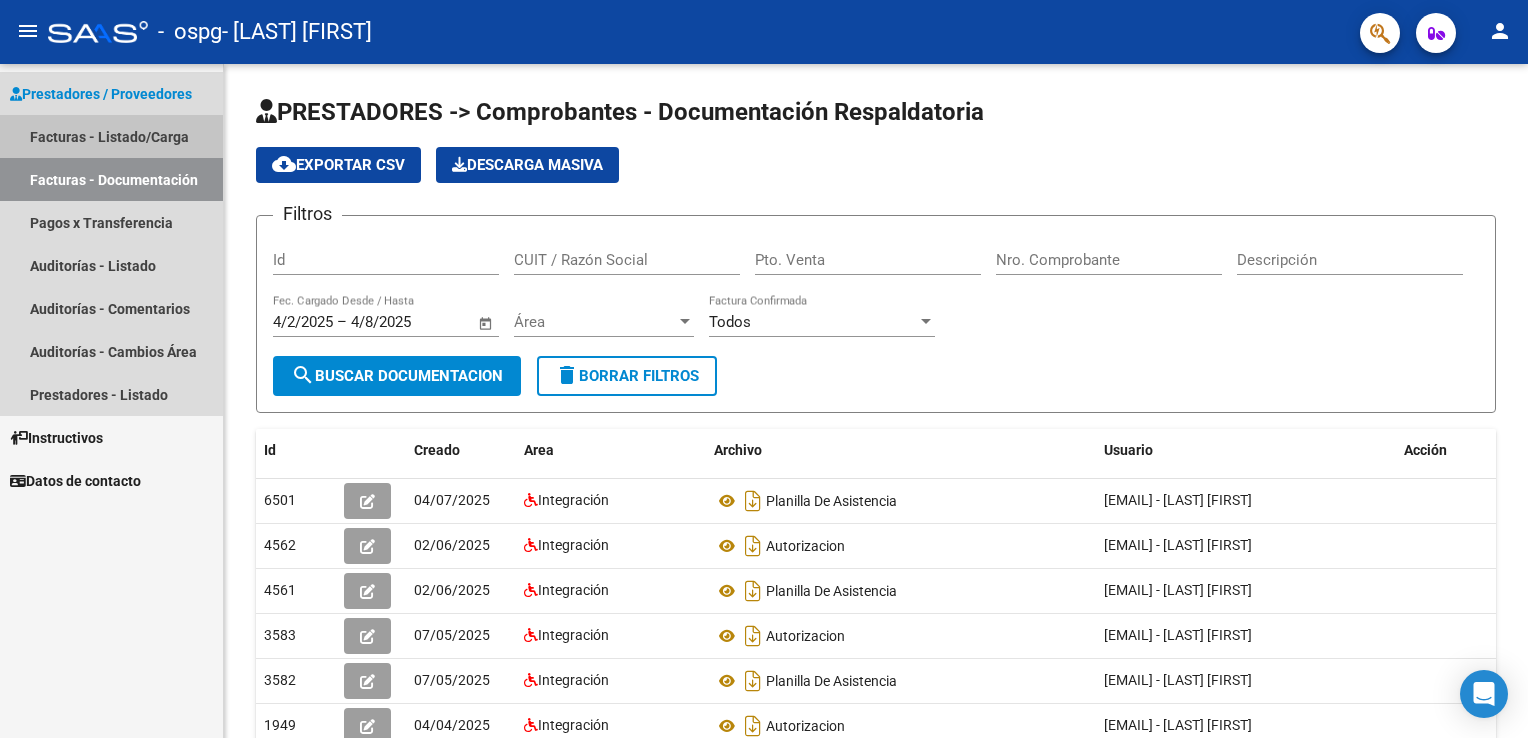 click on "Facturas - Listado/Carga" at bounding box center (111, 136) 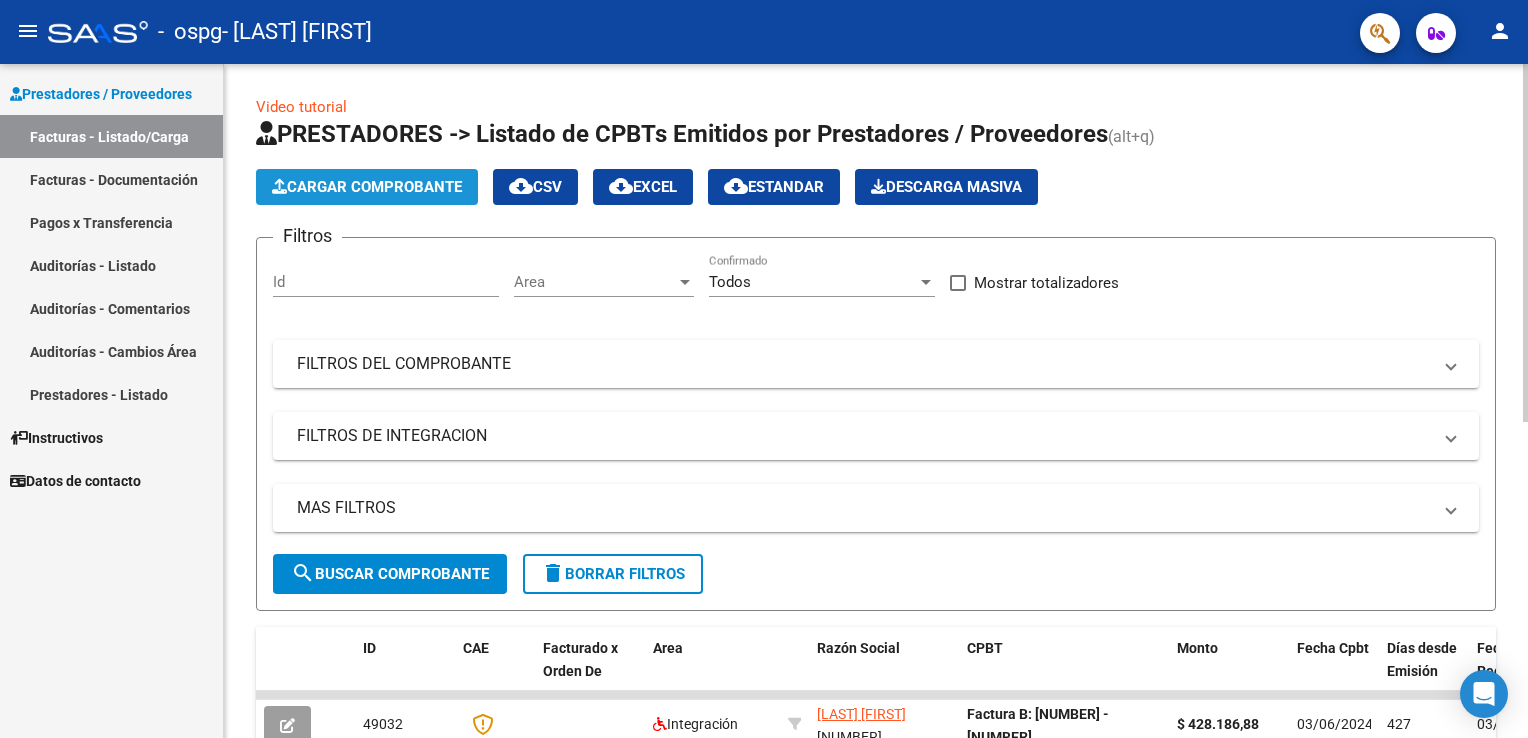 click on "Cargar Comprobante" 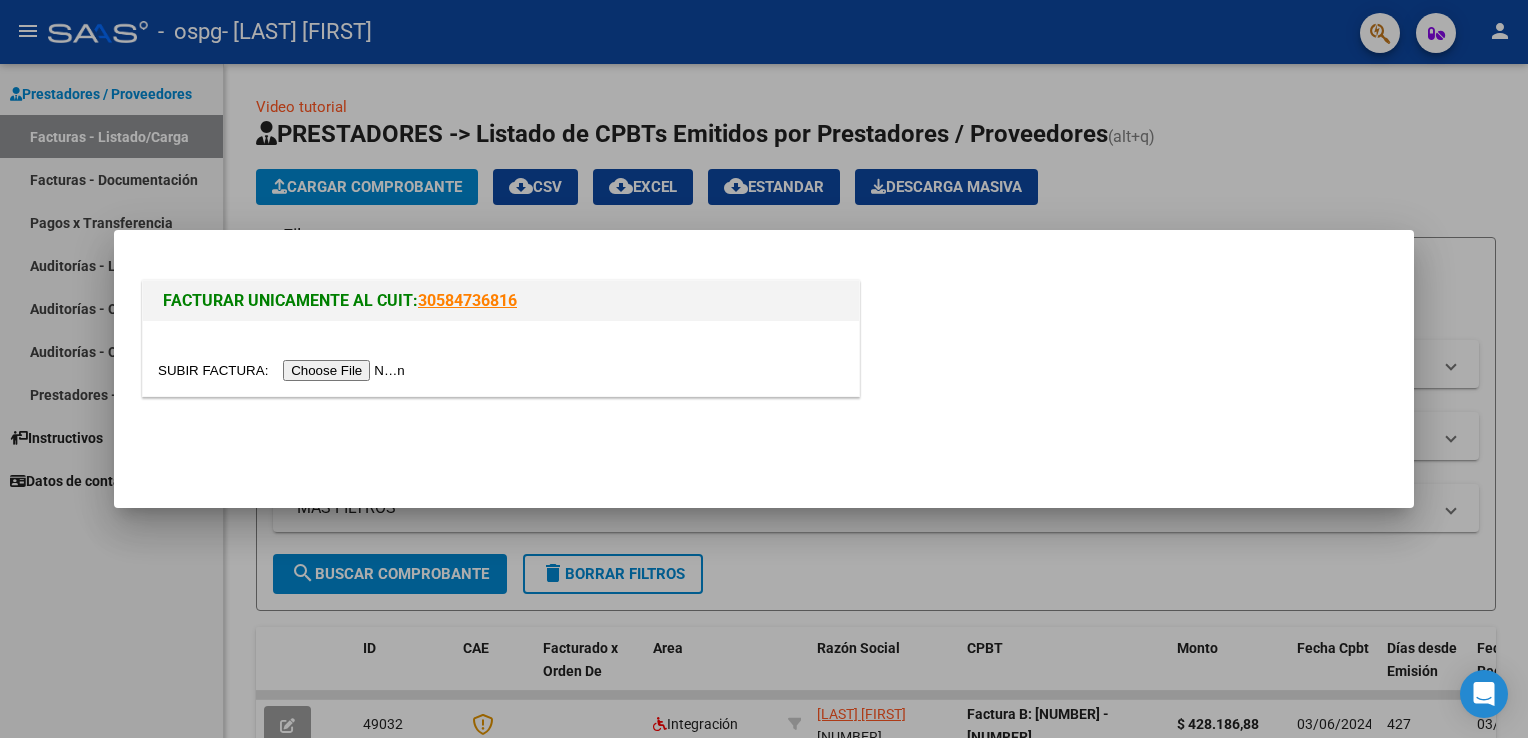 click at bounding box center (284, 370) 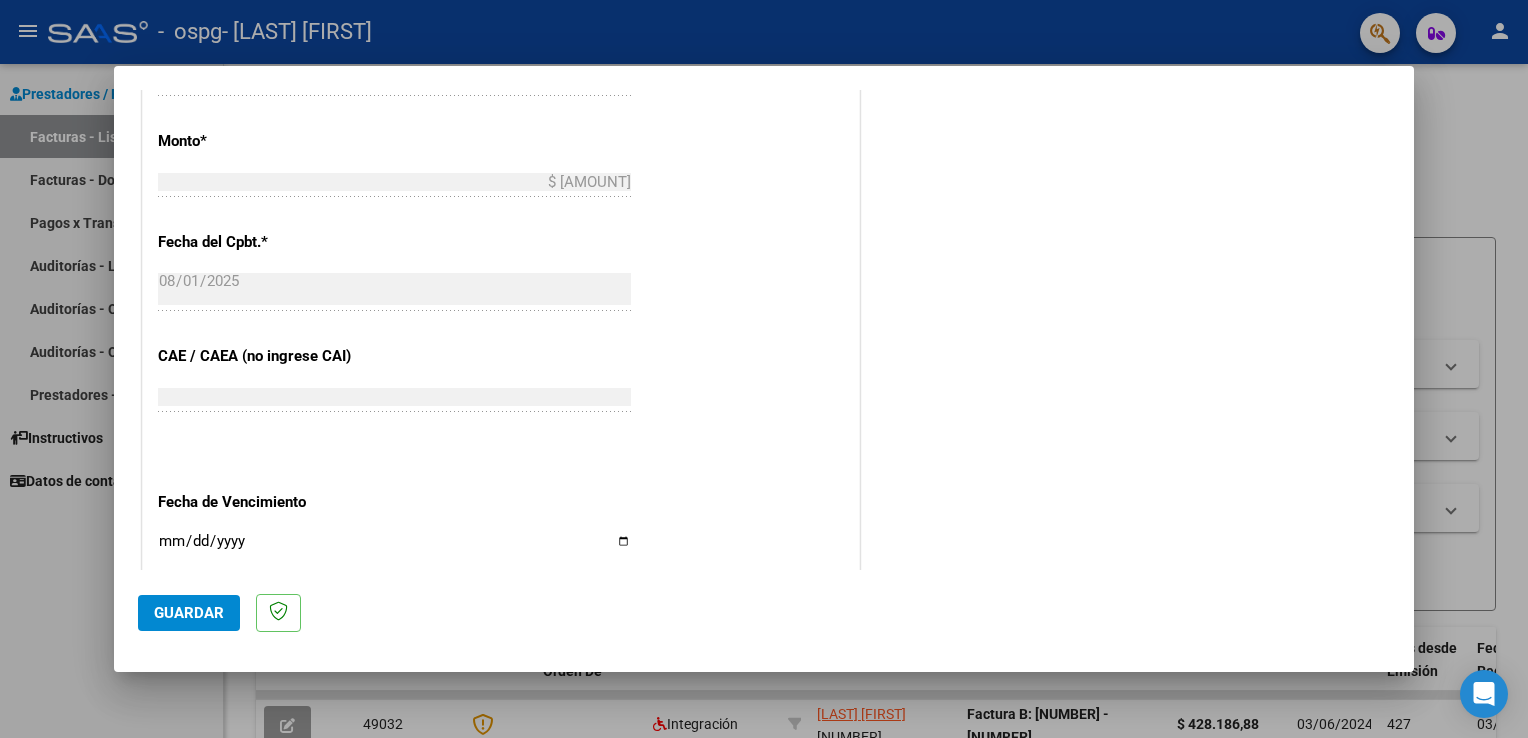 scroll, scrollTop: 1100, scrollLeft: 0, axis: vertical 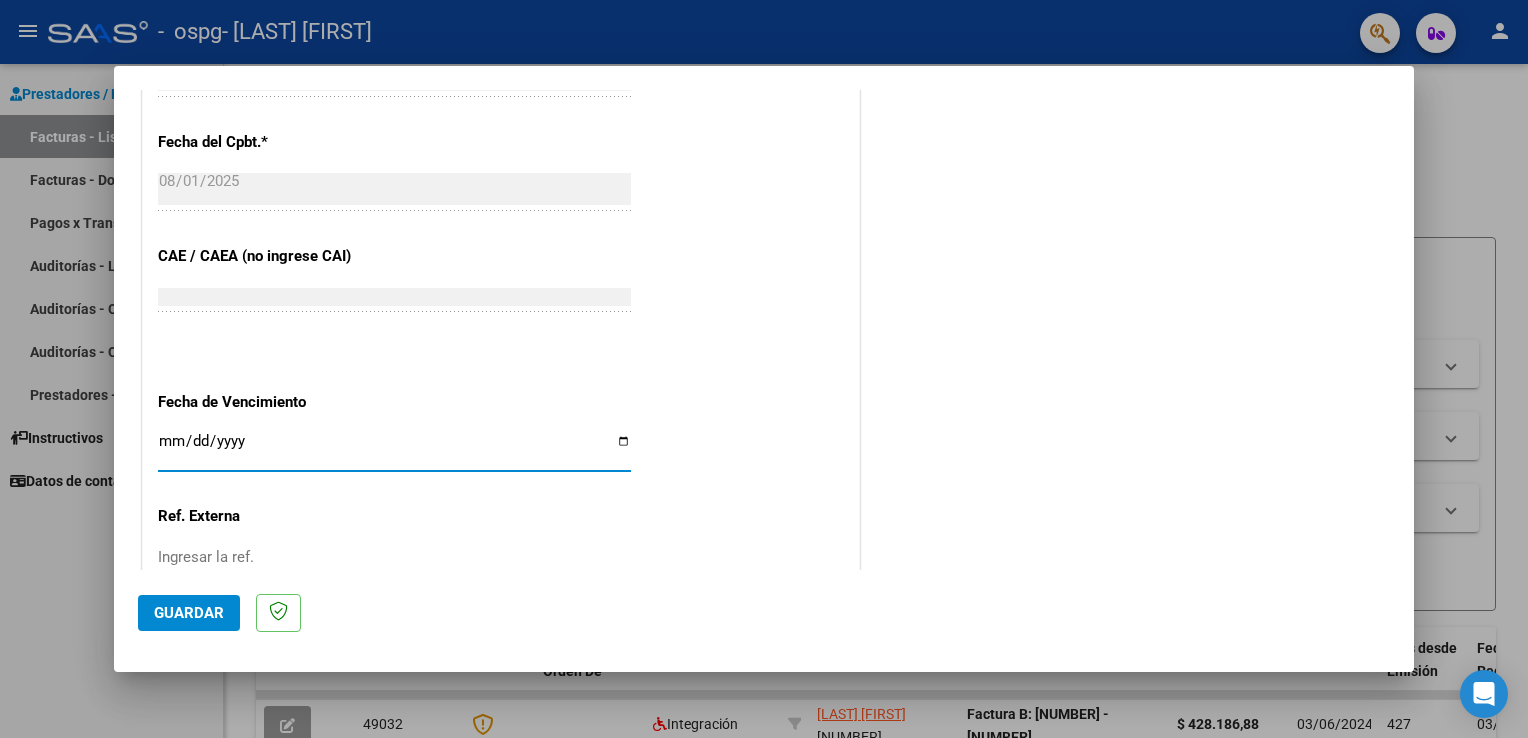 click on "Ingresar la fecha" at bounding box center [394, 449] 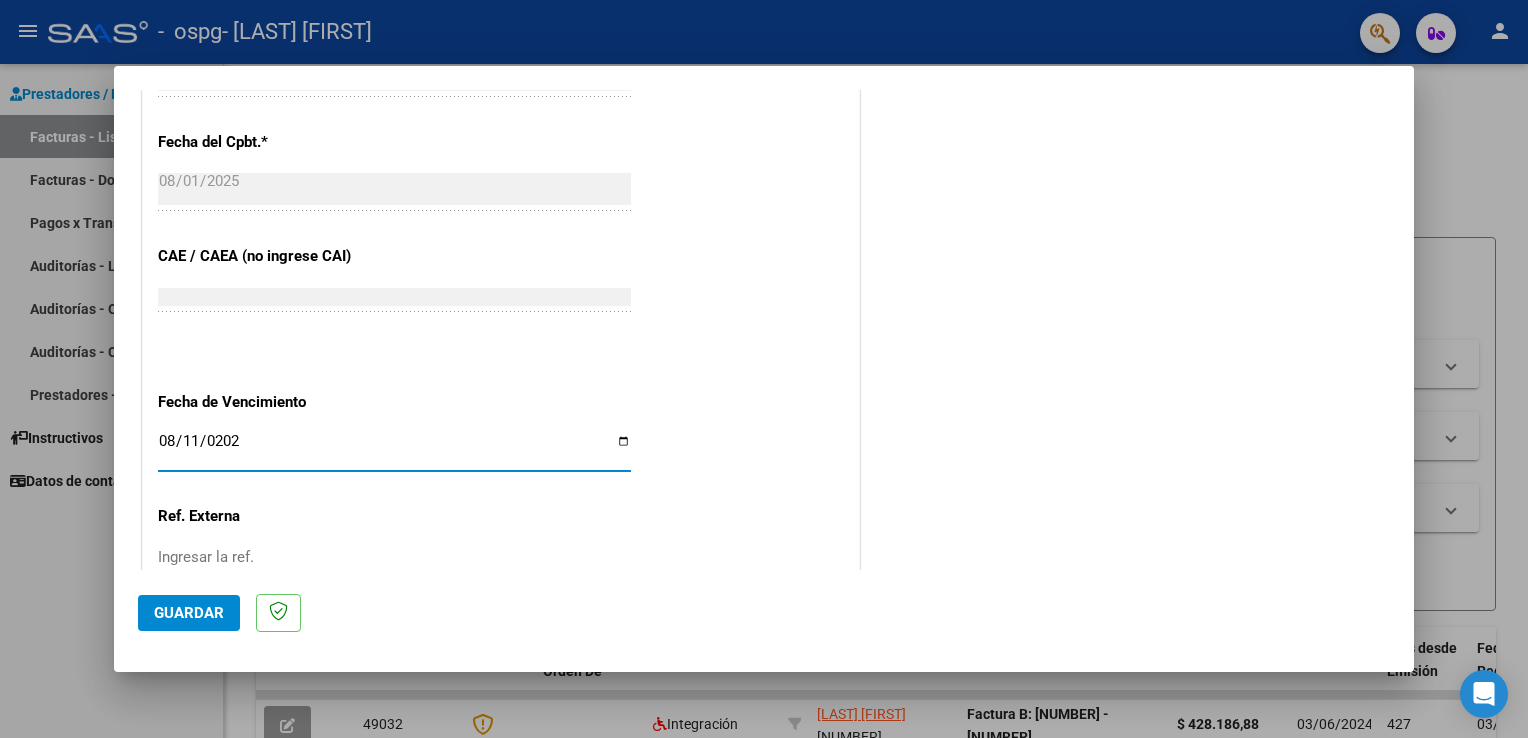 type on "2025-08-11" 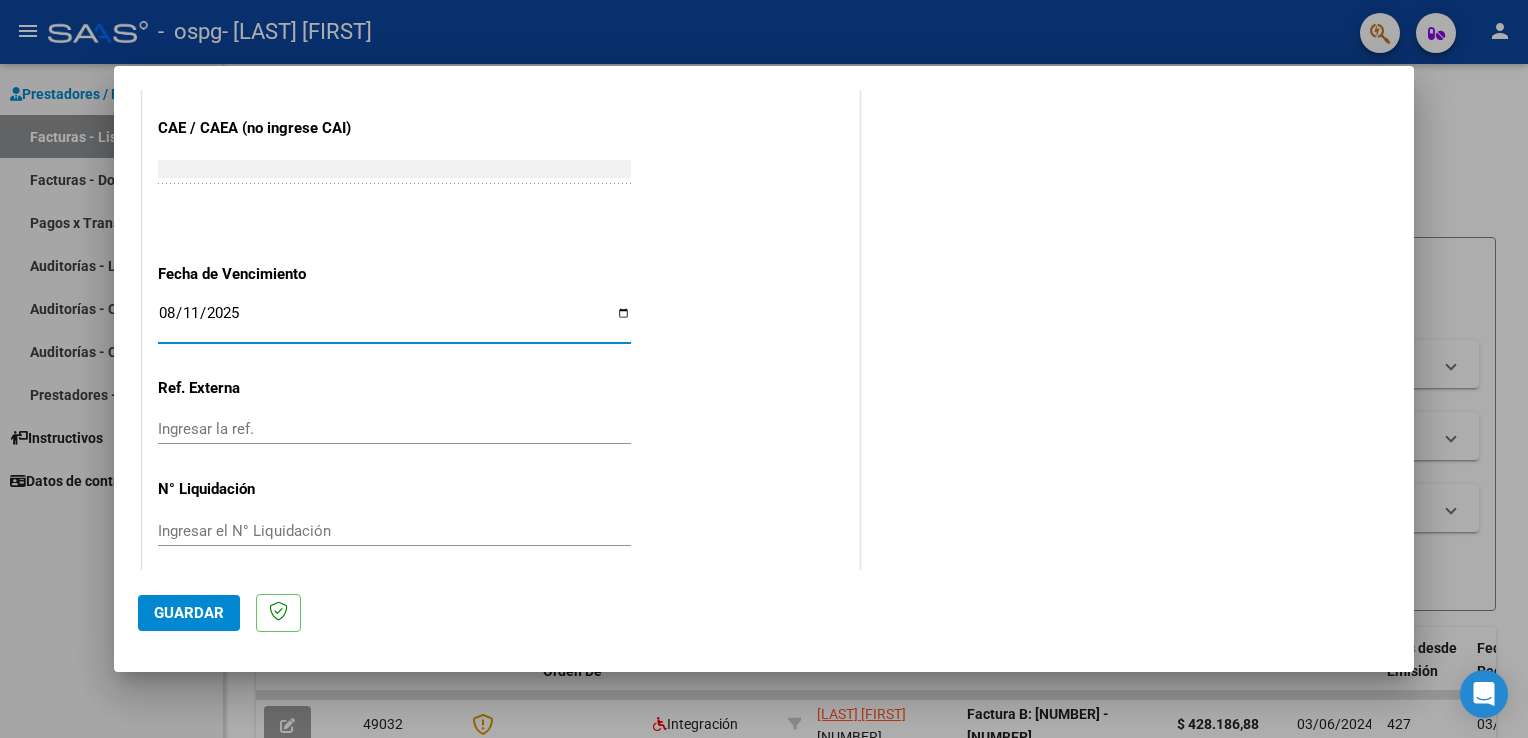 scroll, scrollTop: 1240, scrollLeft: 0, axis: vertical 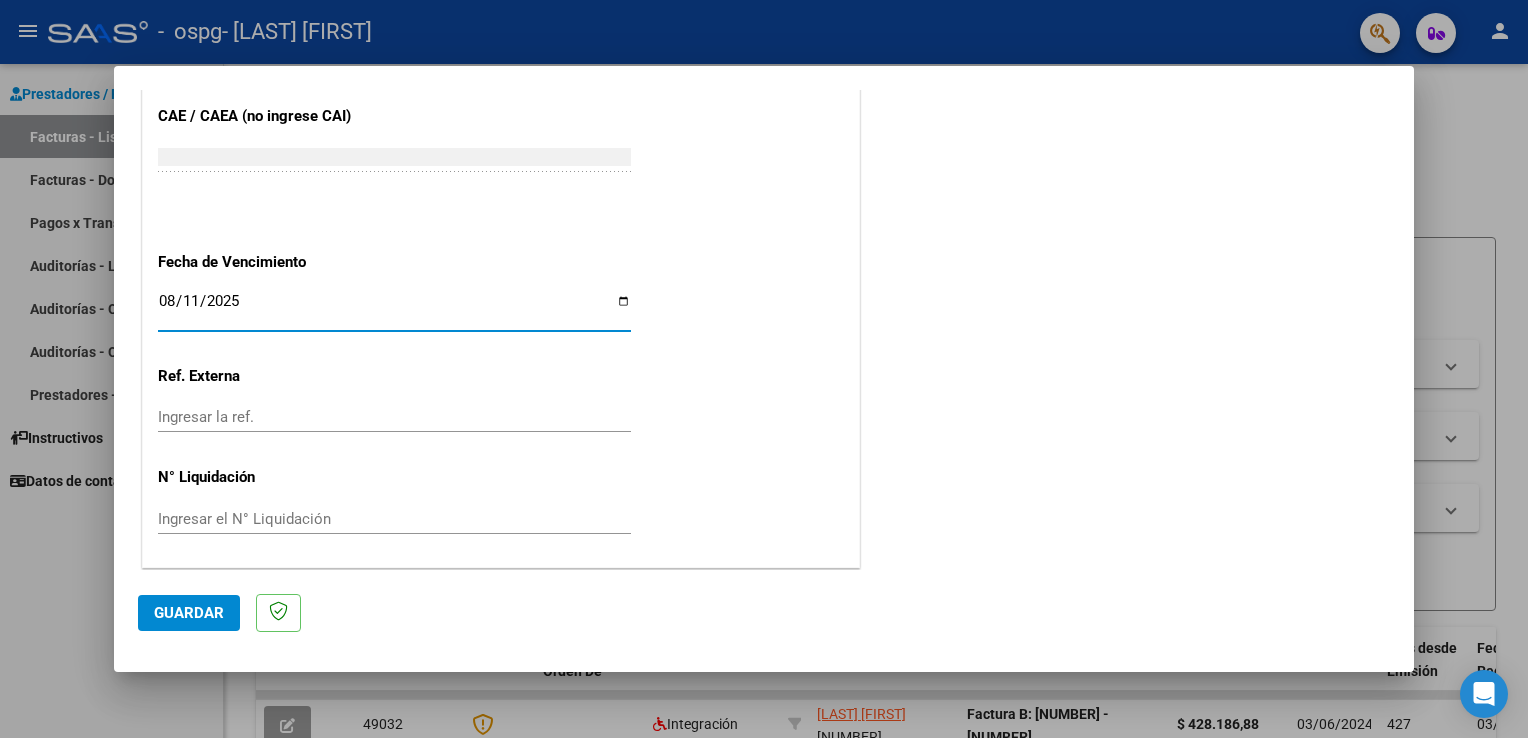 click on "Guardar" 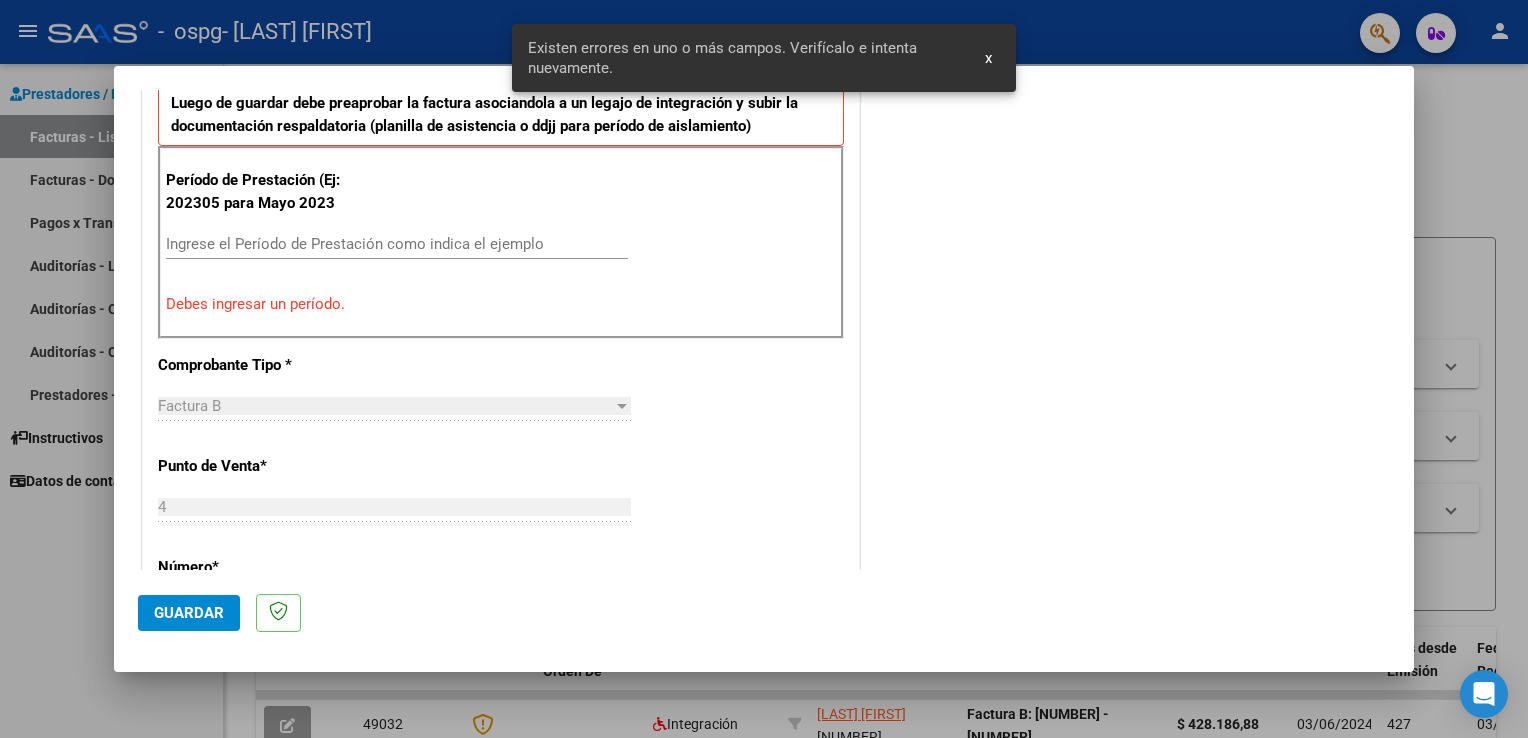 scroll, scrollTop: 417, scrollLeft: 0, axis: vertical 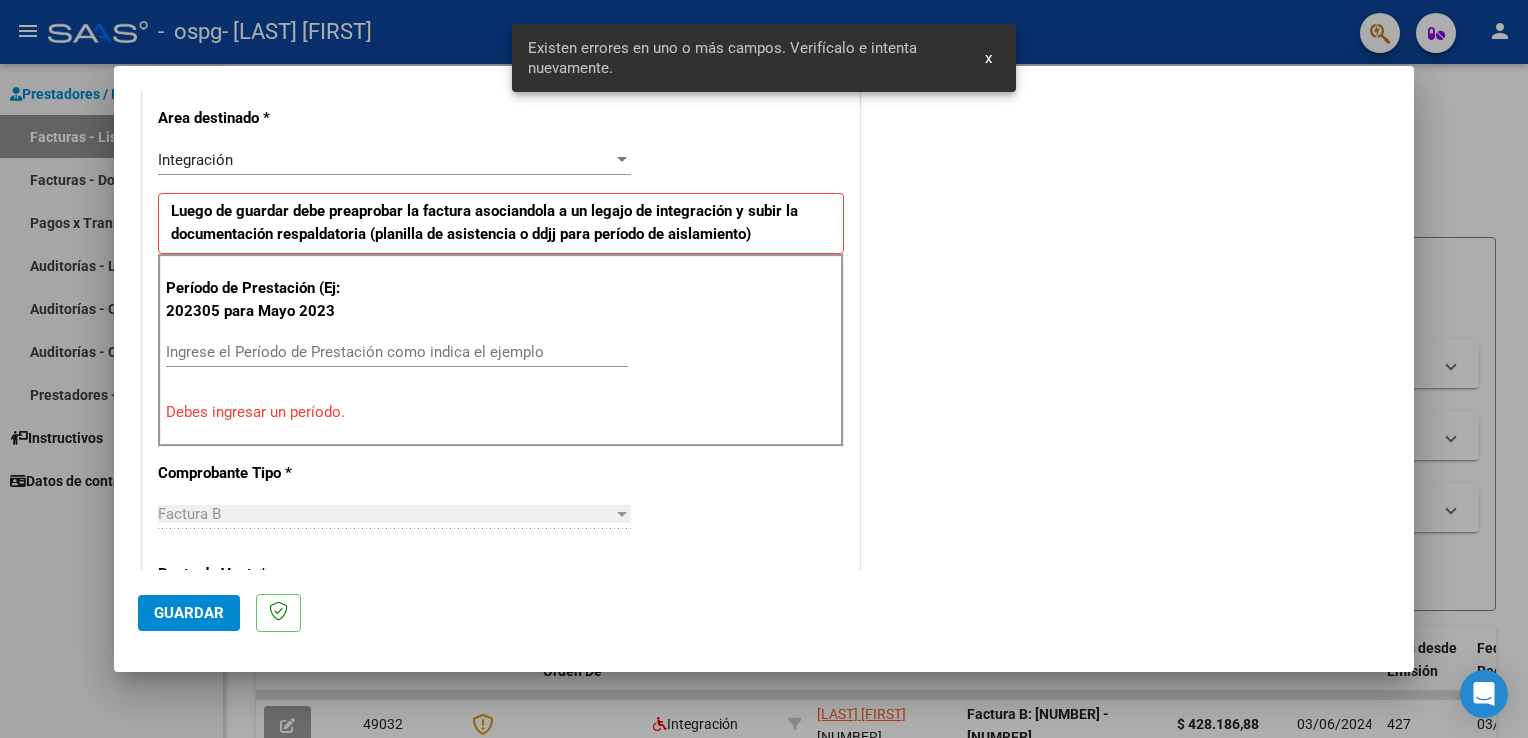 click on "Ingrese el Período de Prestación como indica el ejemplo" at bounding box center [397, 352] 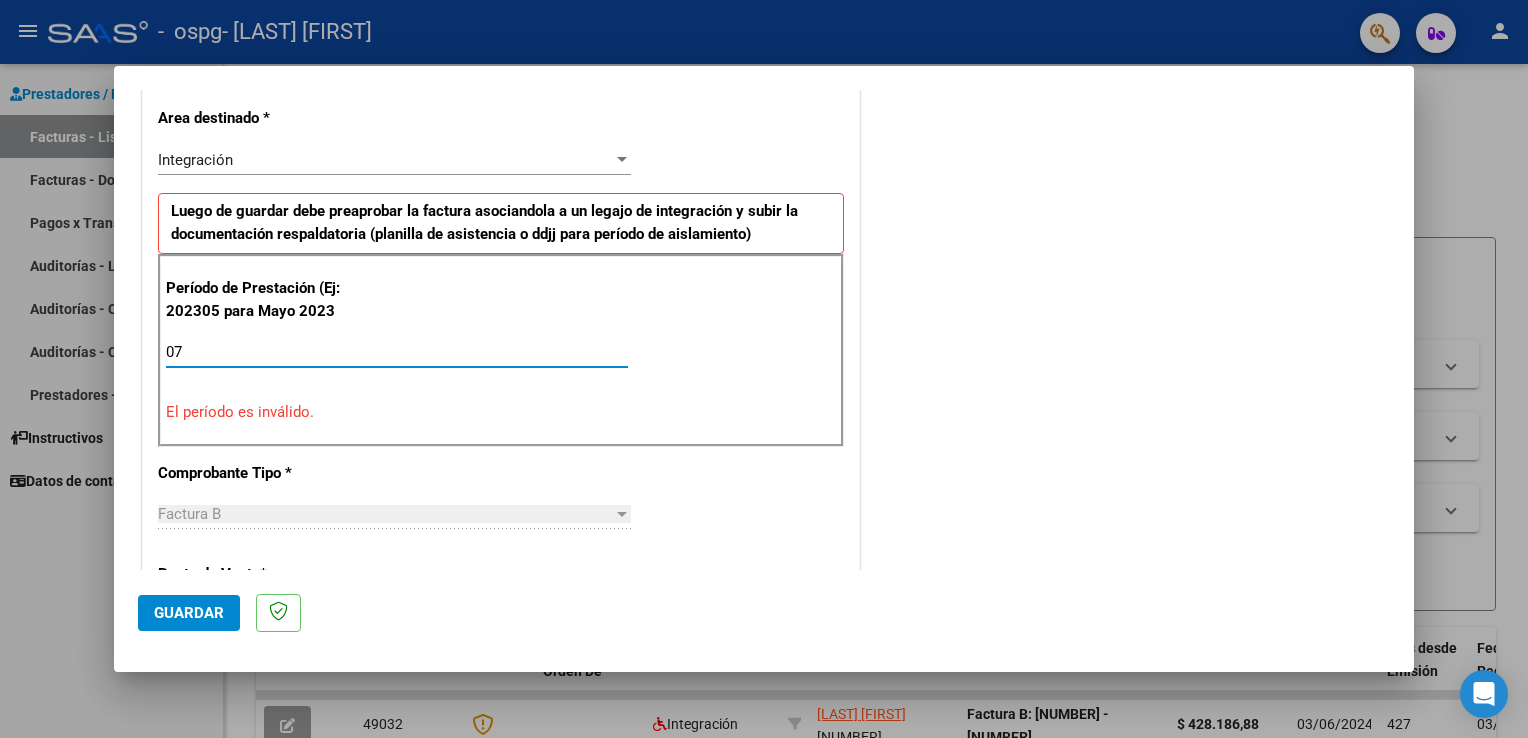 type on "0" 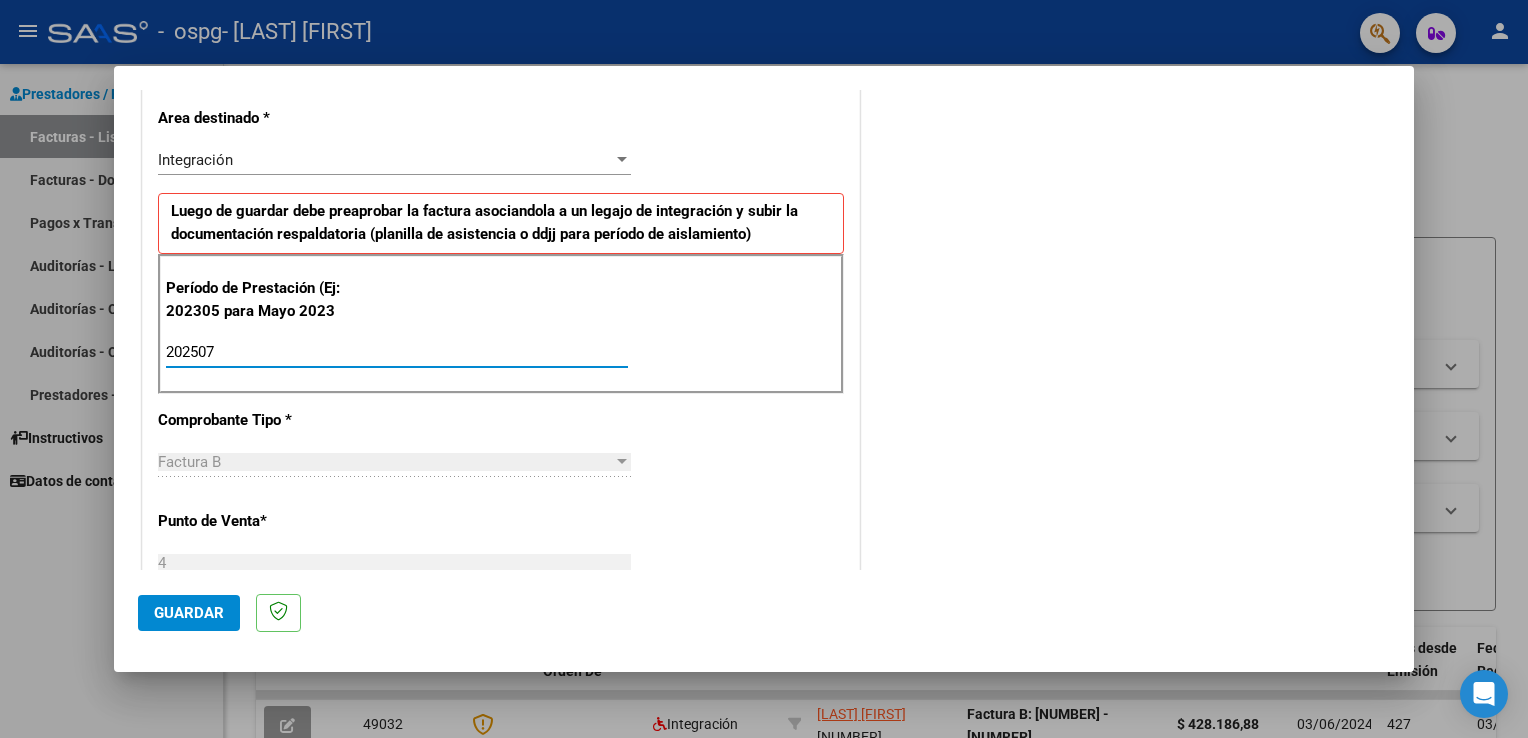type on "202507" 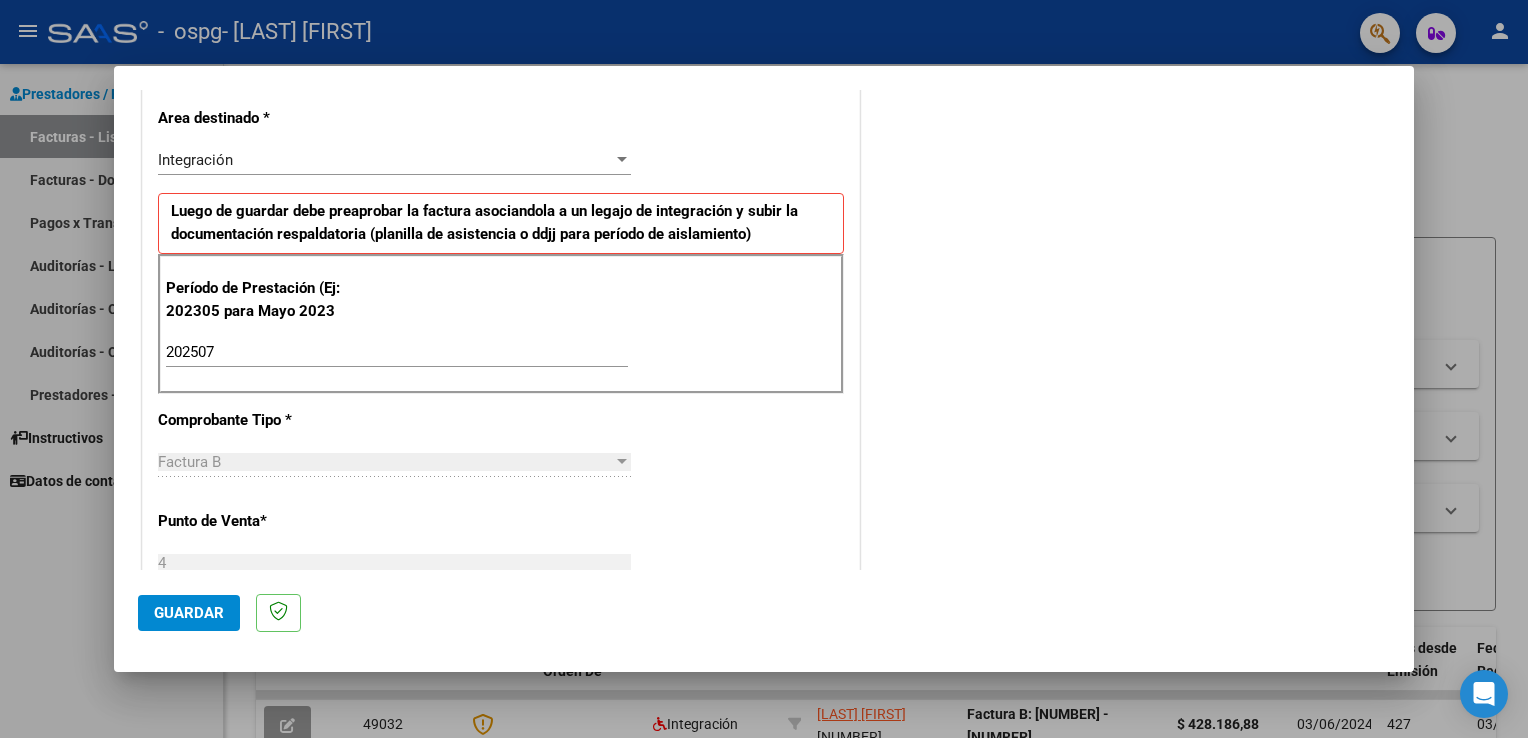click on "COMENTARIOS Comentarios del Prestador / Gerenciador:" at bounding box center [1127, 545] 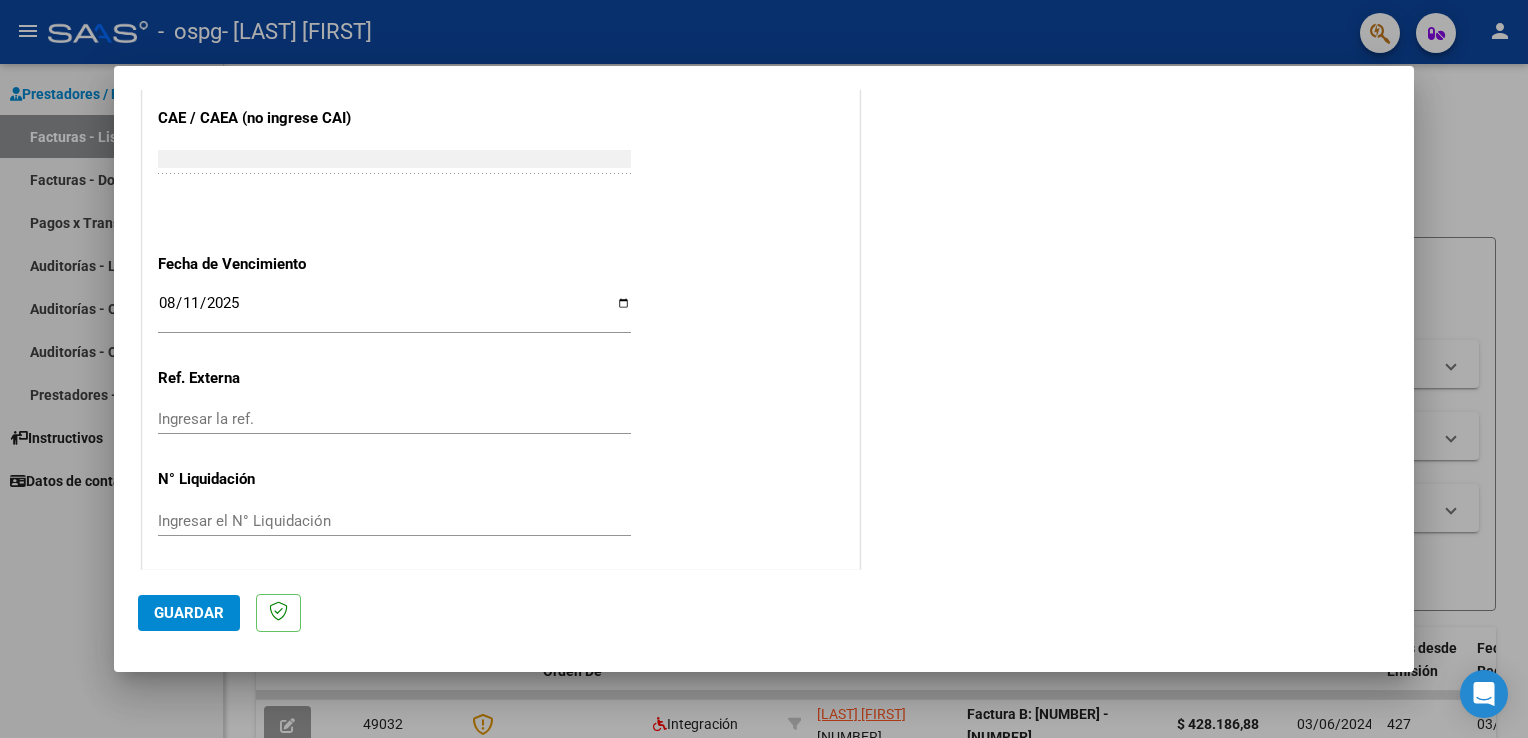 scroll, scrollTop: 1240, scrollLeft: 0, axis: vertical 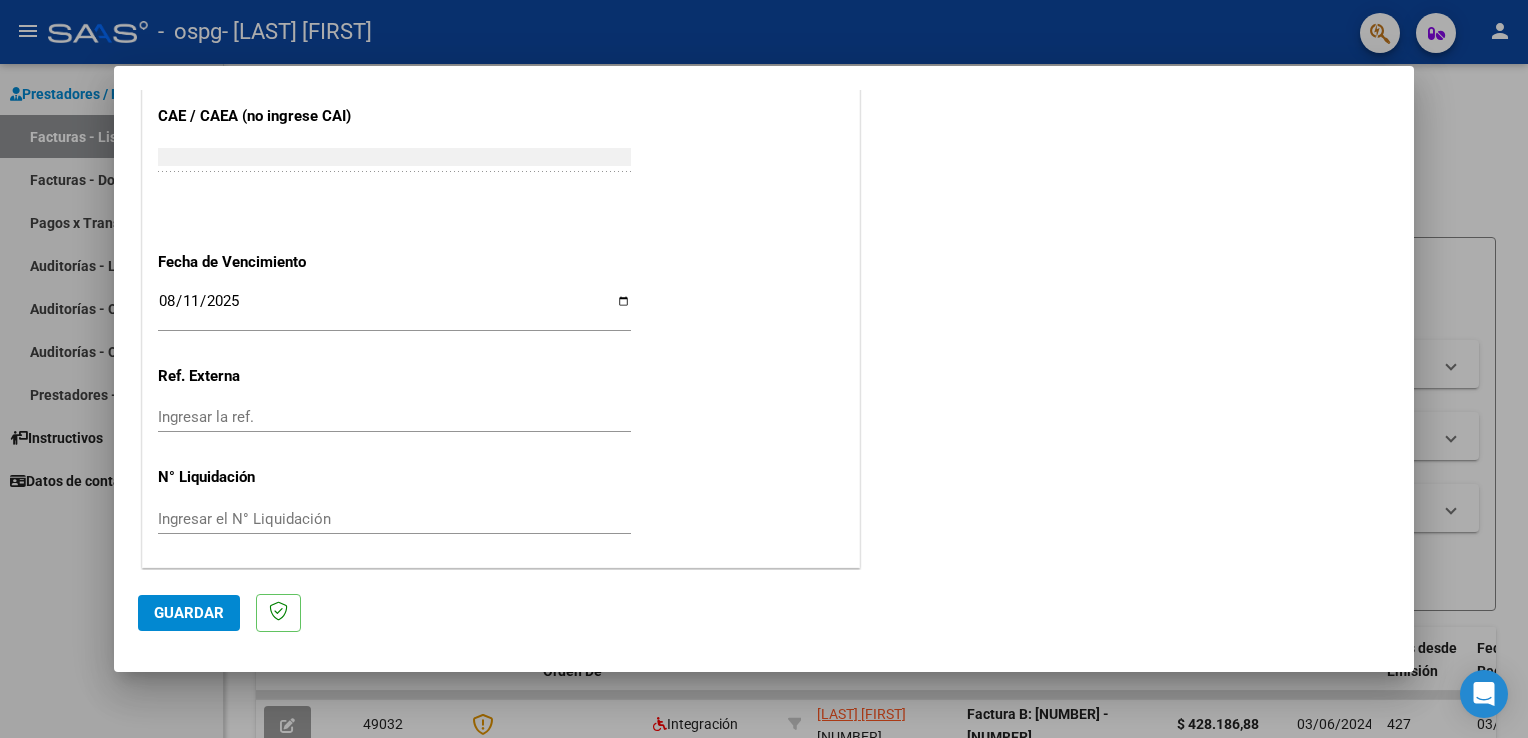 click on "Guardar" 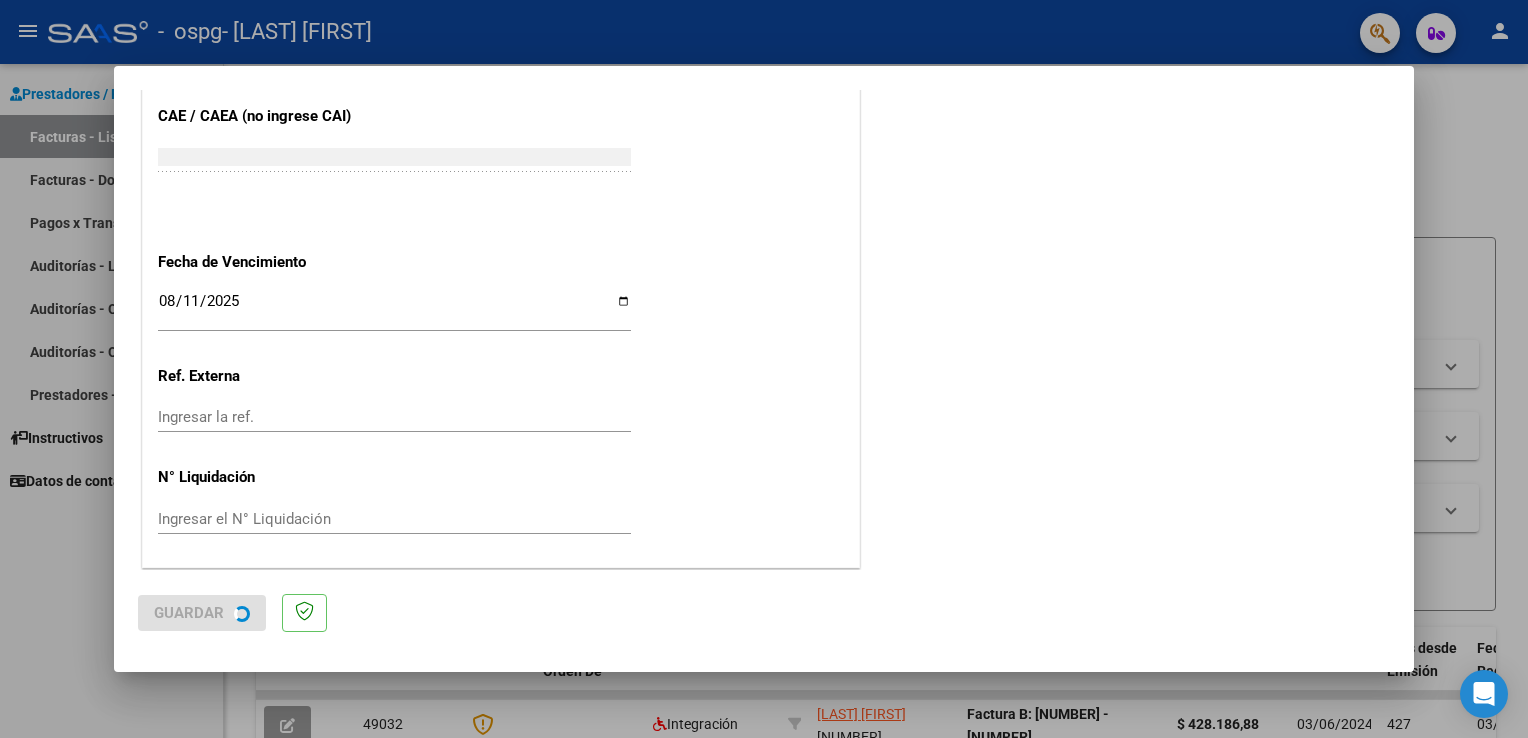 scroll, scrollTop: 0, scrollLeft: 0, axis: both 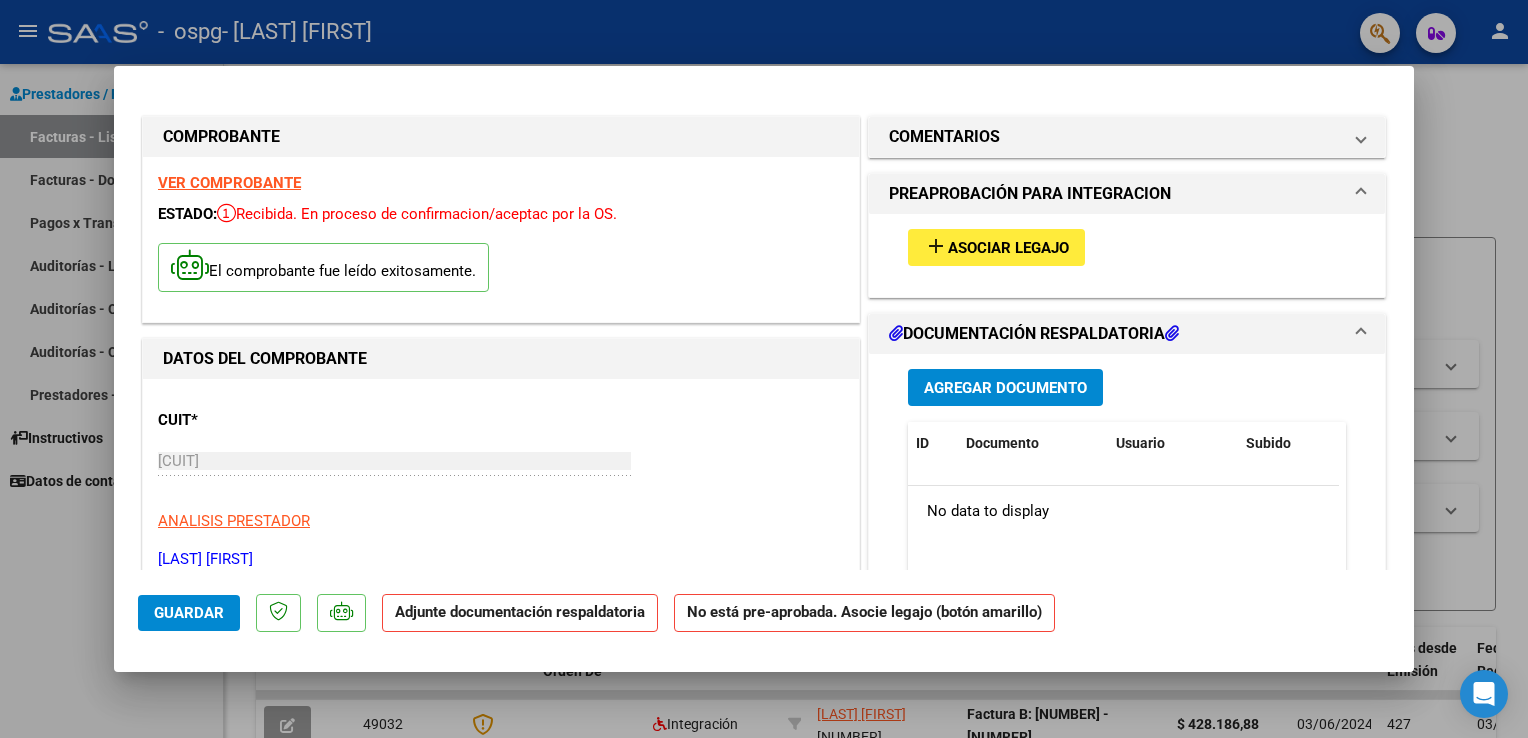 click on "Asociar Legajo" at bounding box center (1008, 248) 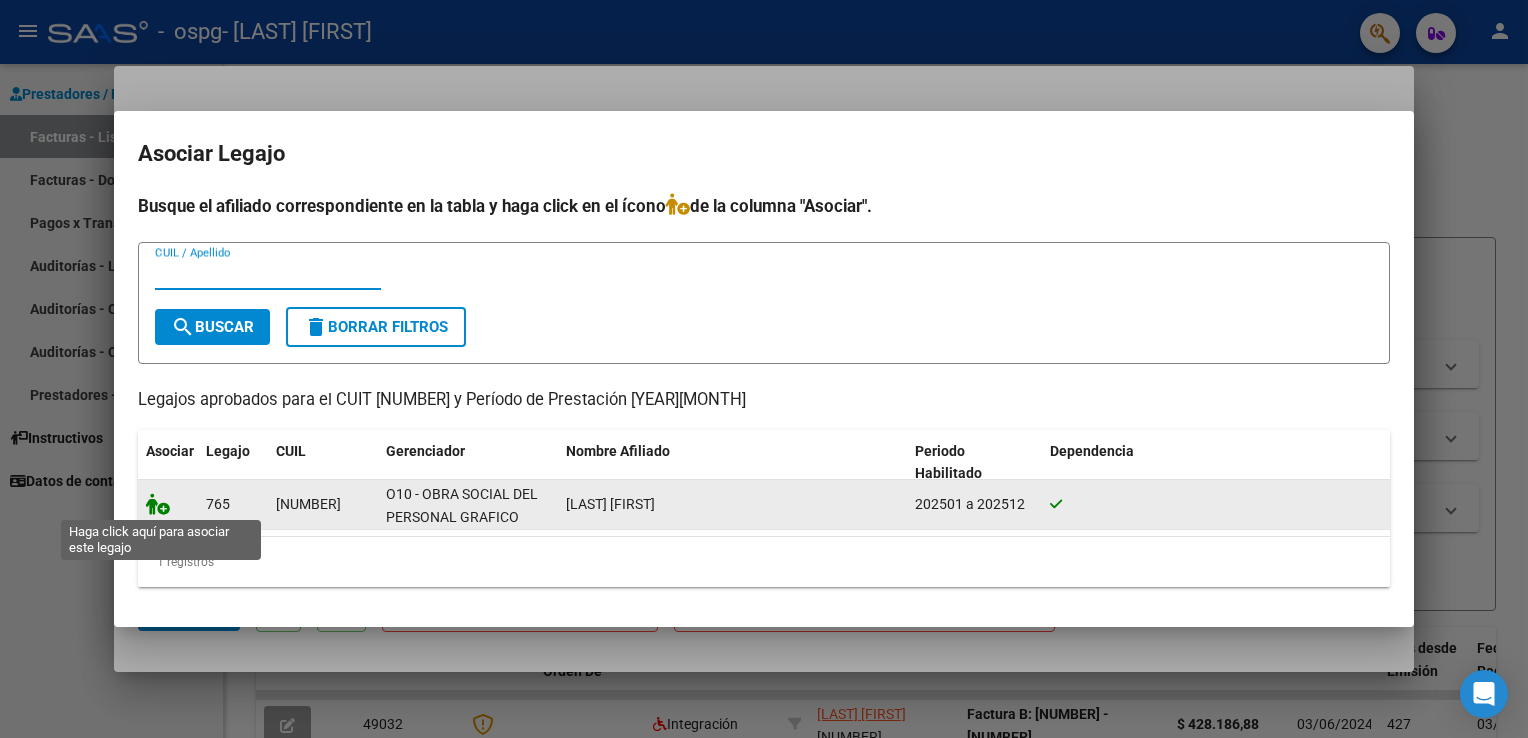 click 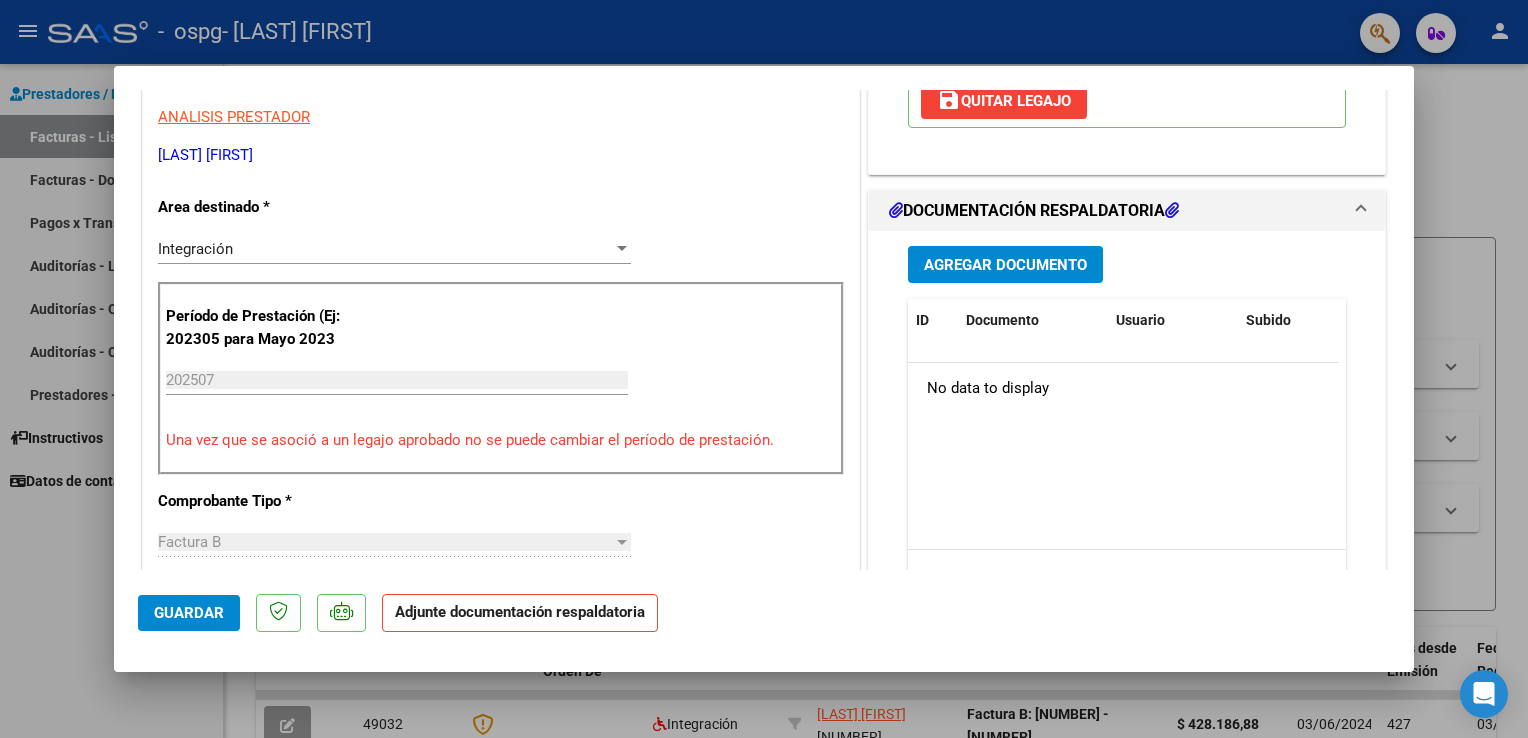 scroll, scrollTop: 408, scrollLeft: 0, axis: vertical 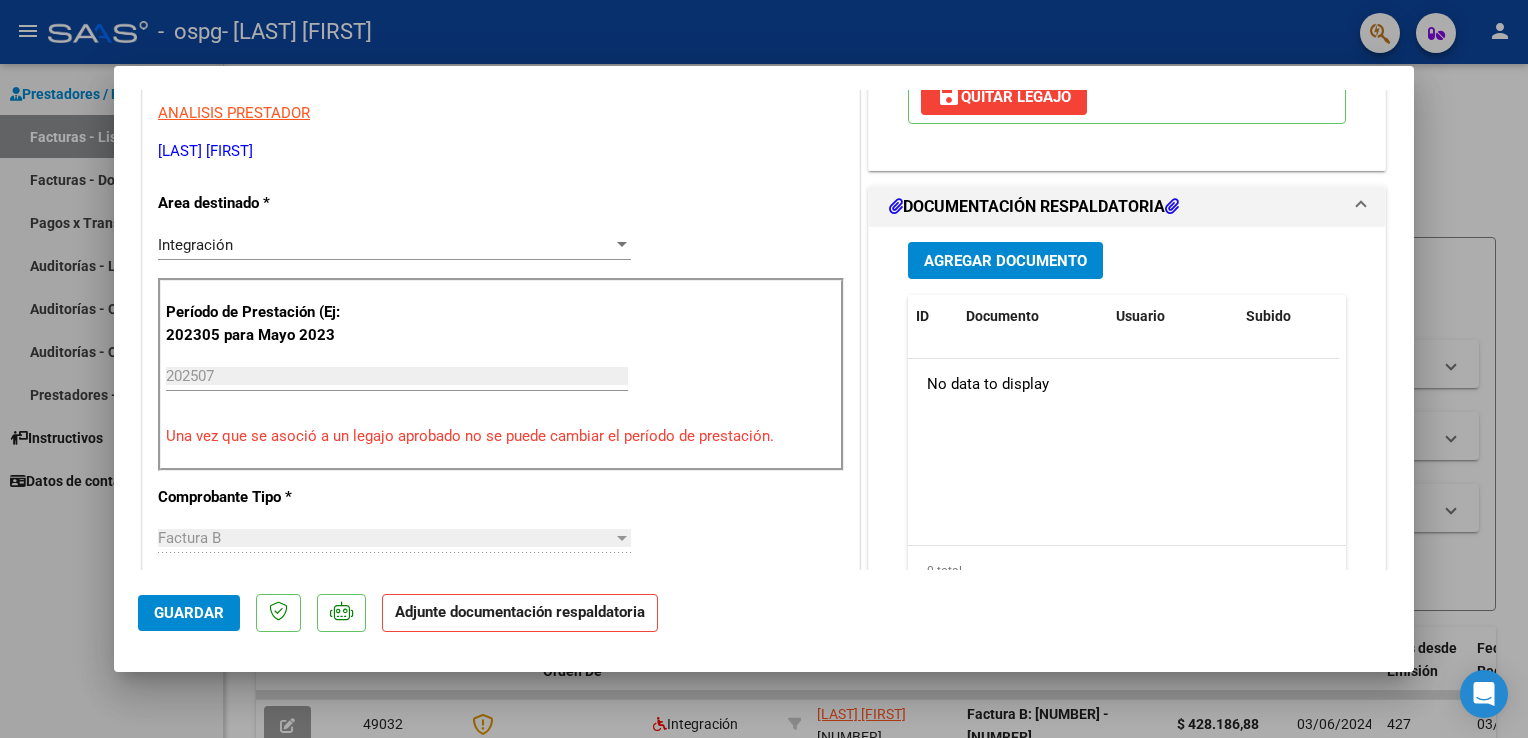 click on "Agregar Documento" at bounding box center (1005, 261) 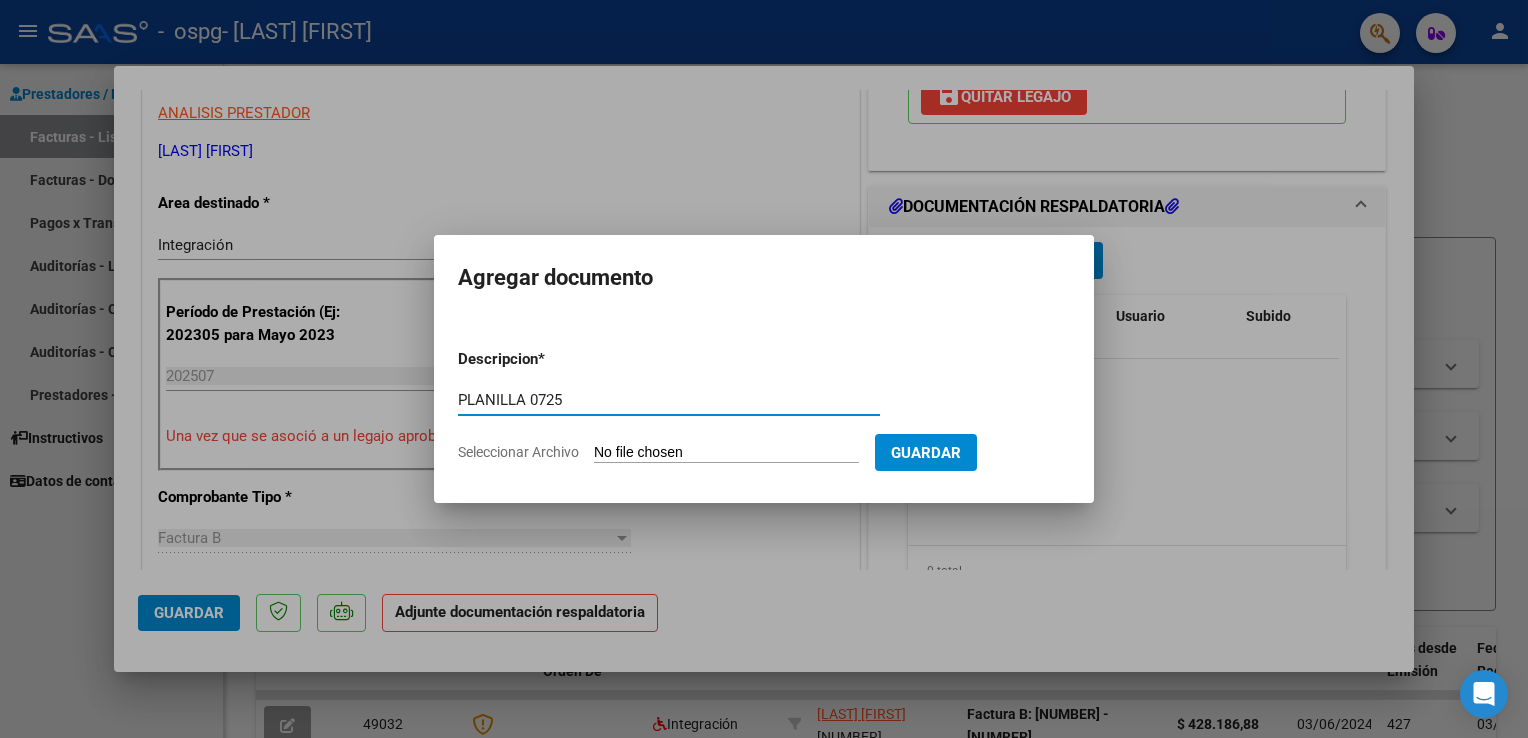 type on "PLANILLA 0725" 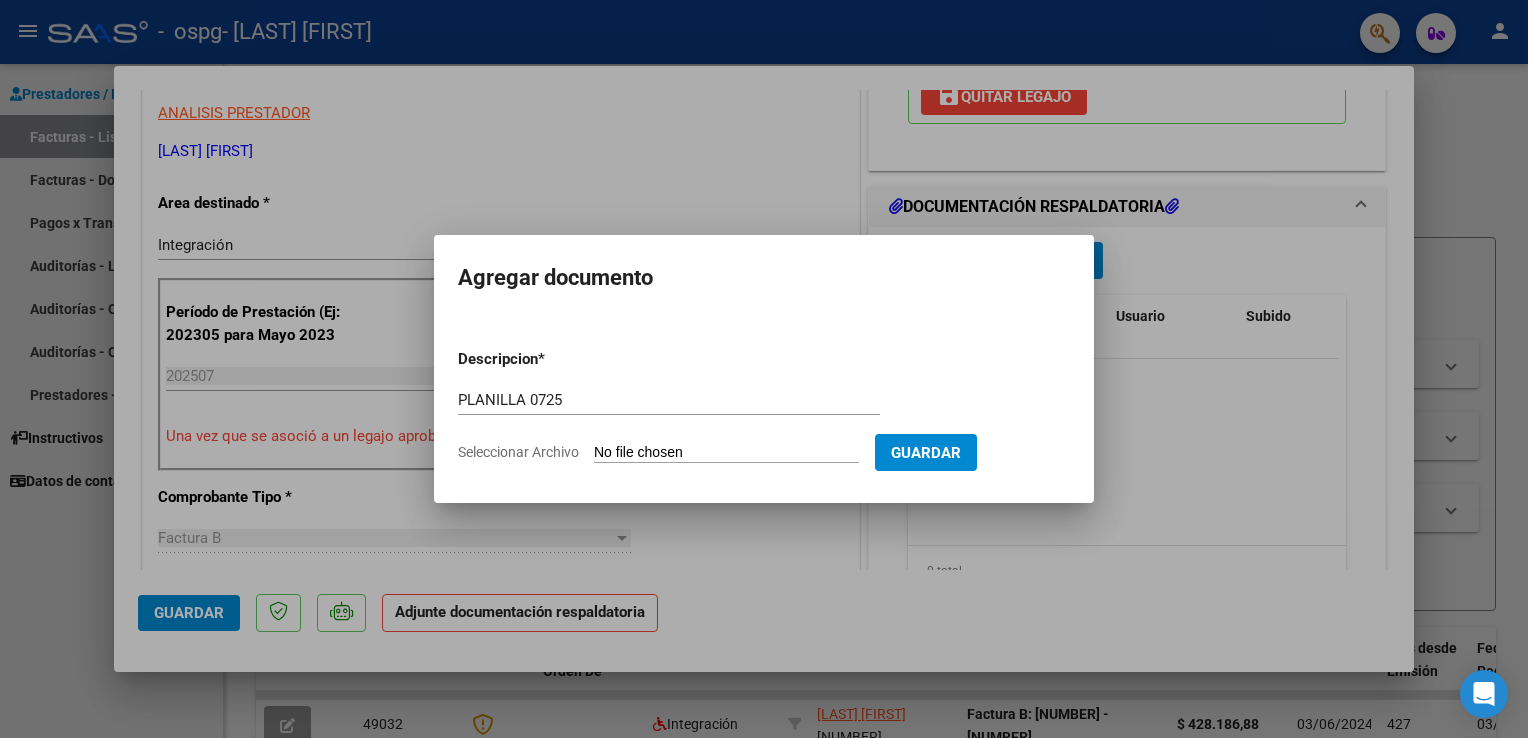 type on "C:\fakepath\PL MIÑO 0725.pdf" 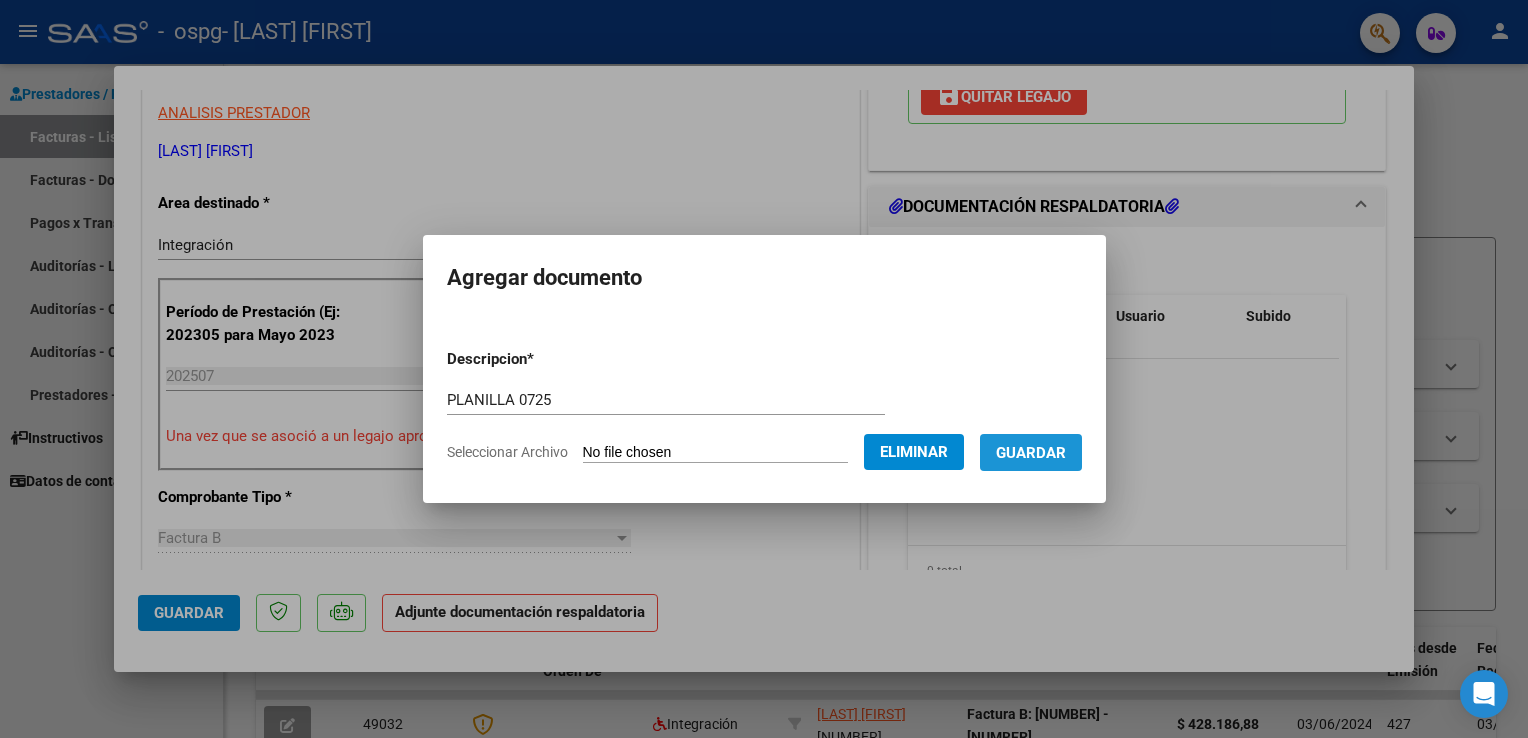 click on "Guardar" at bounding box center (1031, 453) 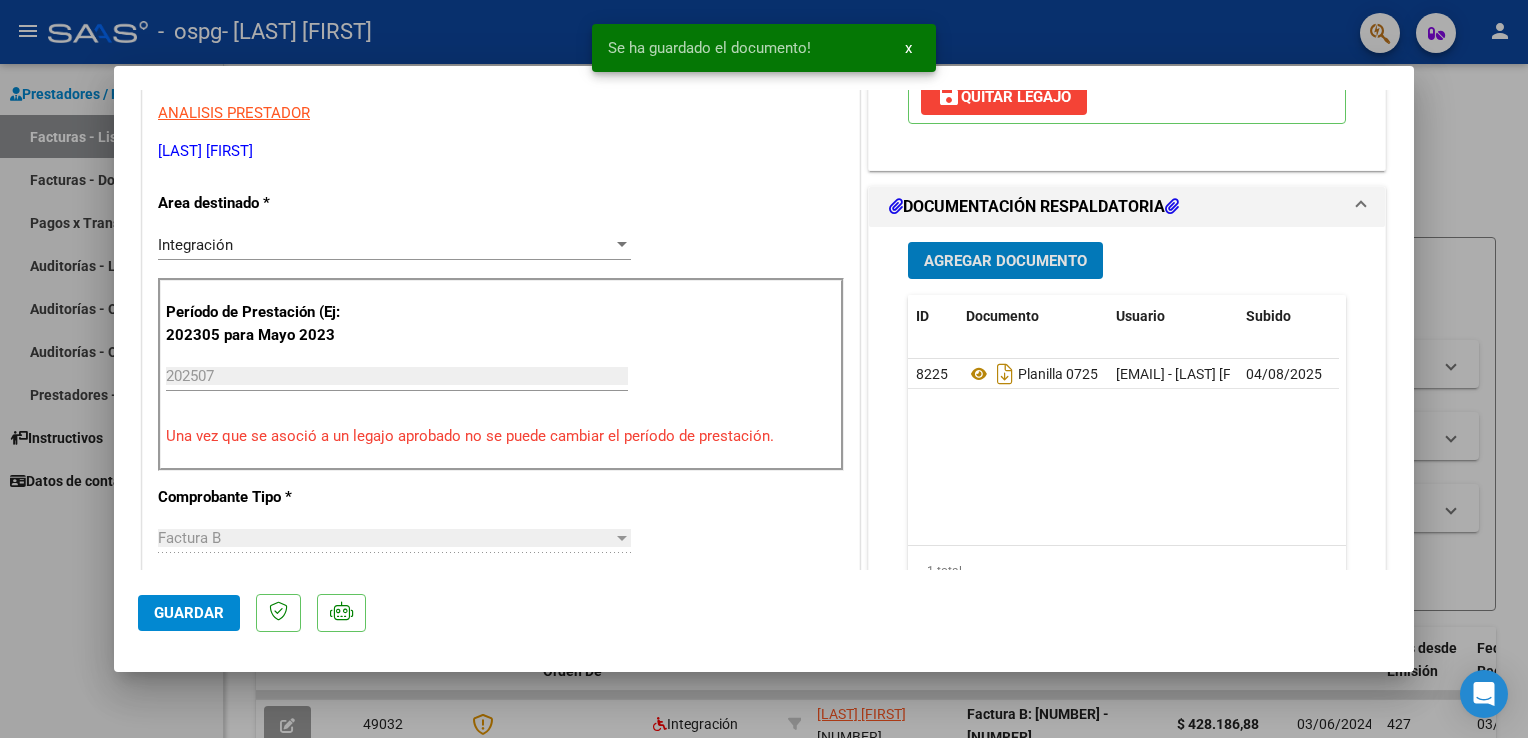 click on "Agregar Documento" at bounding box center (1005, 261) 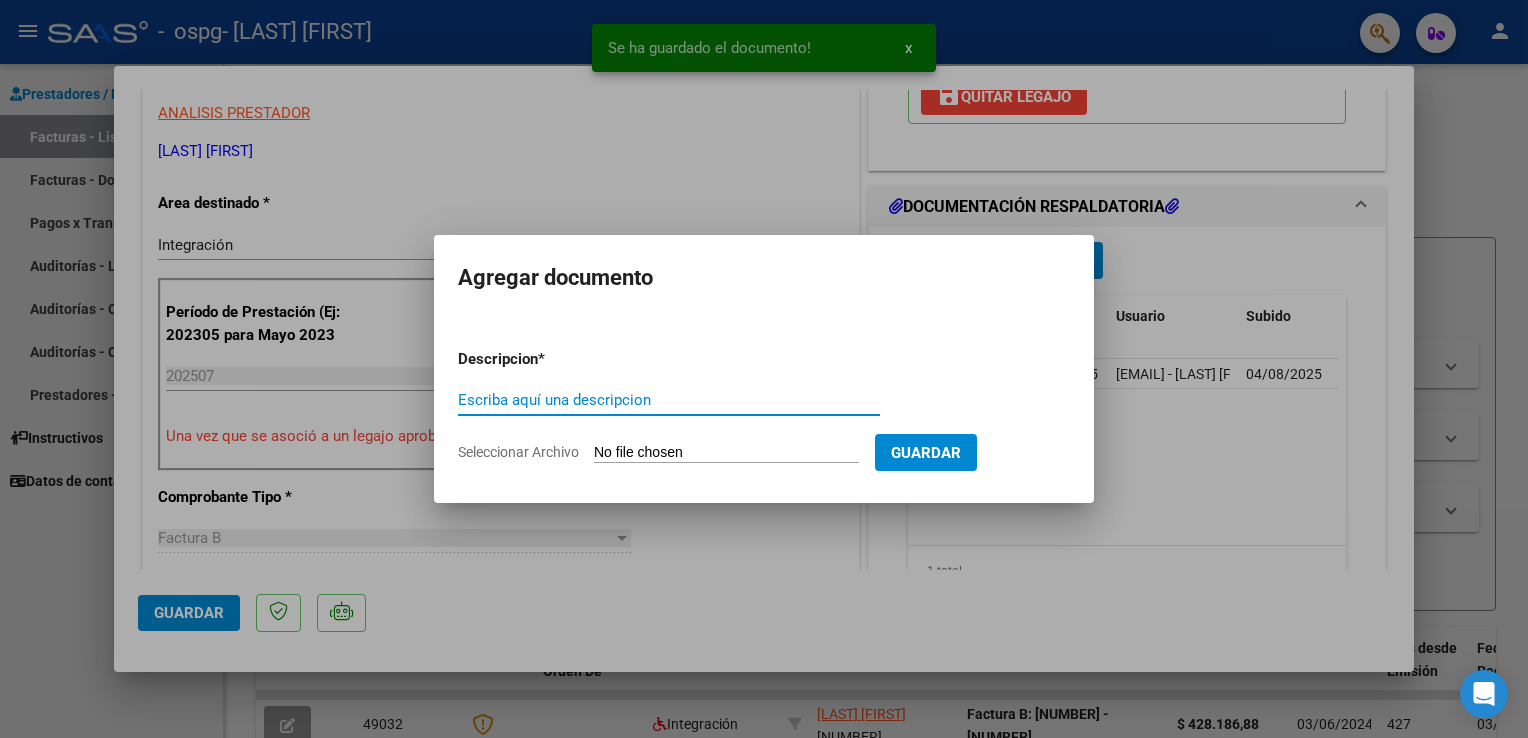 click on "Escriba aquí una descripcion" at bounding box center (669, 400) 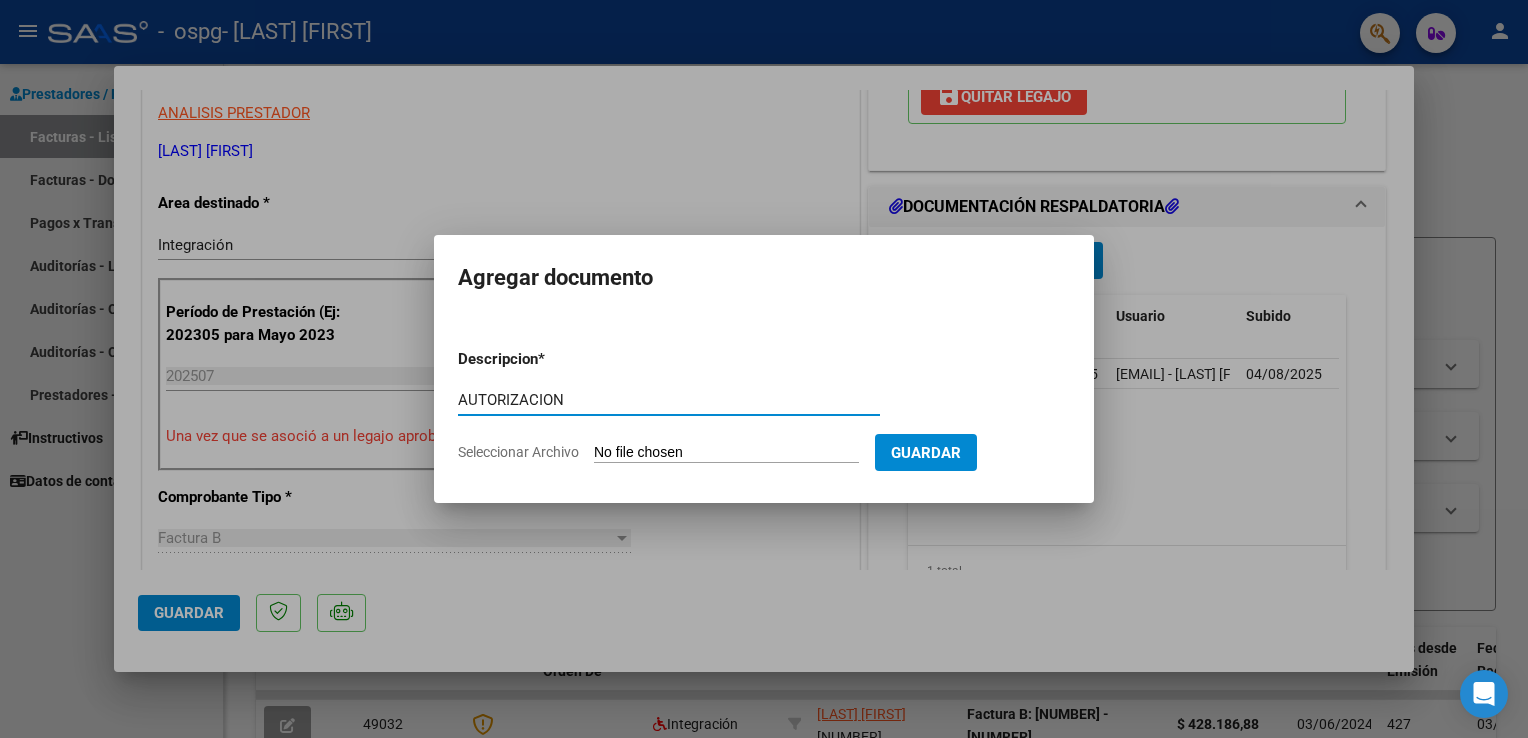 type on "AUTORIZACION" 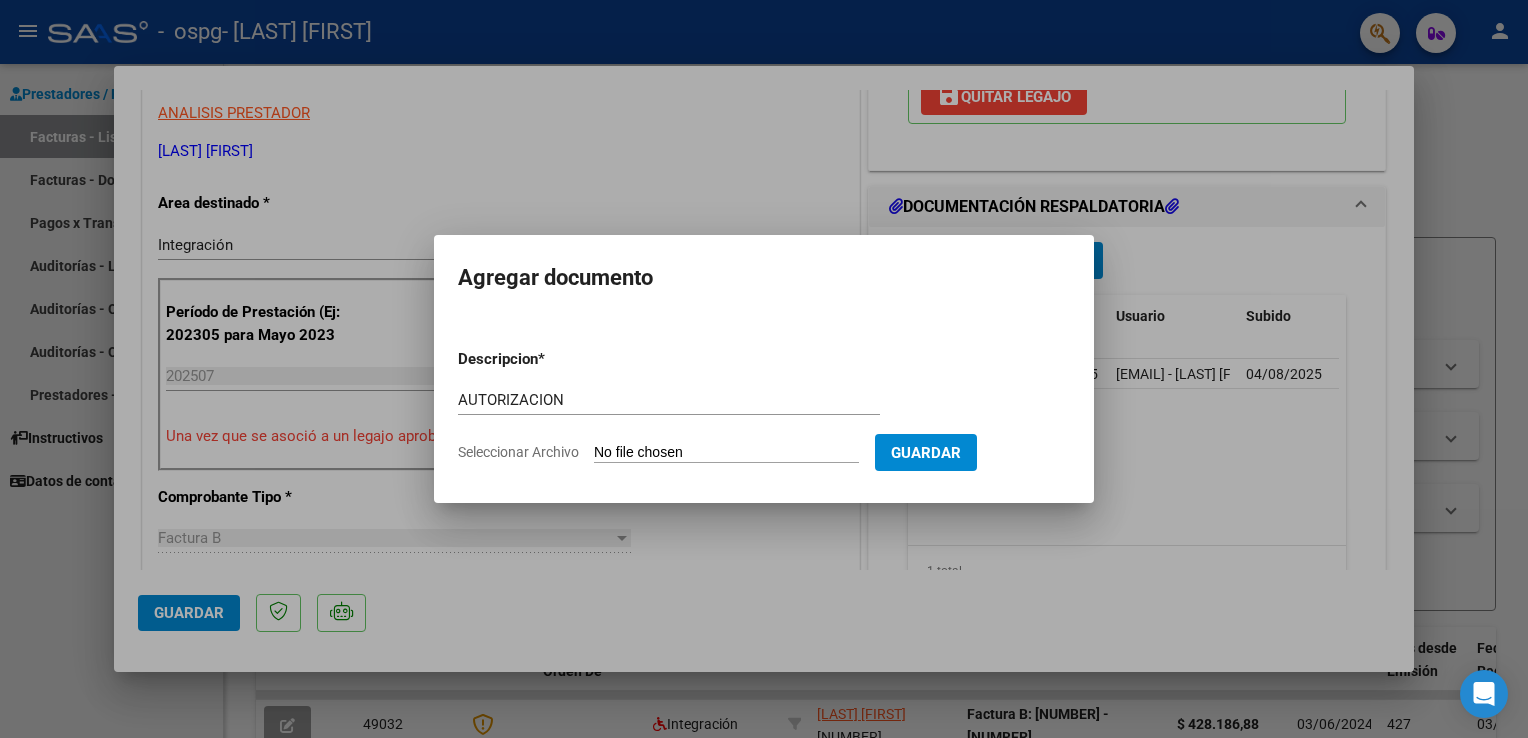 click on "Seleccionar Archivo" at bounding box center (726, 453) 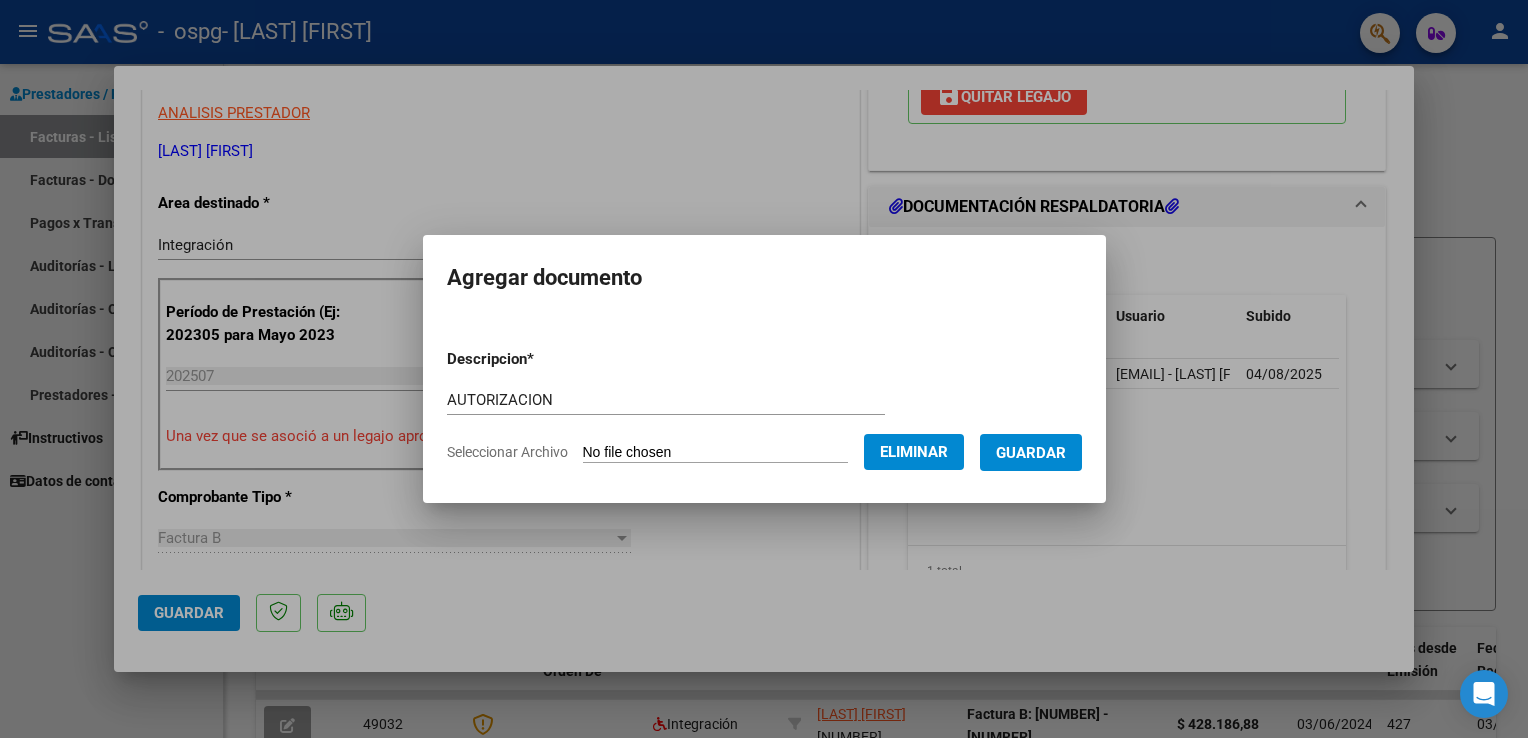 click on "Guardar" at bounding box center [1031, 452] 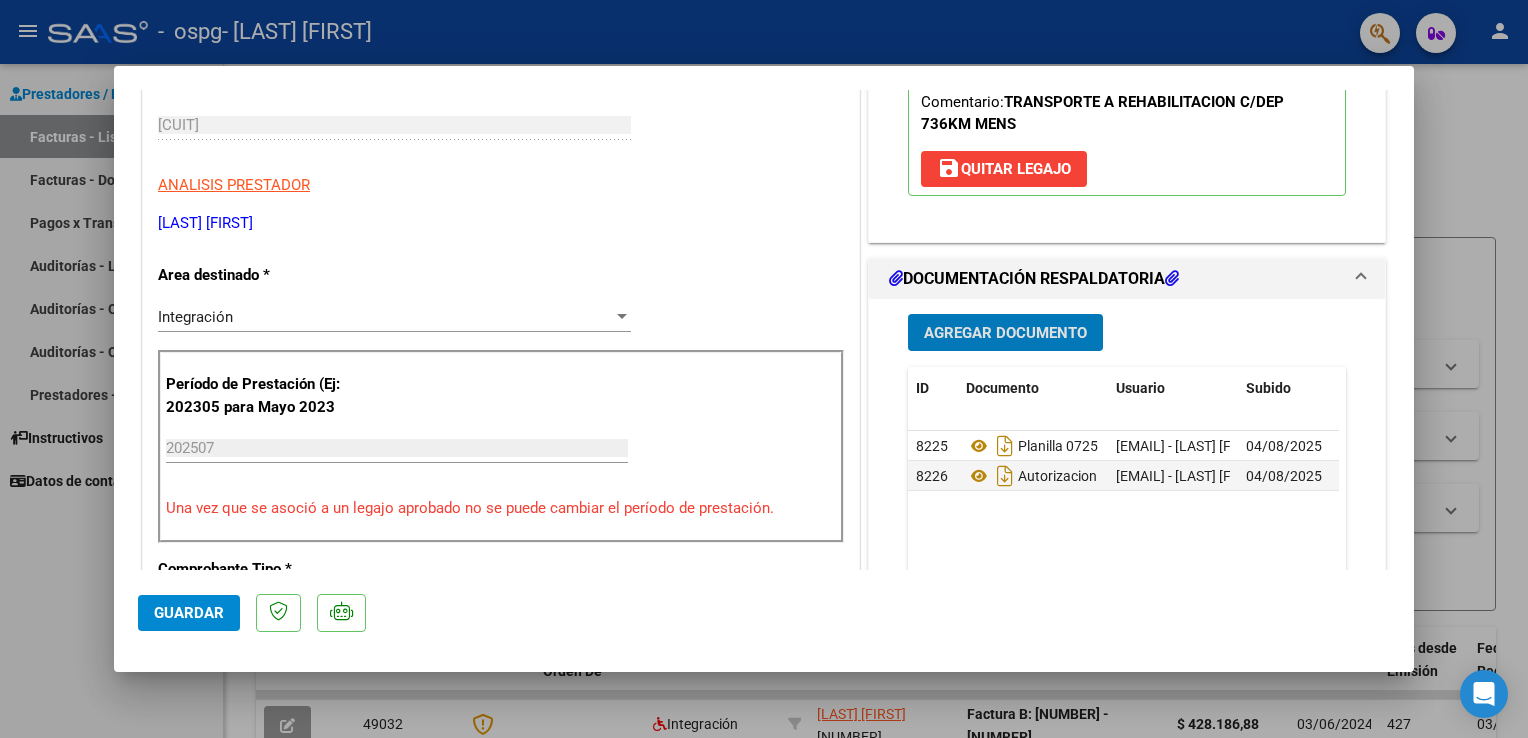 scroll, scrollTop: 308, scrollLeft: 0, axis: vertical 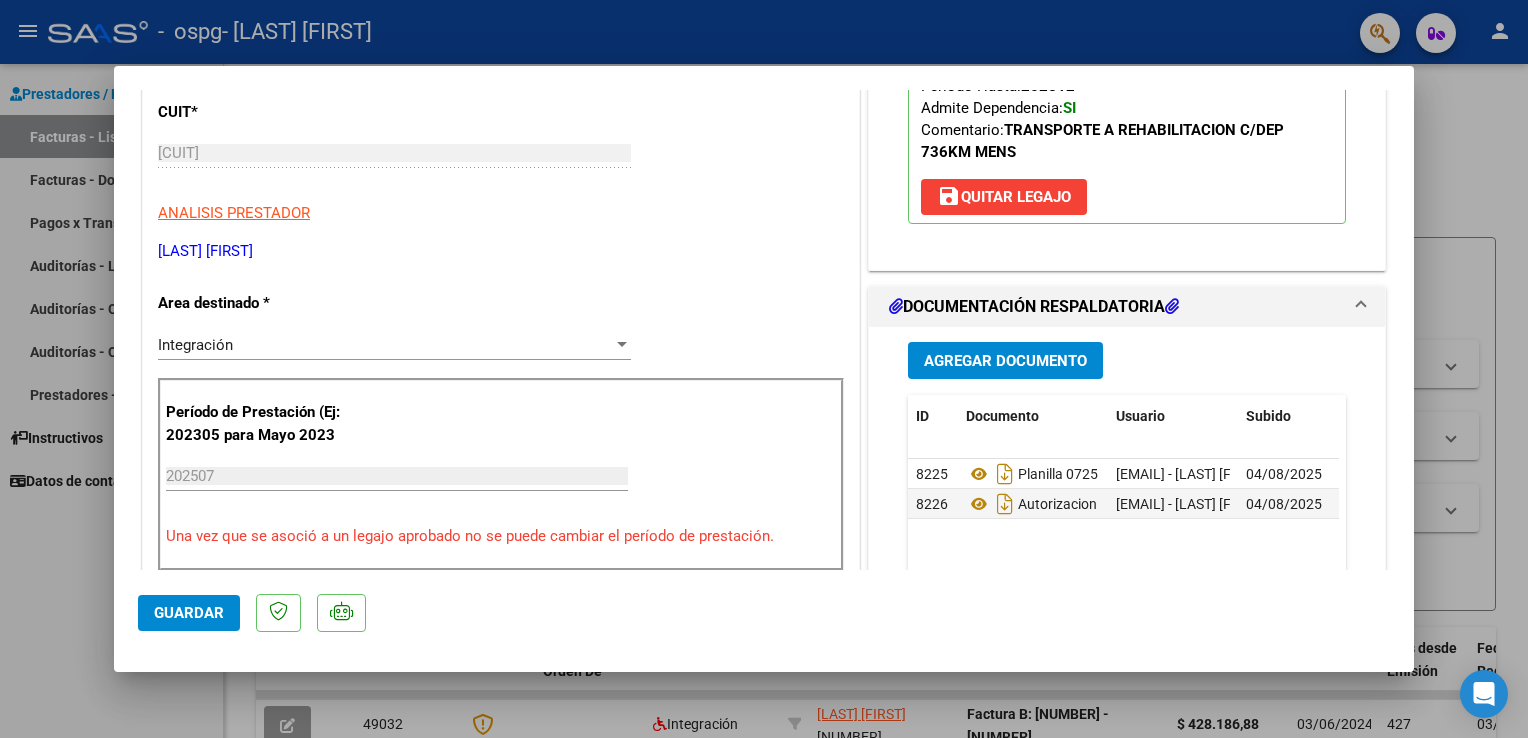click at bounding box center (1172, 306) 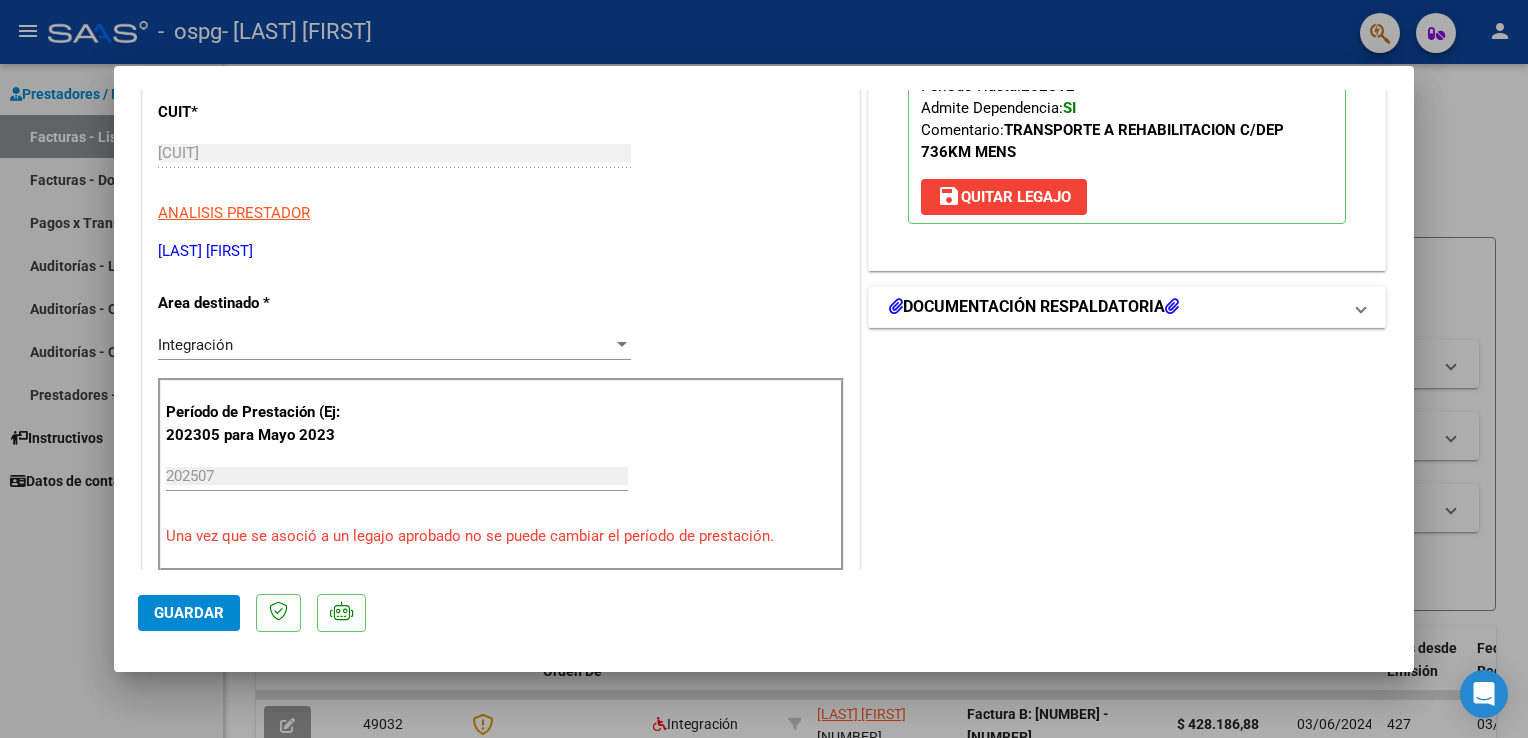 click at bounding box center (1172, 306) 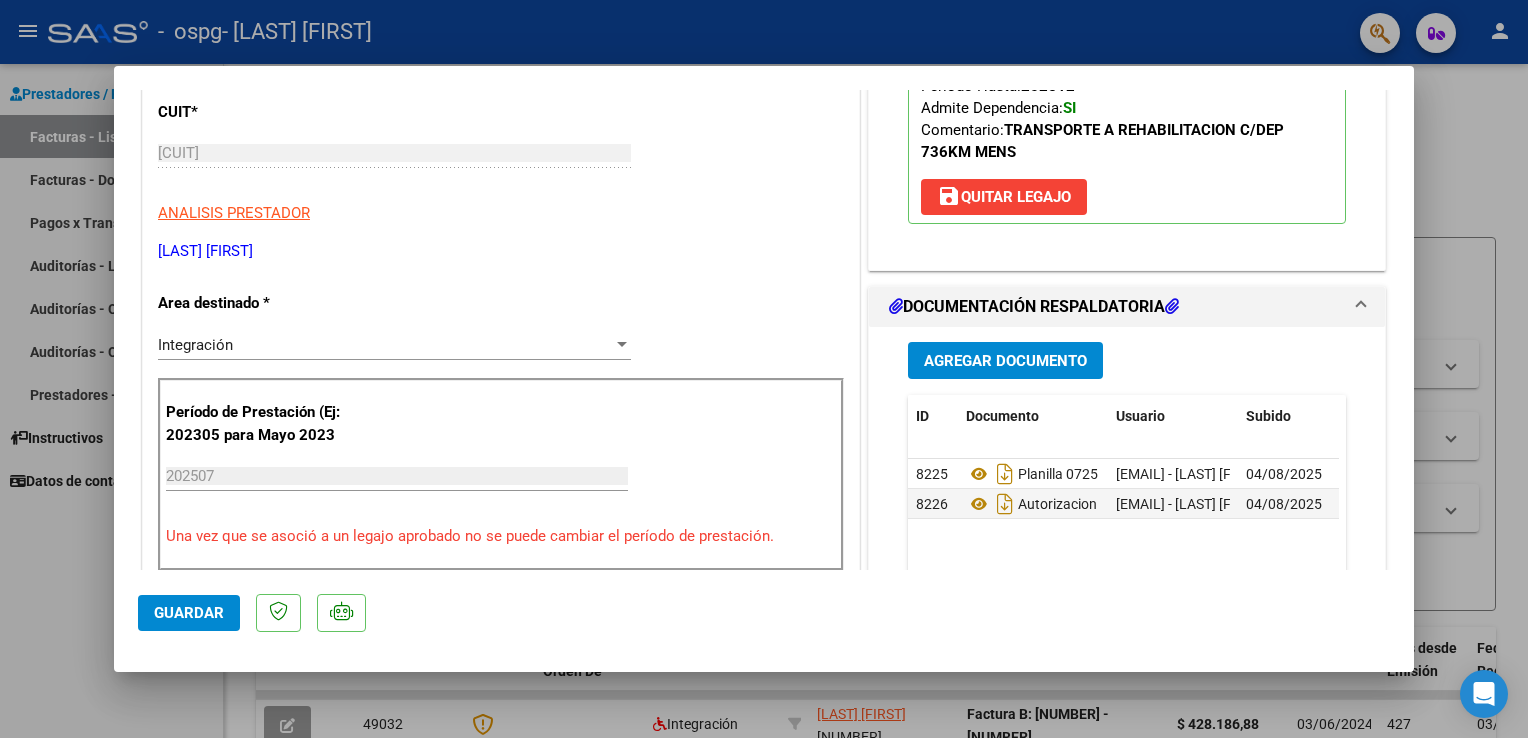 click on "Agregar Documento" at bounding box center (1005, 361) 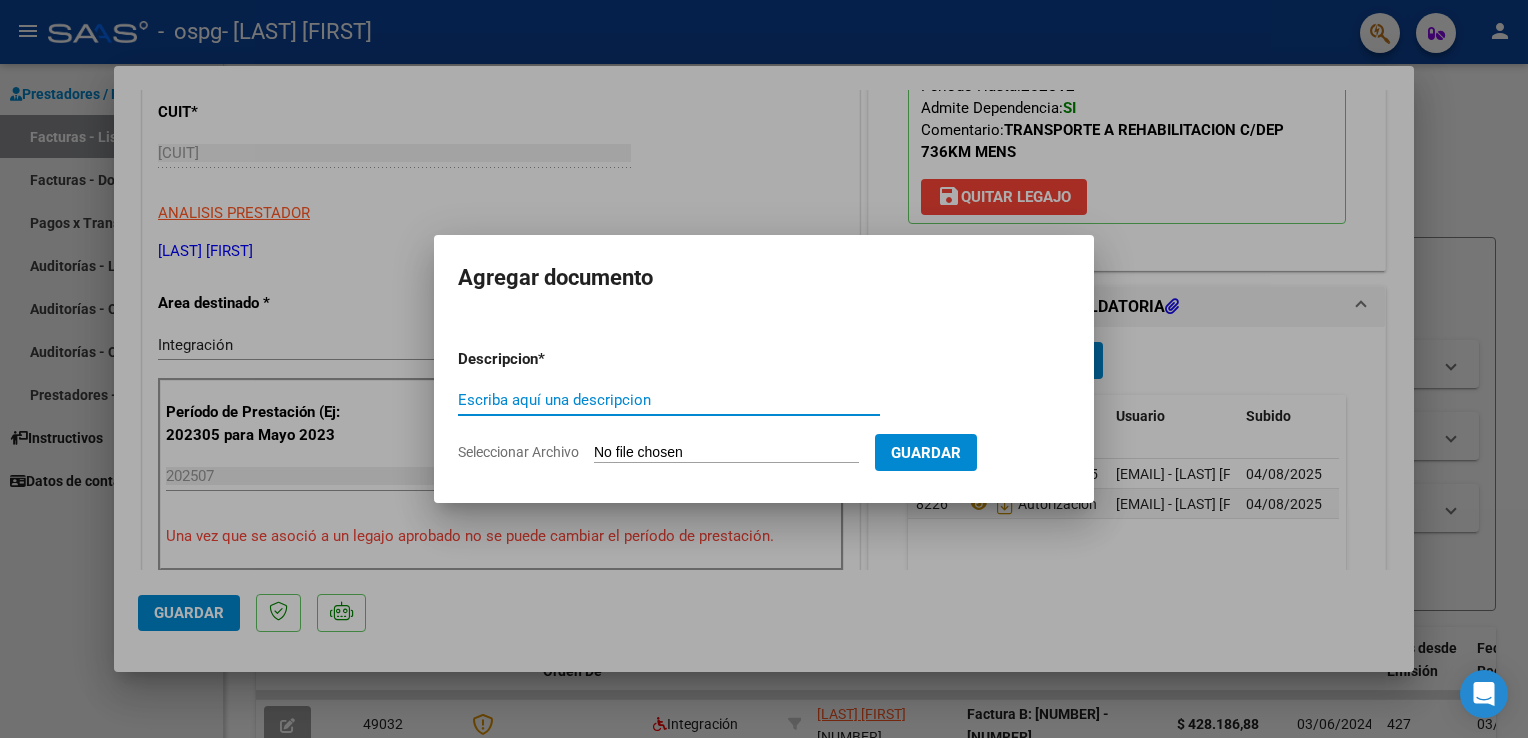 click on "Escriba aquí una descripcion" at bounding box center [669, 400] 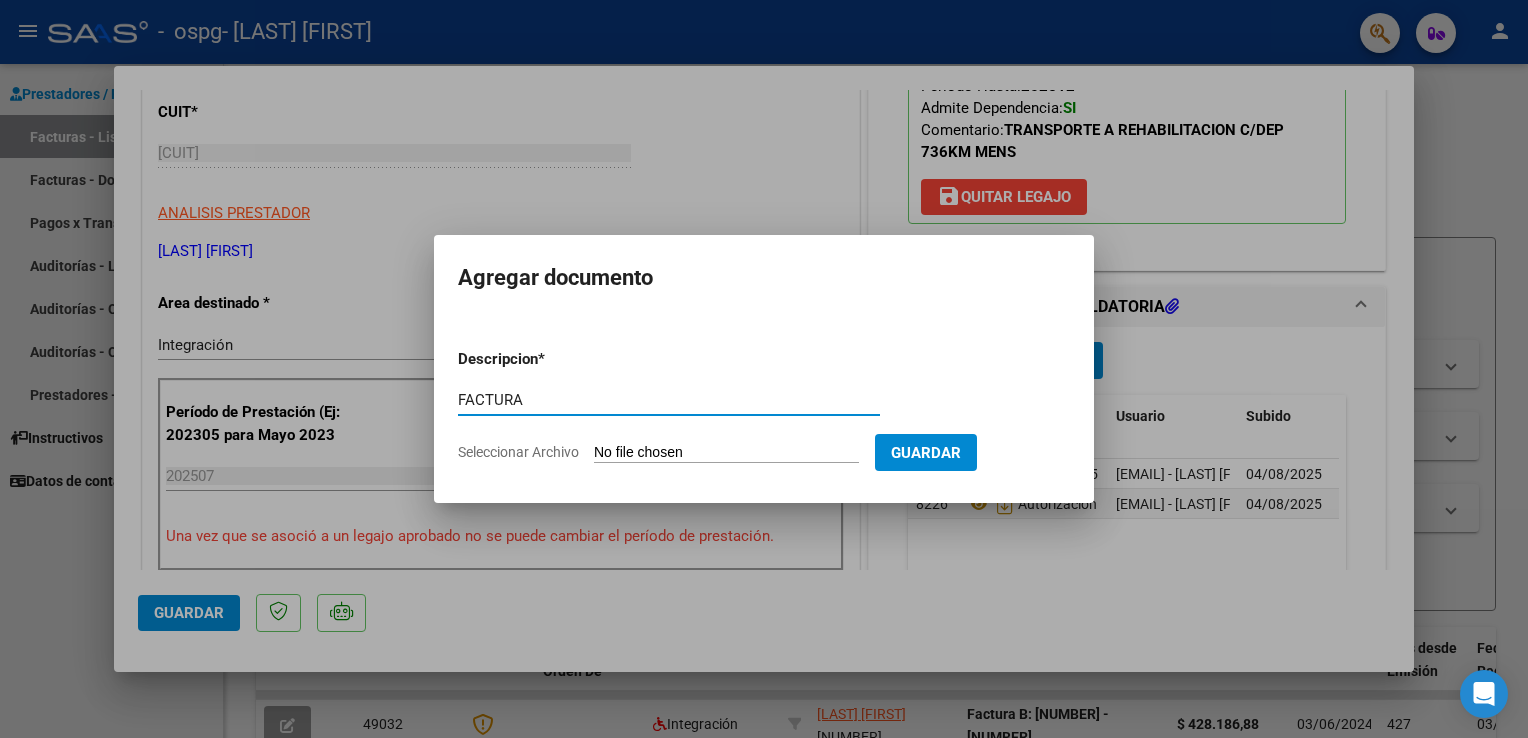 type on "FACTURA" 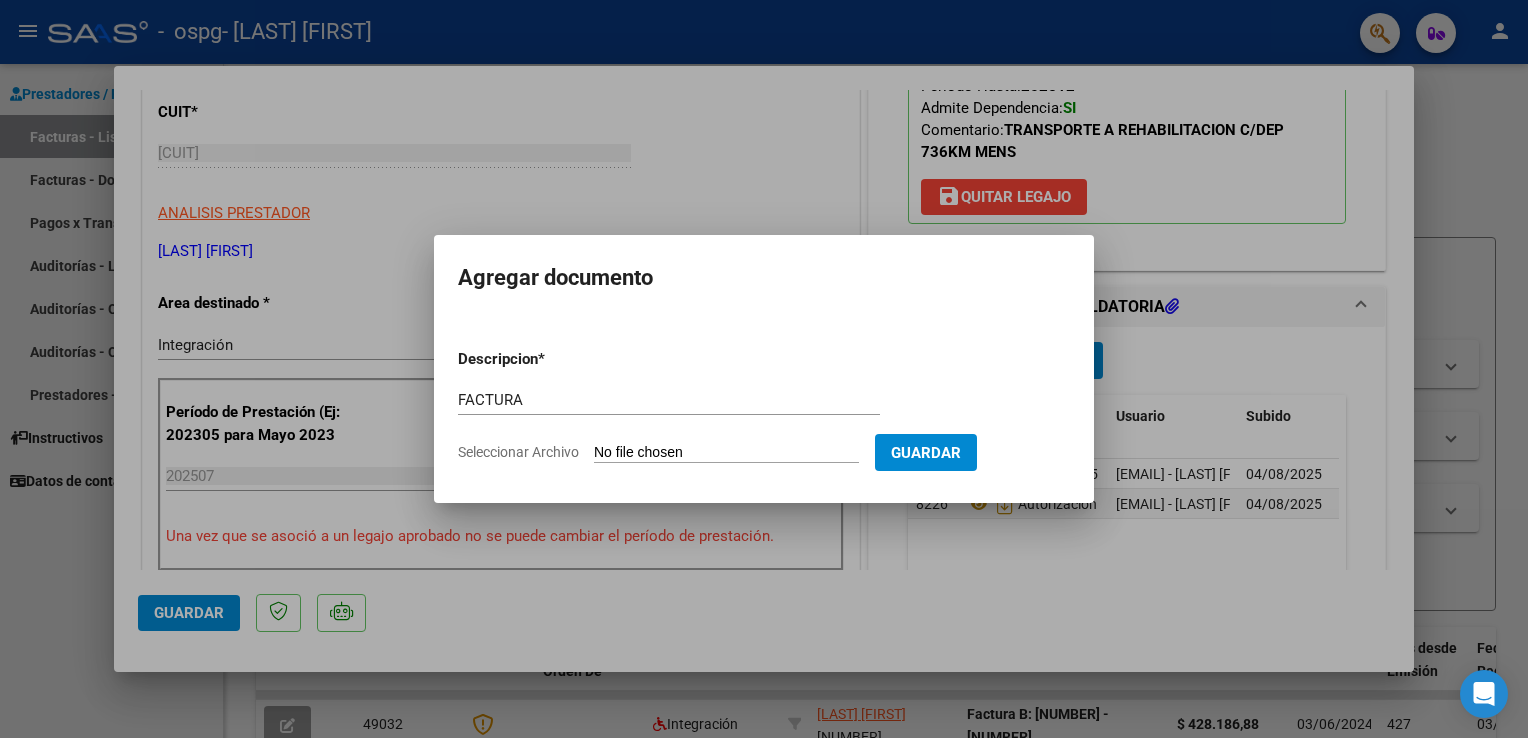 click on "Seleccionar Archivo" at bounding box center (726, 453) 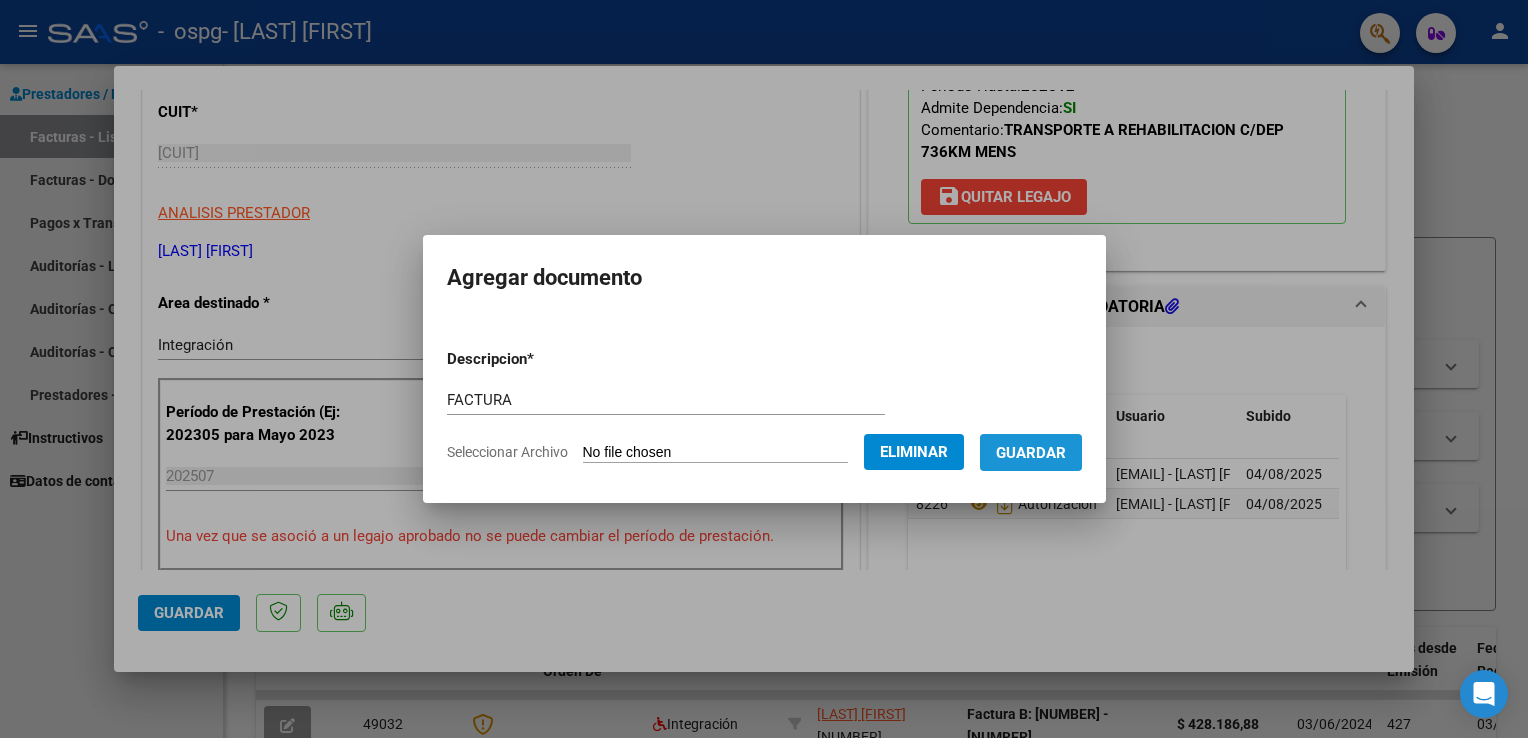 click on "Guardar" at bounding box center (1031, 452) 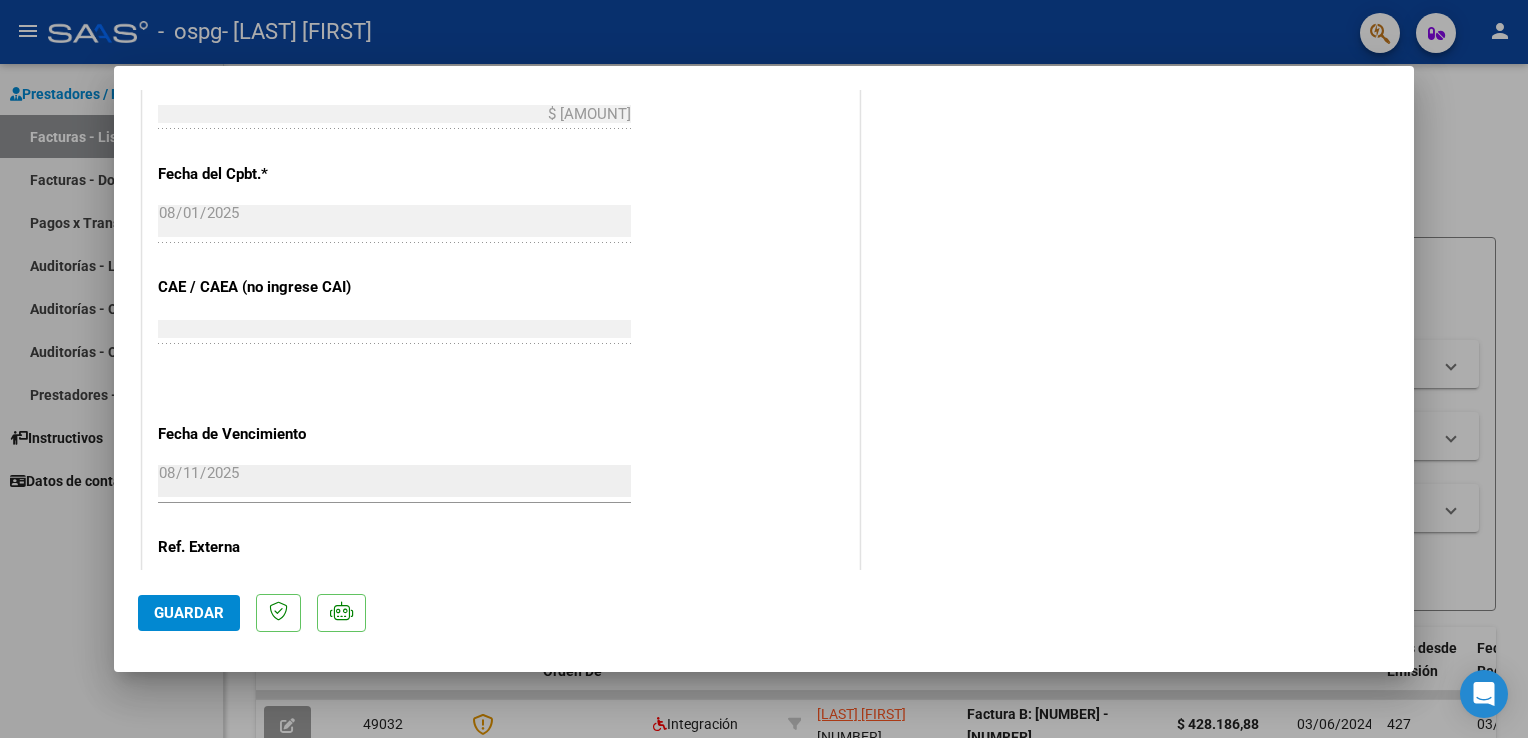 scroll, scrollTop: 1308, scrollLeft: 0, axis: vertical 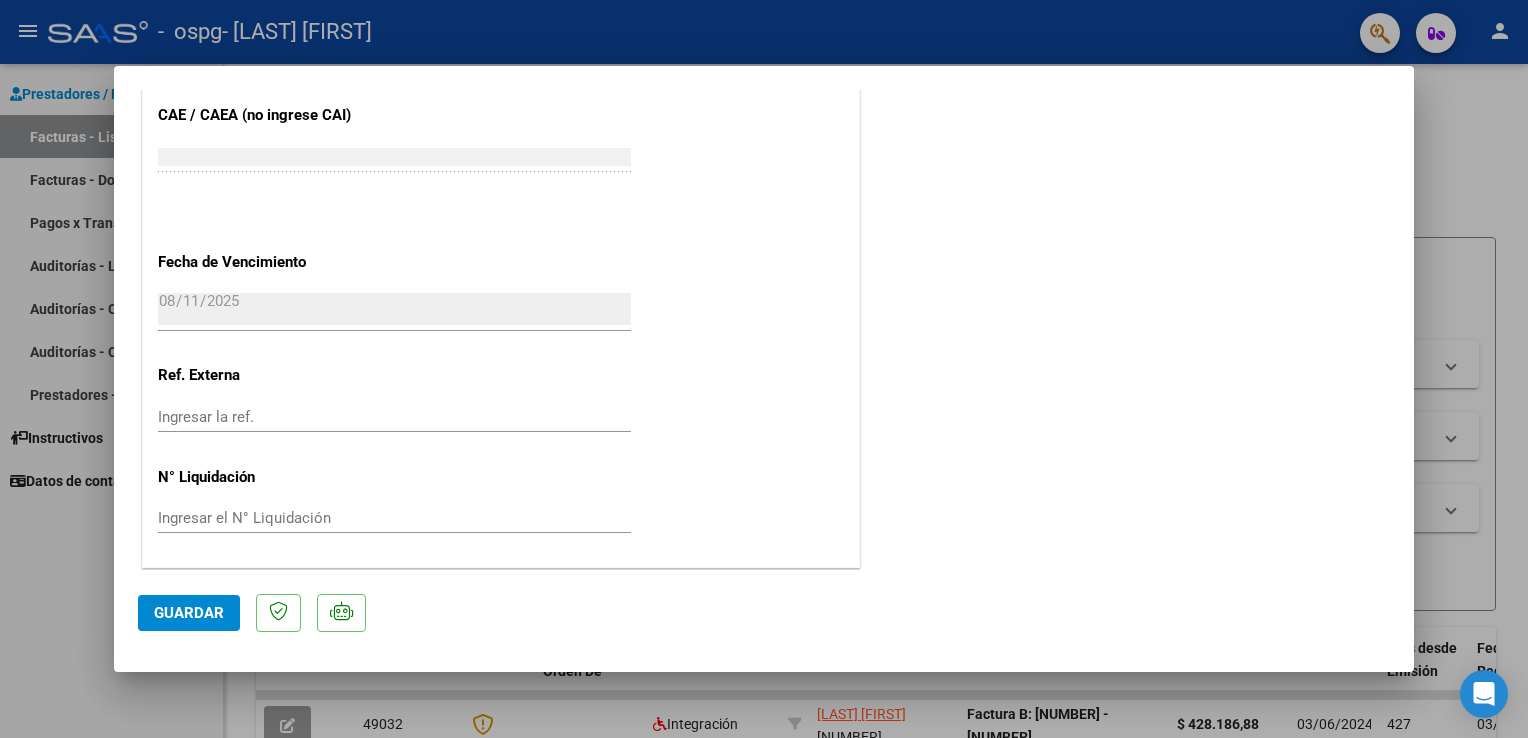 click on "Guardar" 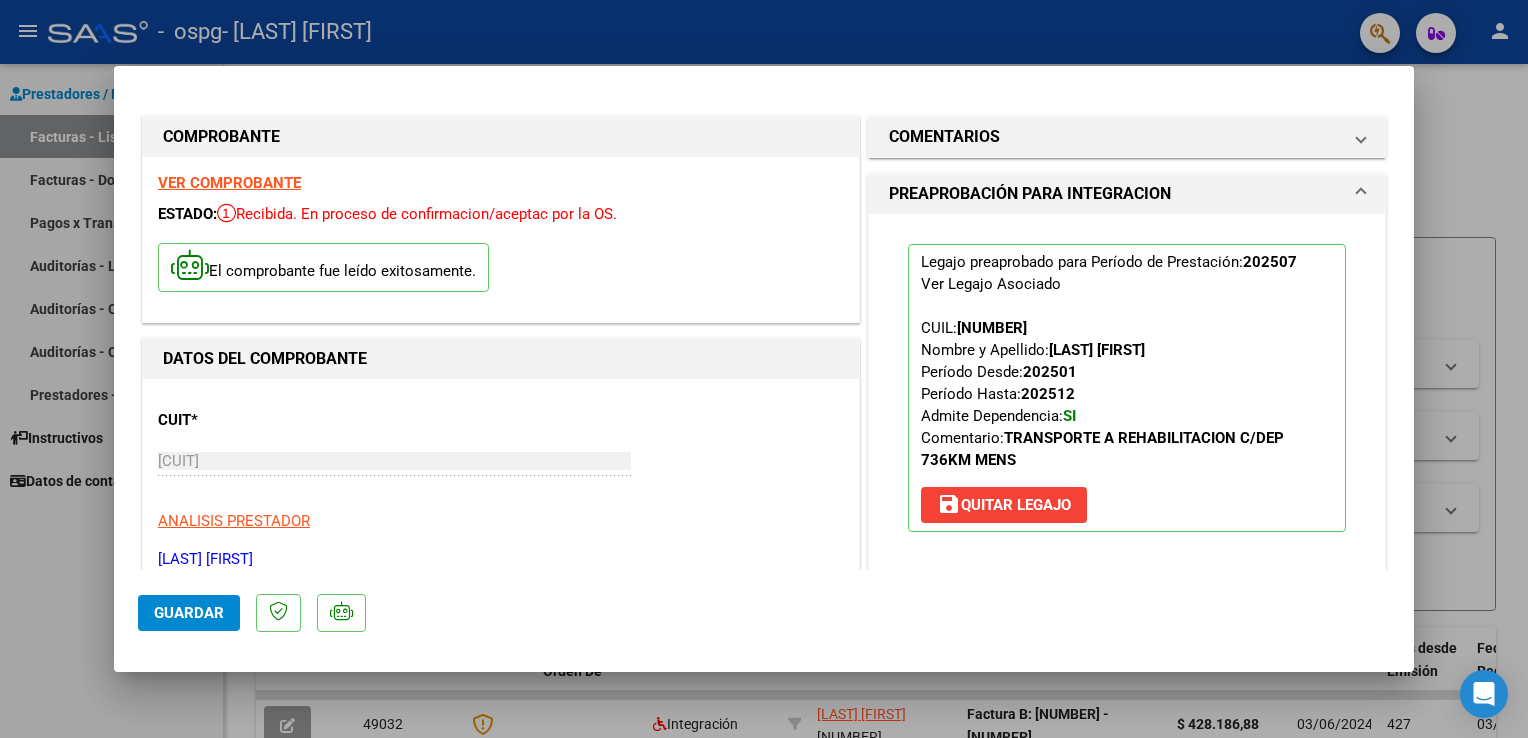 scroll, scrollTop: 0, scrollLeft: 0, axis: both 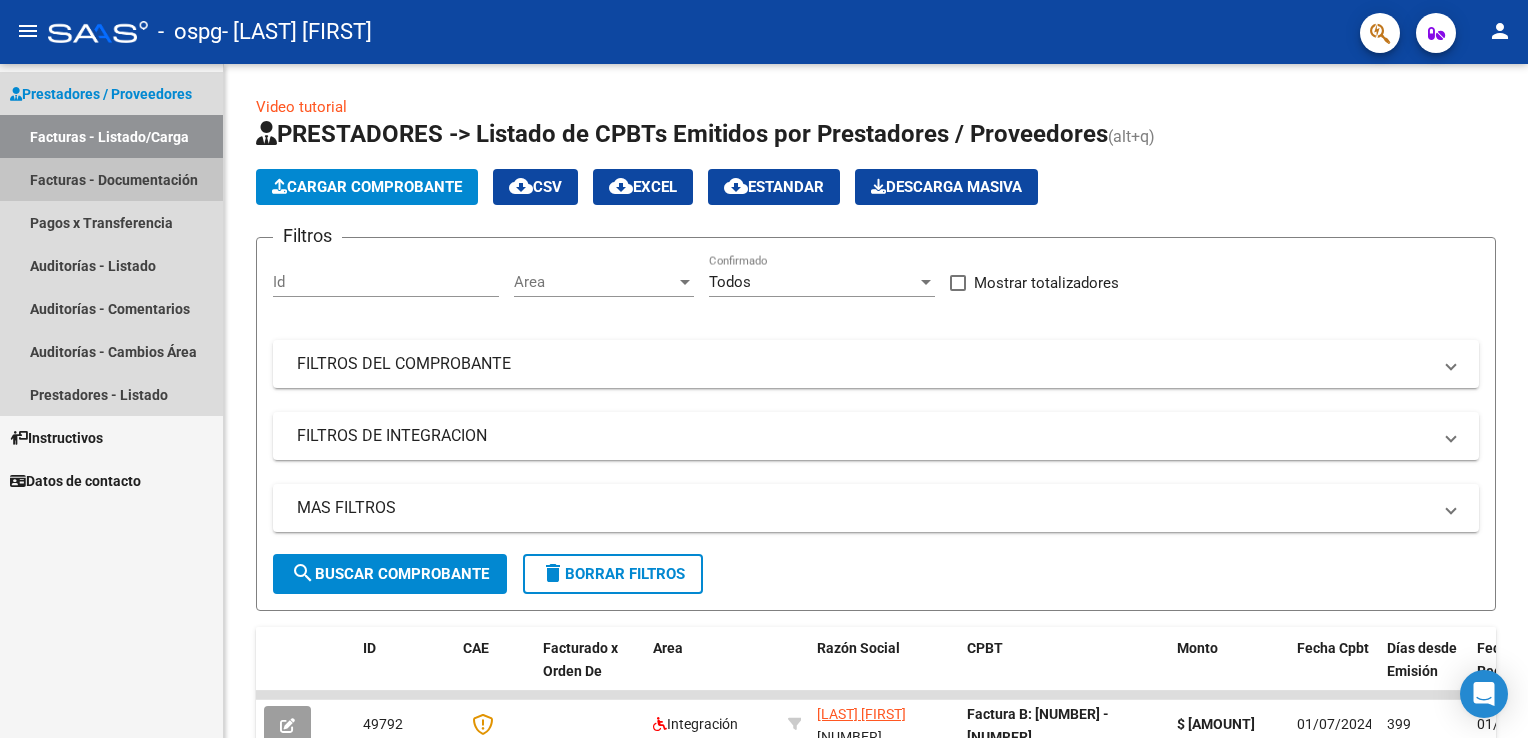click on "Facturas - Documentación" at bounding box center (111, 179) 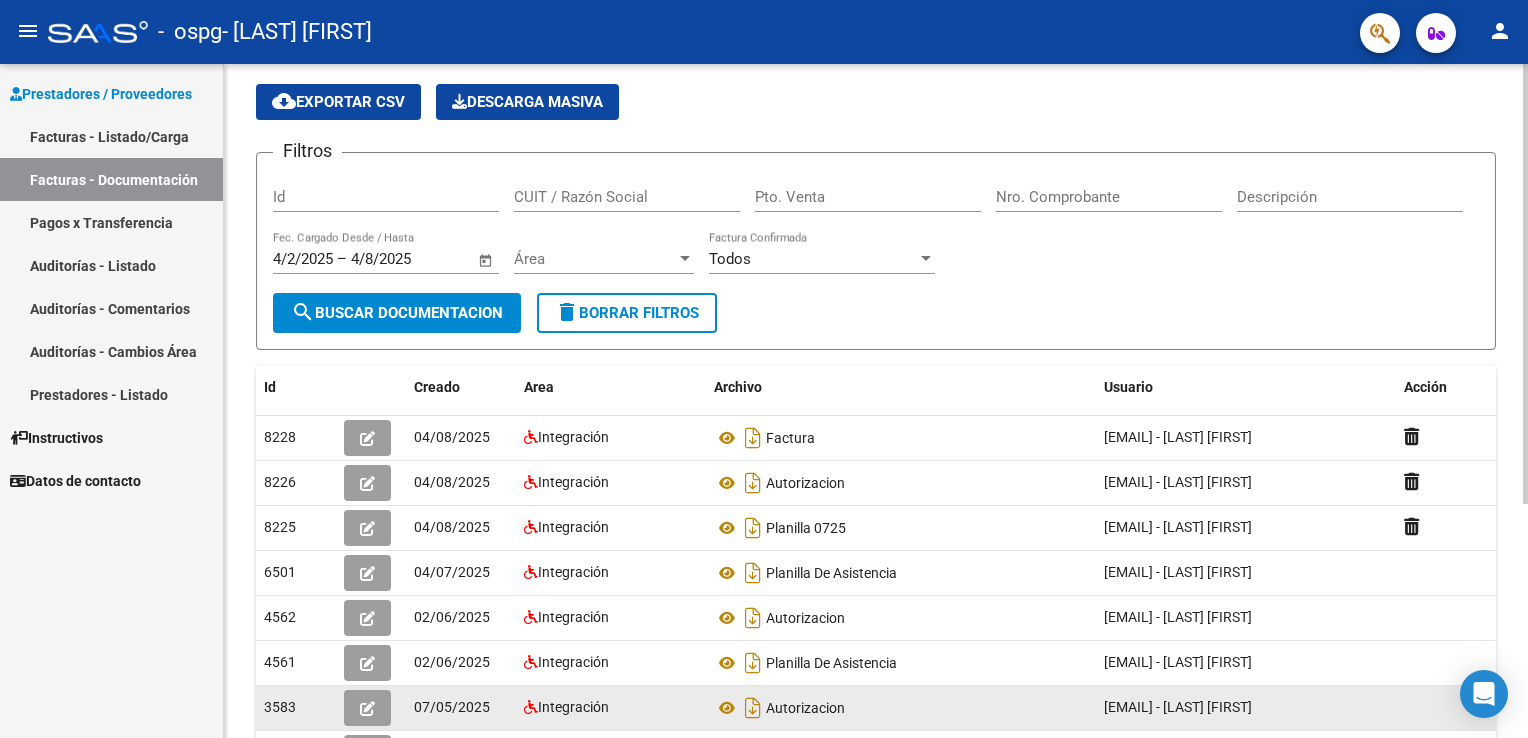 scroll, scrollTop: 0, scrollLeft: 0, axis: both 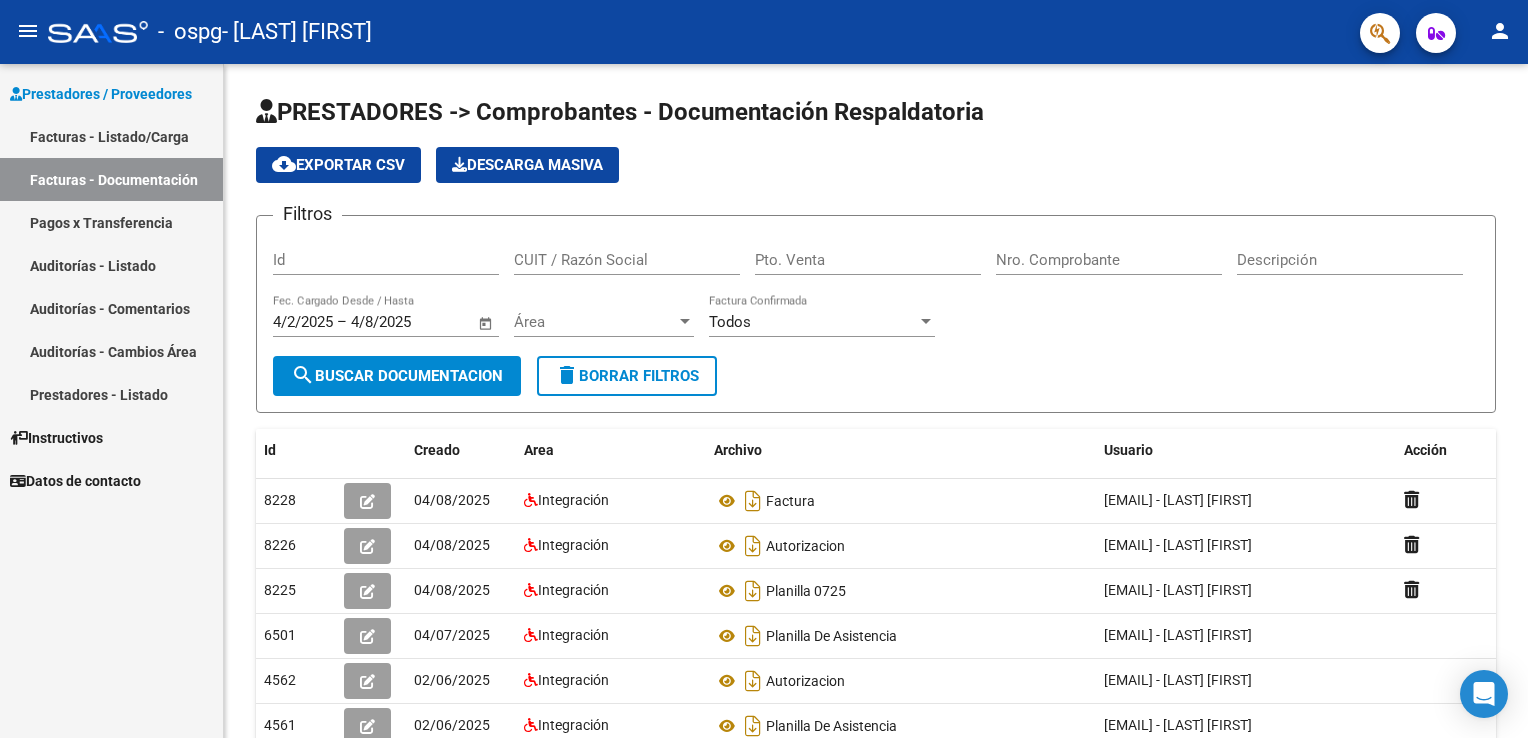 click on "Pagos x Transferencia" at bounding box center (111, 222) 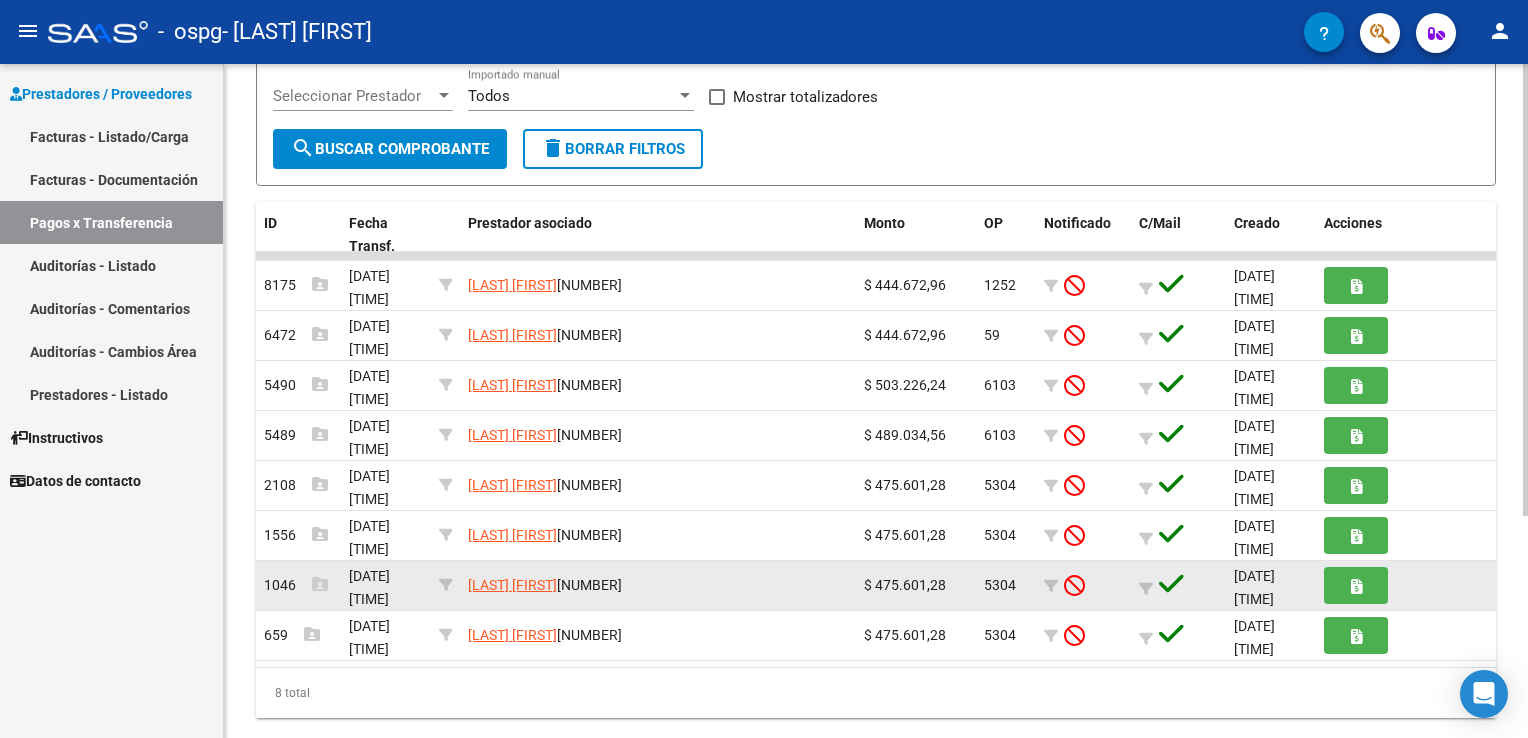 scroll, scrollTop: 300, scrollLeft: 0, axis: vertical 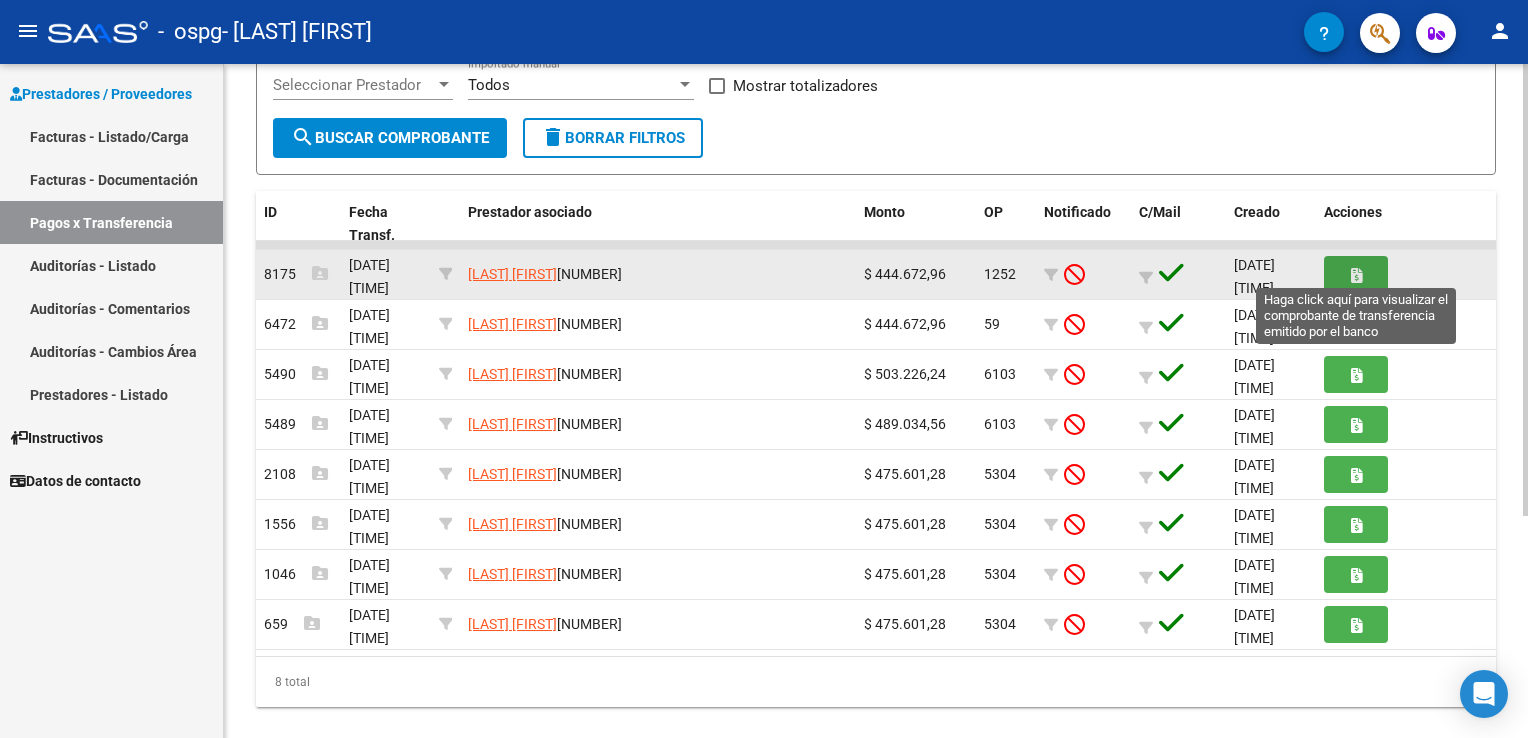 click 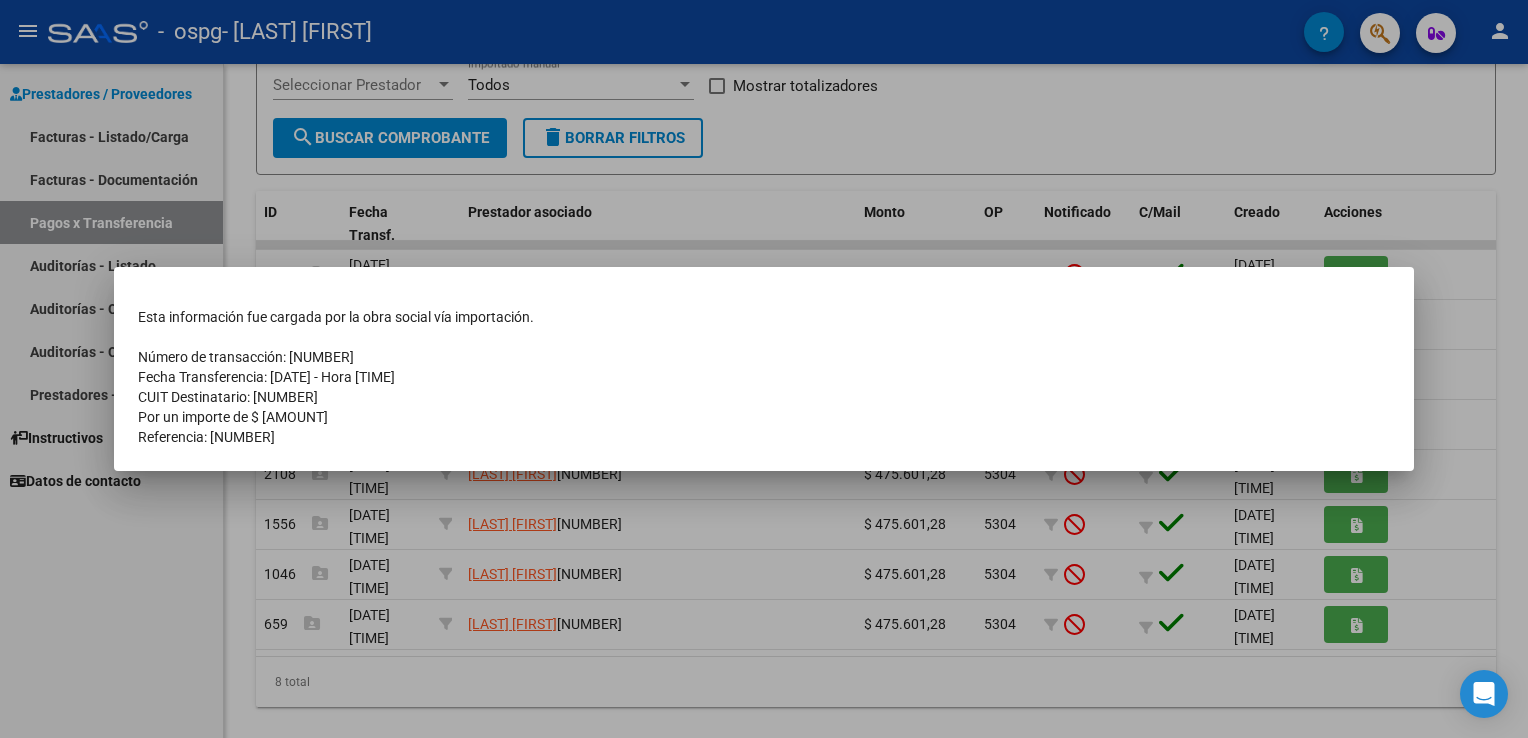 click at bounding box center [764, 369] 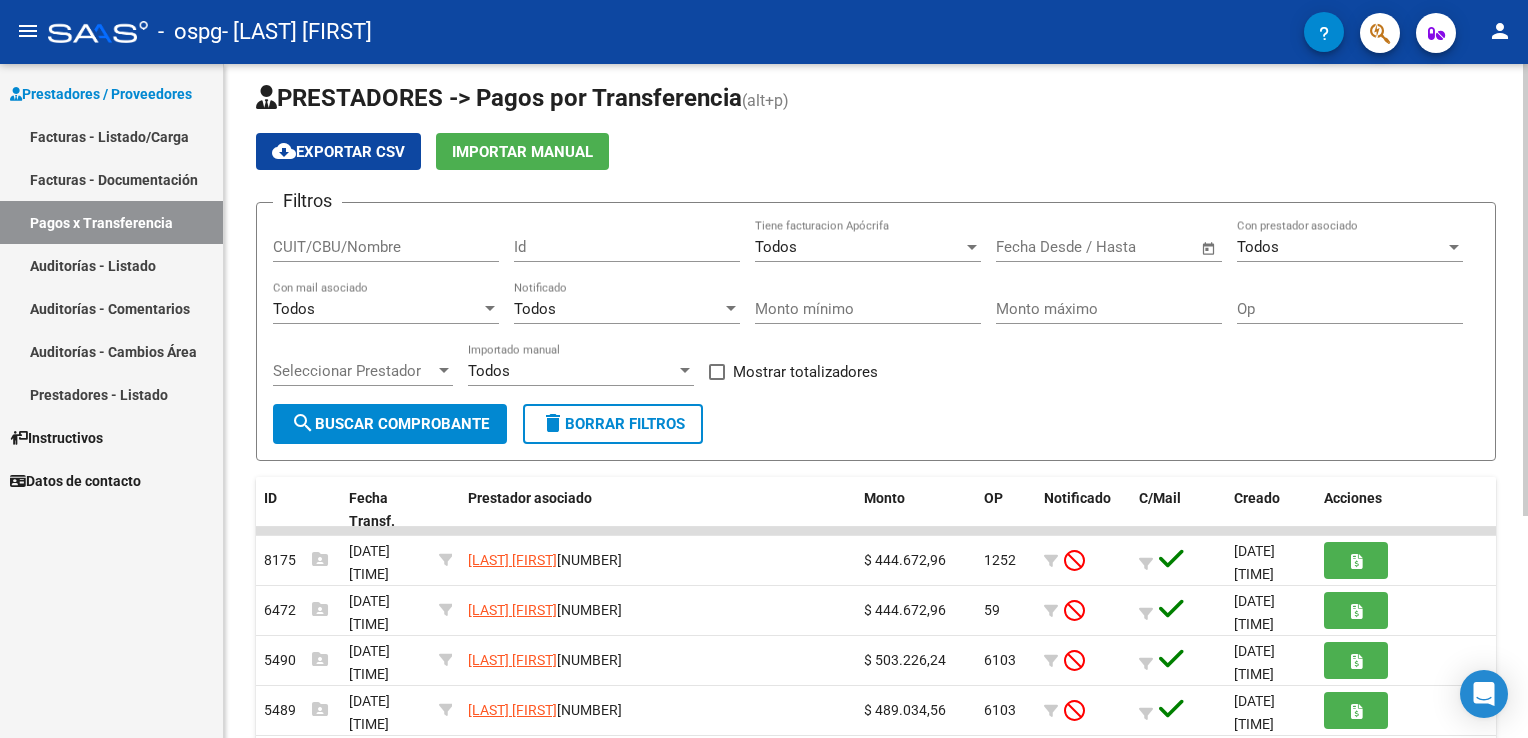 scroll, scrollTop: 0, scrollLeft: 0, axis: both 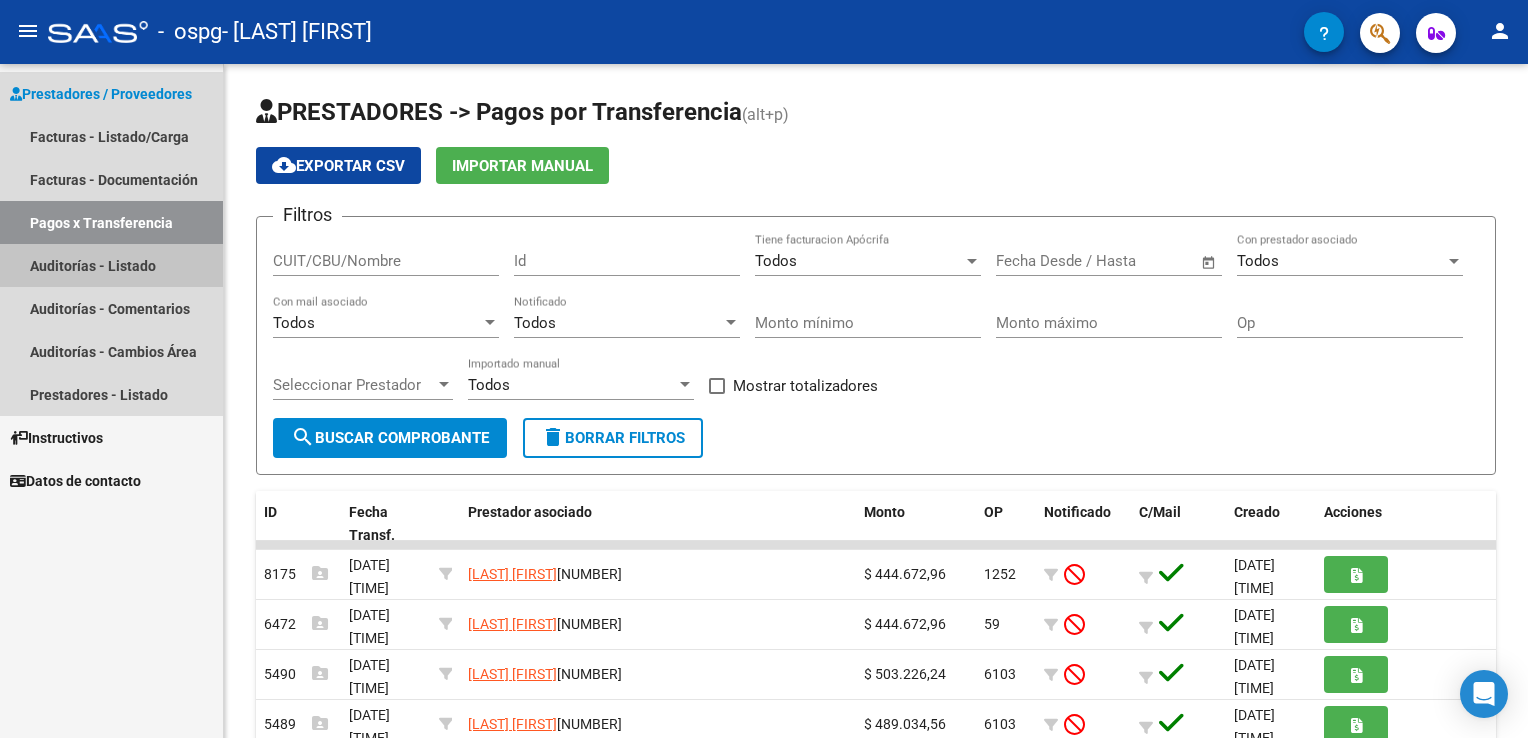 click on "Auditorías - Listado" at bounding box center (111, 265) 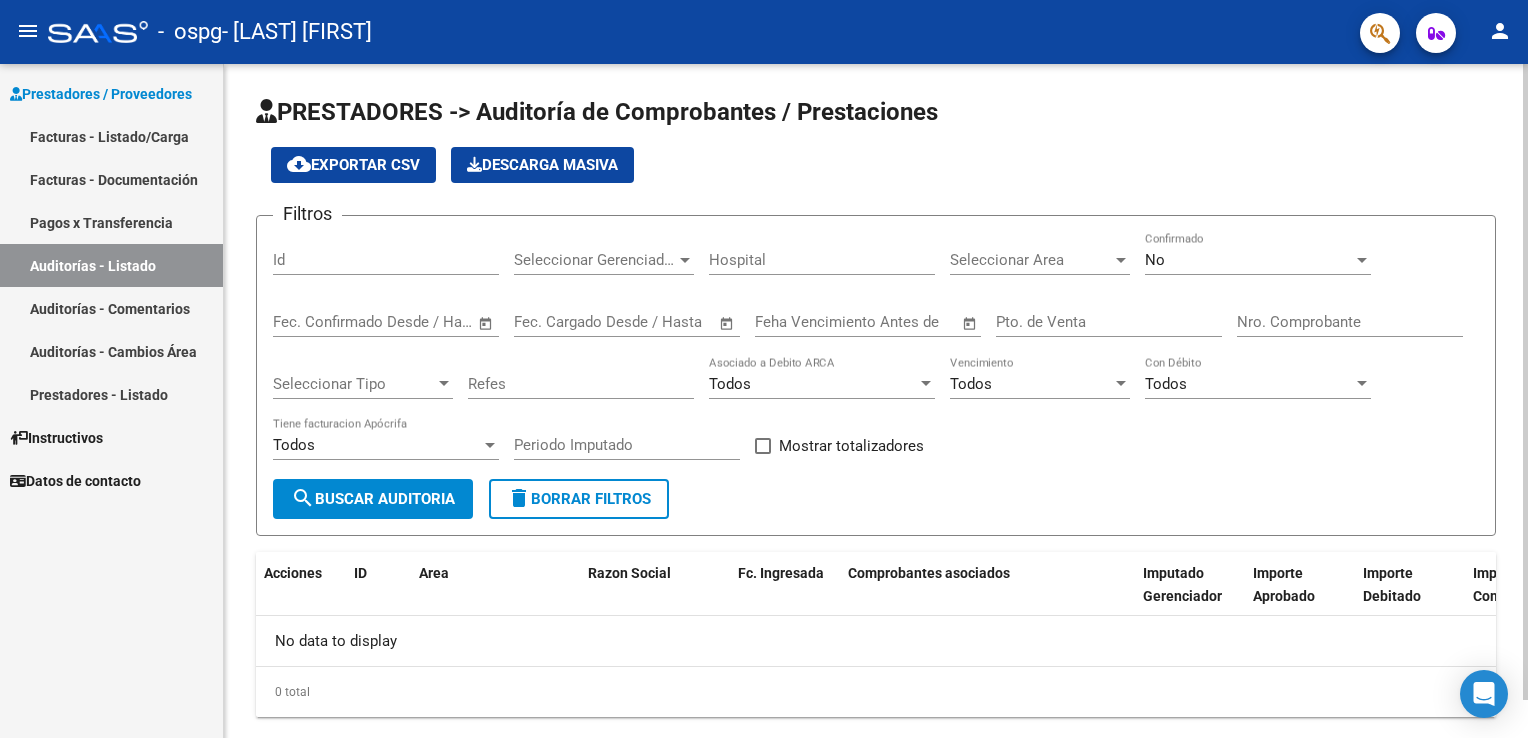 scroll, scrollTop: 40, scrollLeft: 0, axis: vertical 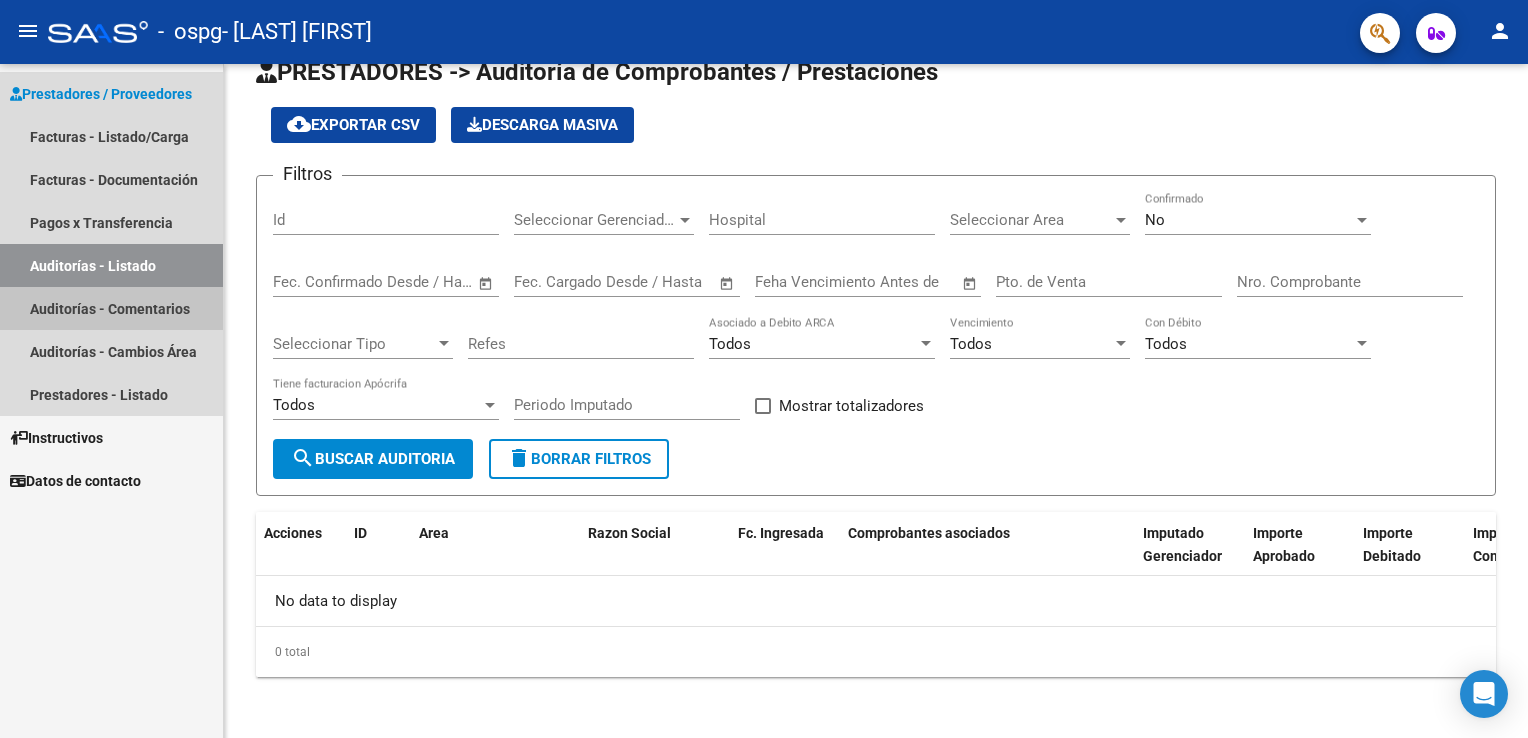 click on "Auditorías - Comentarios" at bounding box center [111, 308] 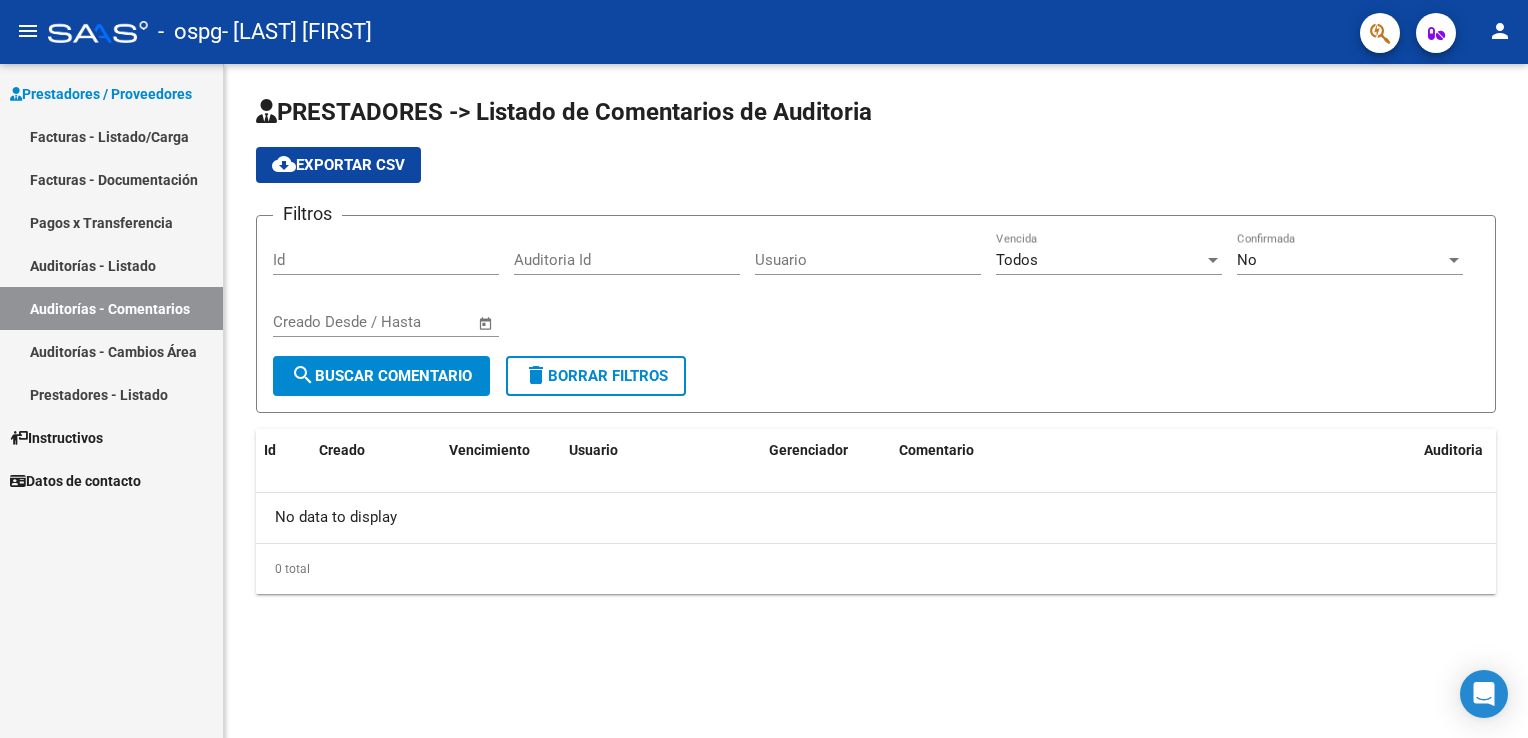 click on "Auditorías - Cambios Área" at bounding box center [111, 351] 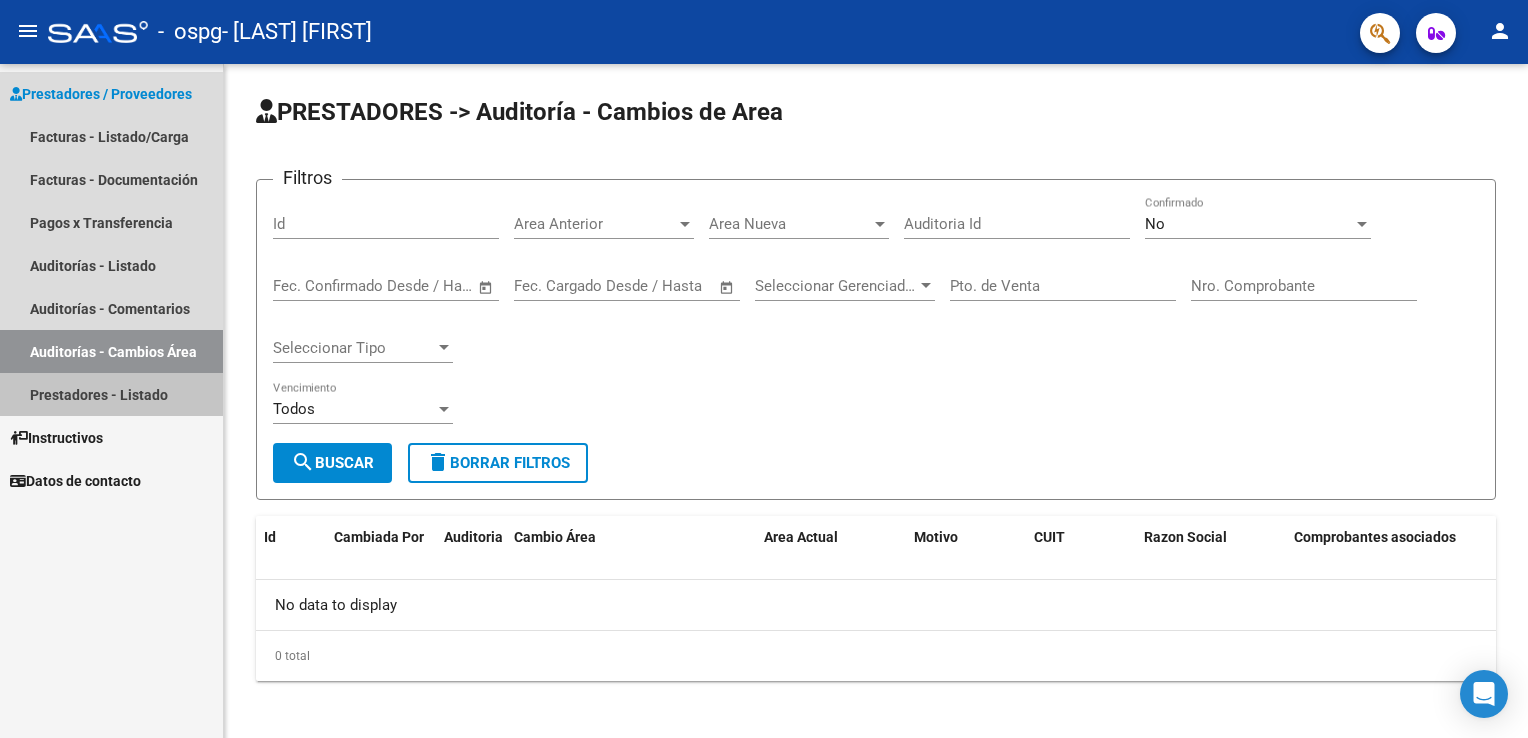 click on "Prestadores - Listado" at bounding box center (111, 394) 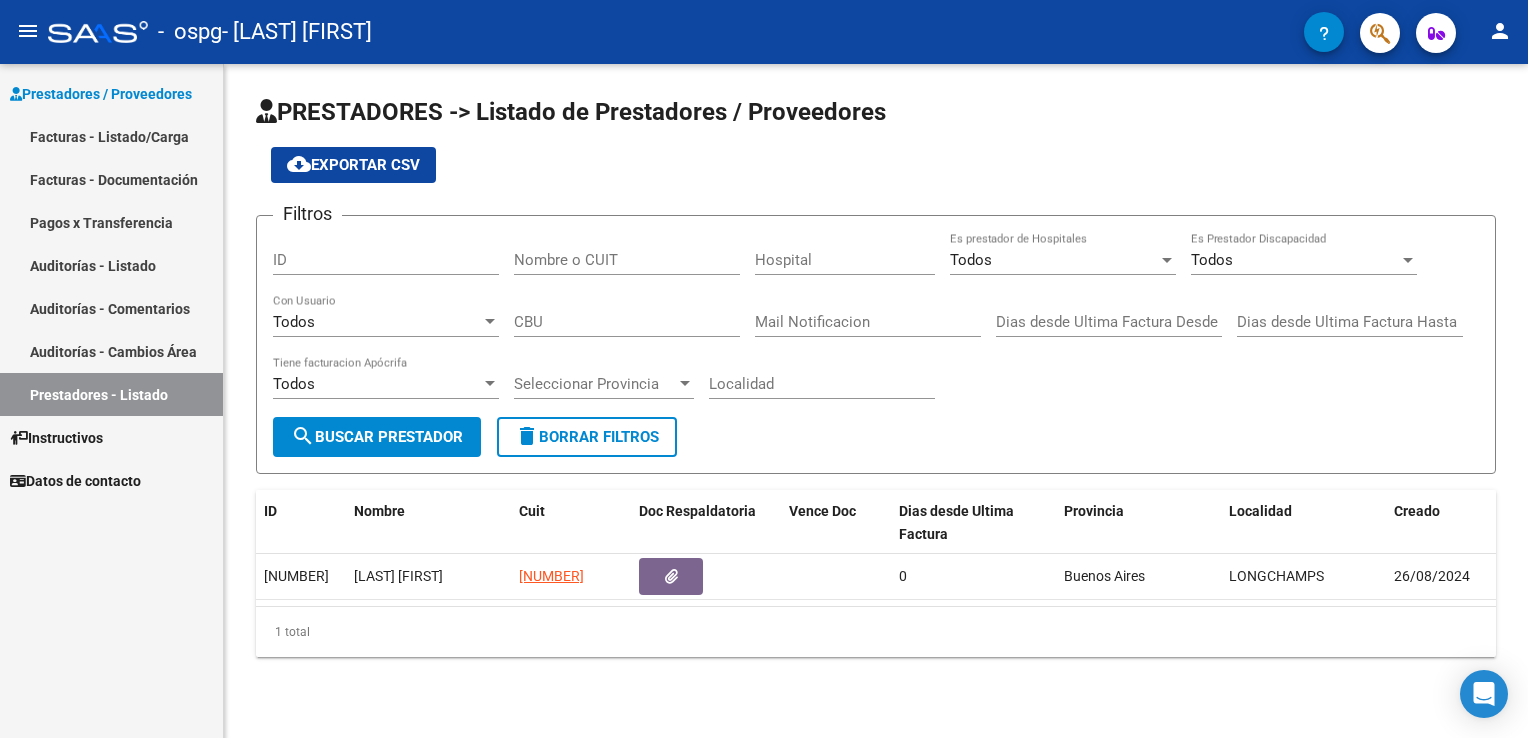 click on "Datos de contacto" at bounding box center [75, 481] 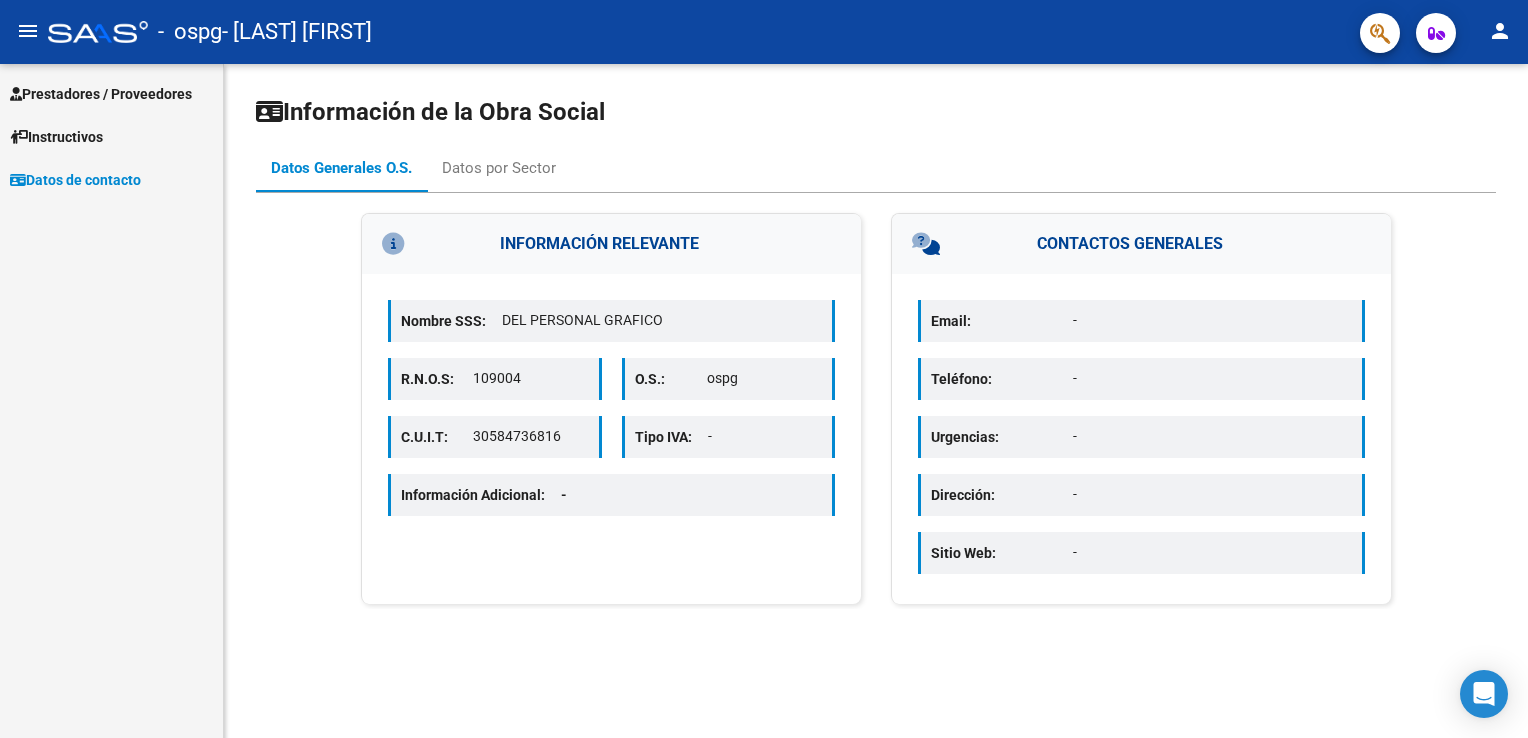 click on "menu" 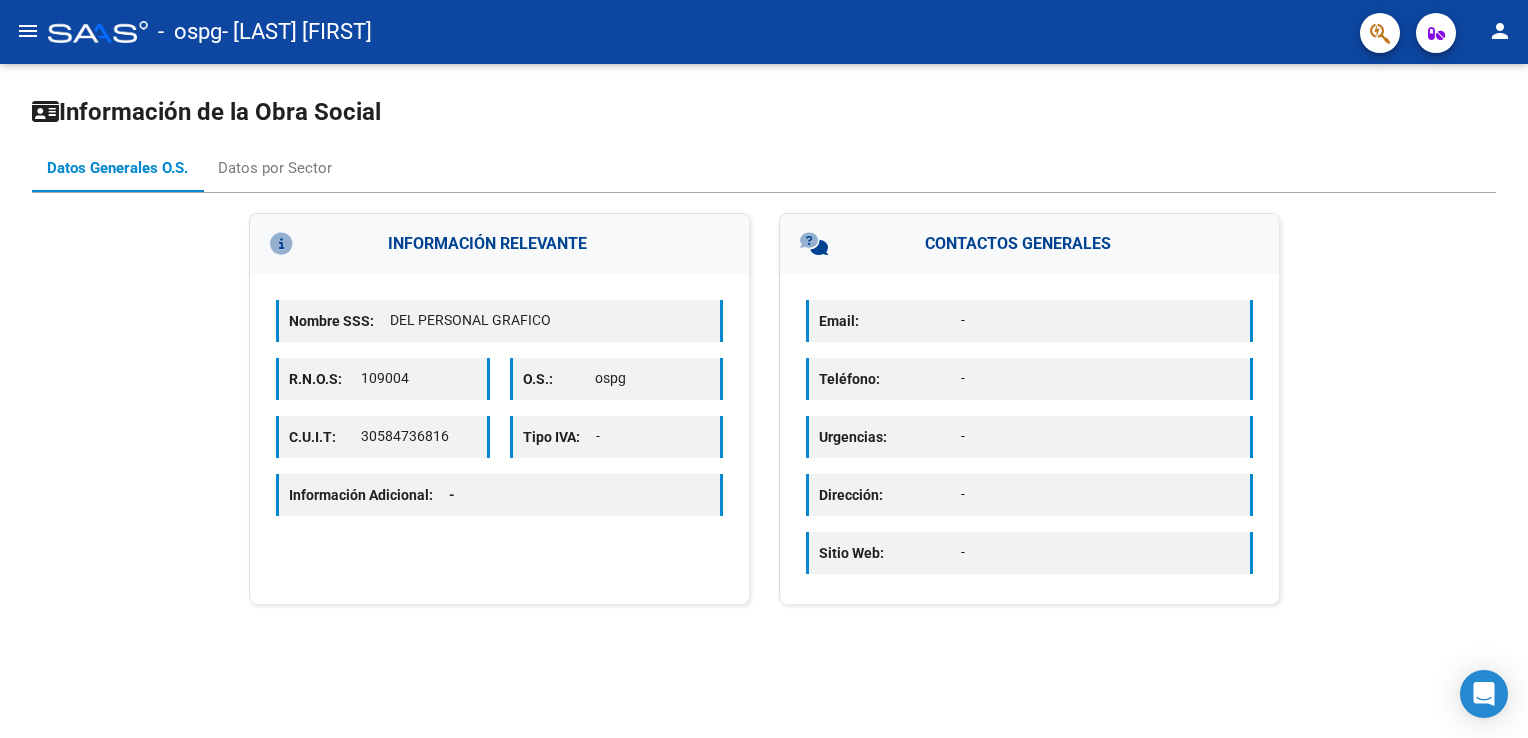 click on "menu" 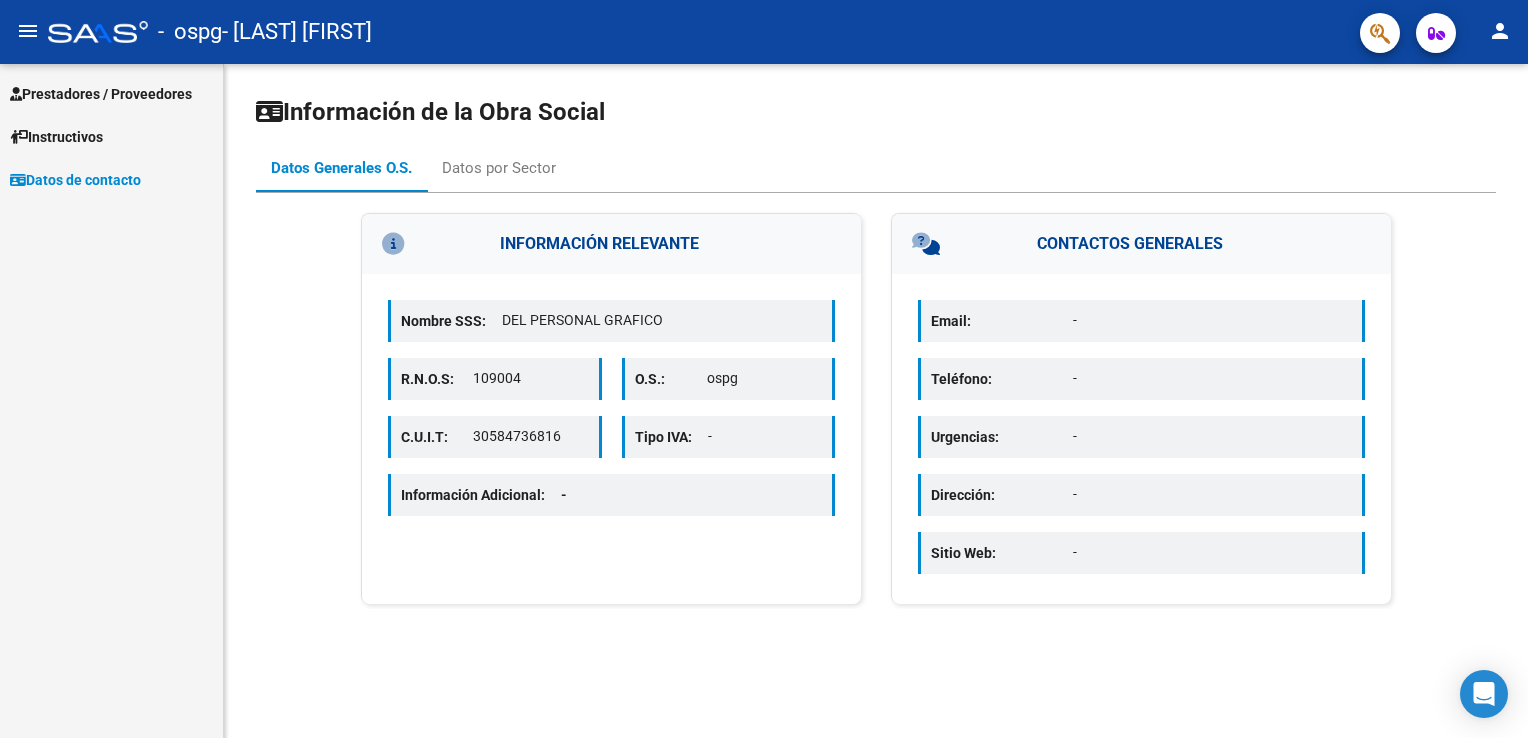 click on "Prestadores / Proveedores" at bounding box center (101, 94) 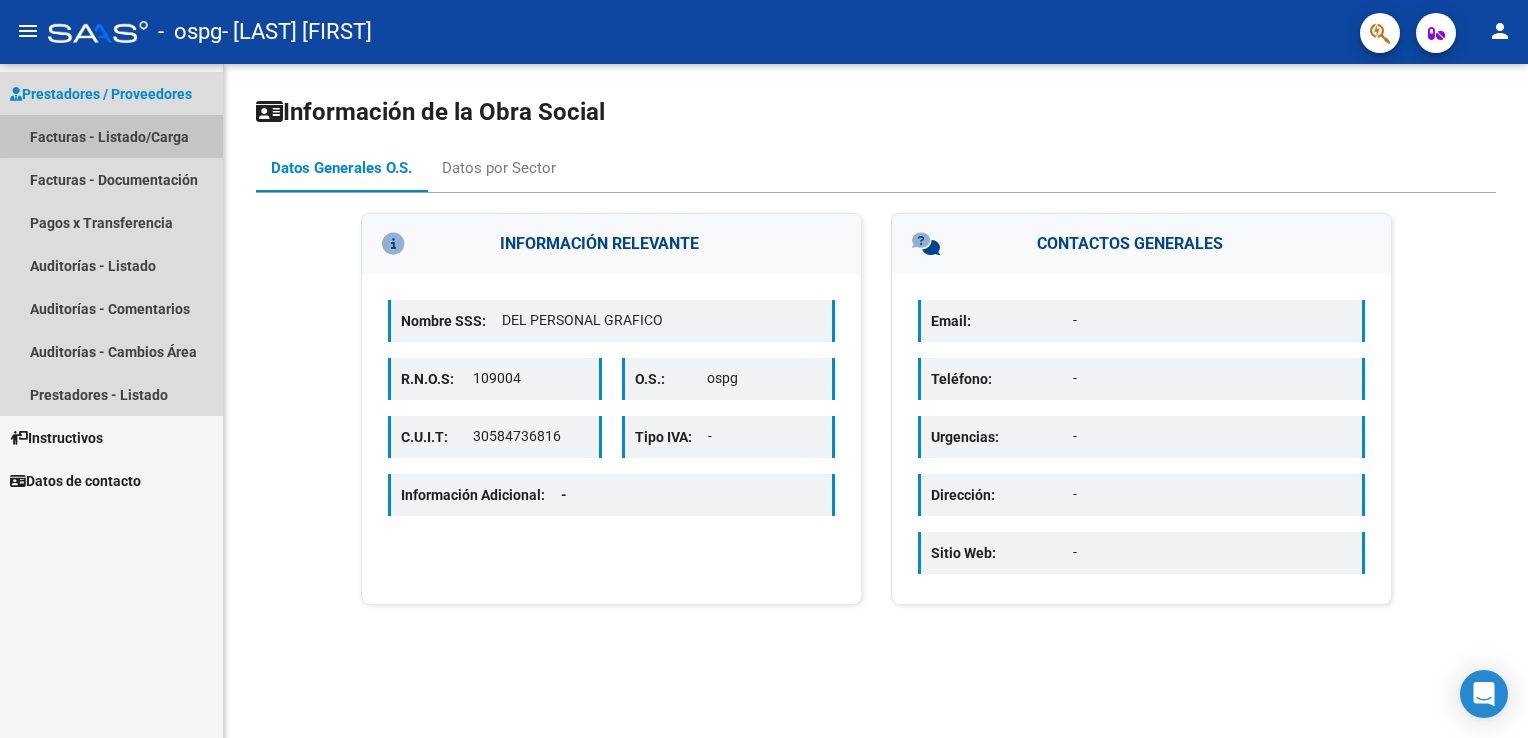 click on "Facturas - Listado/Carga" at bounding box center (111, 136) 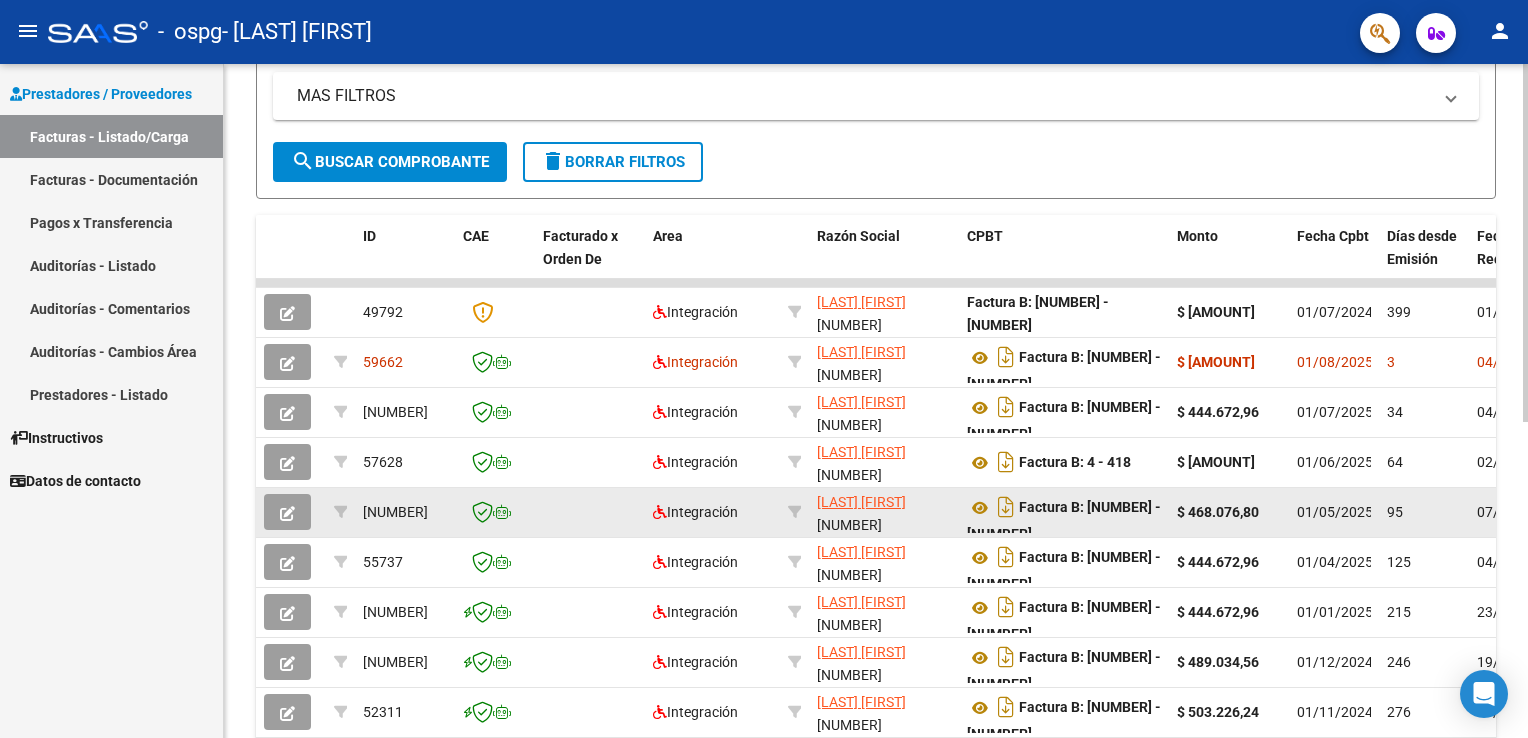 scroll, scrollTop: 595, scrollLeft: 0, axis: vertical 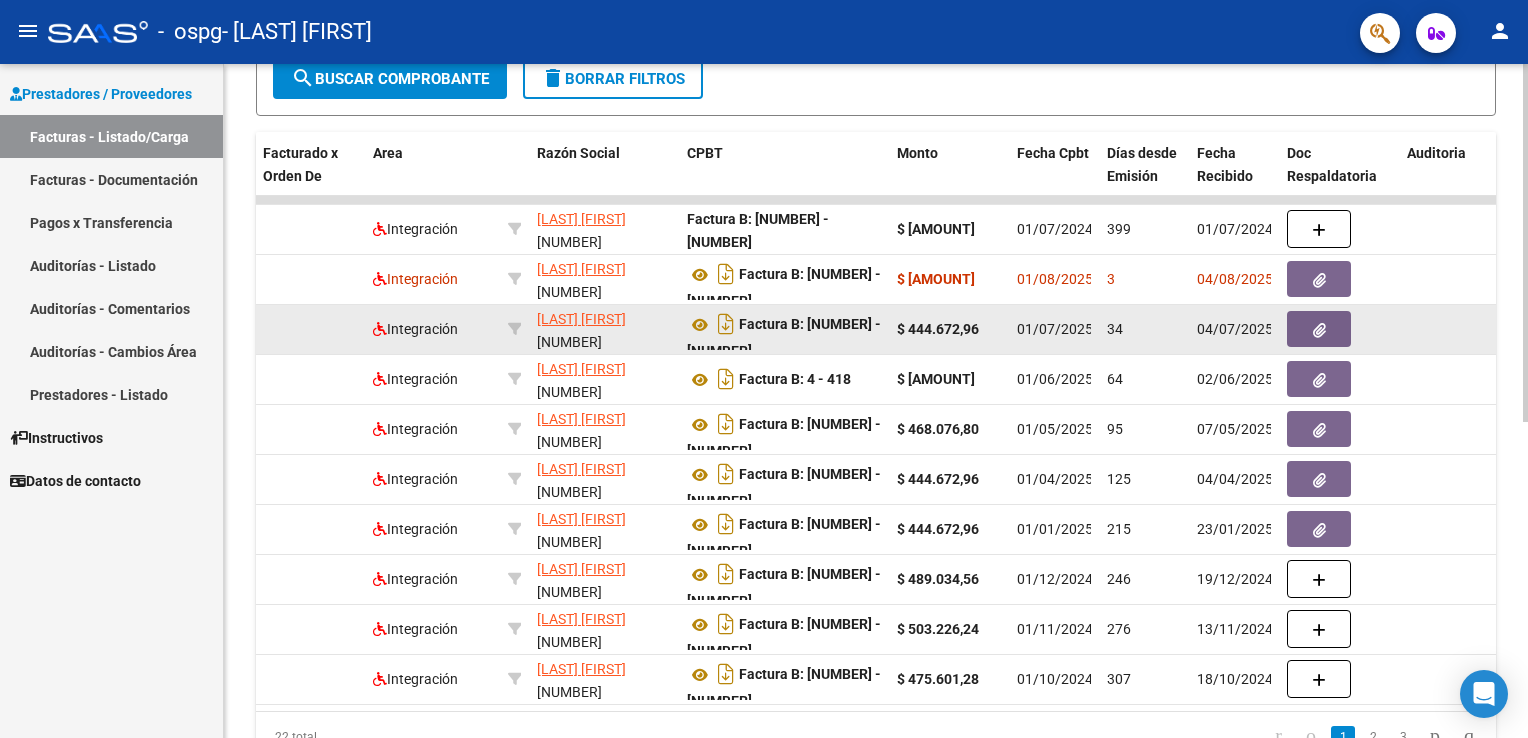 click 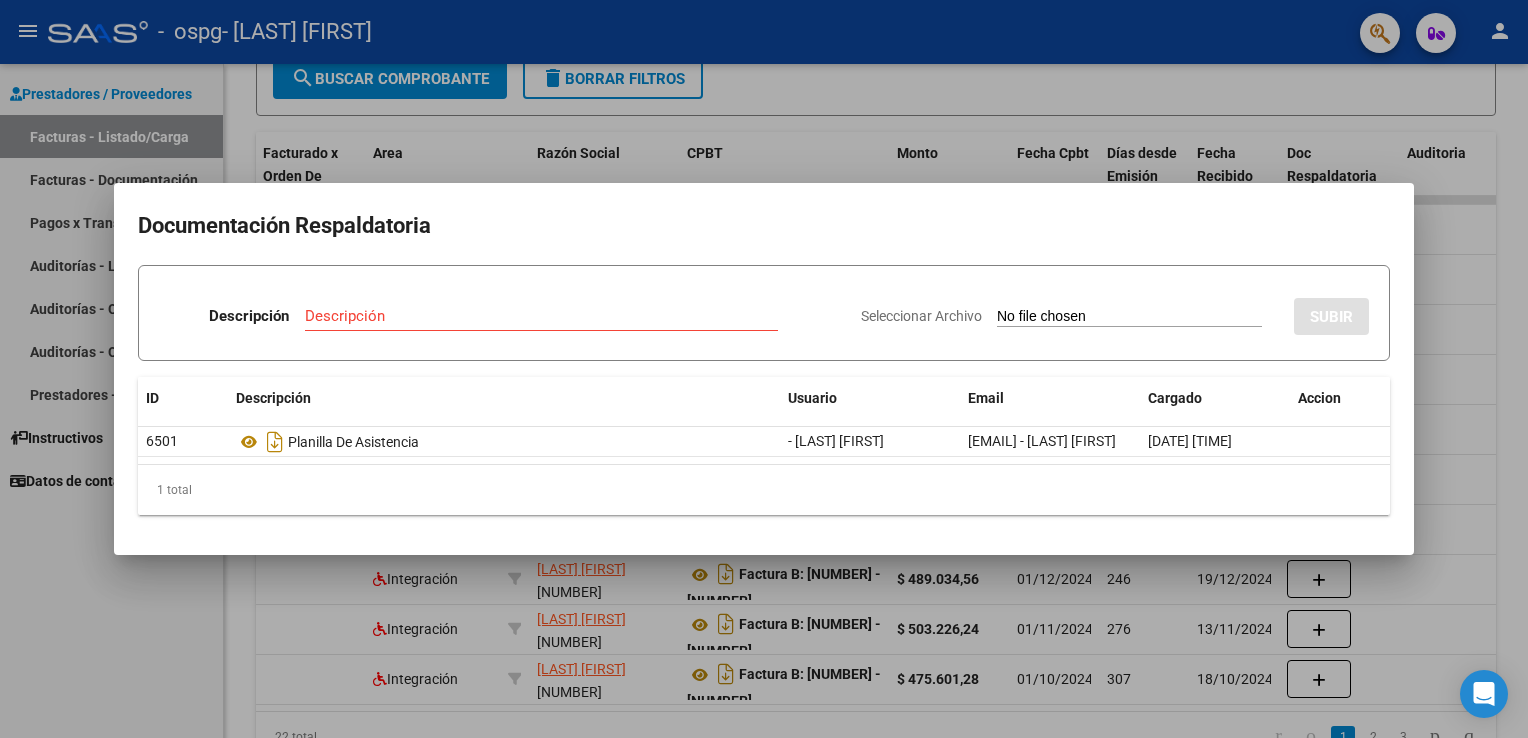 click on "Seleccionar Archivo" at bounding box center [1129, 317] 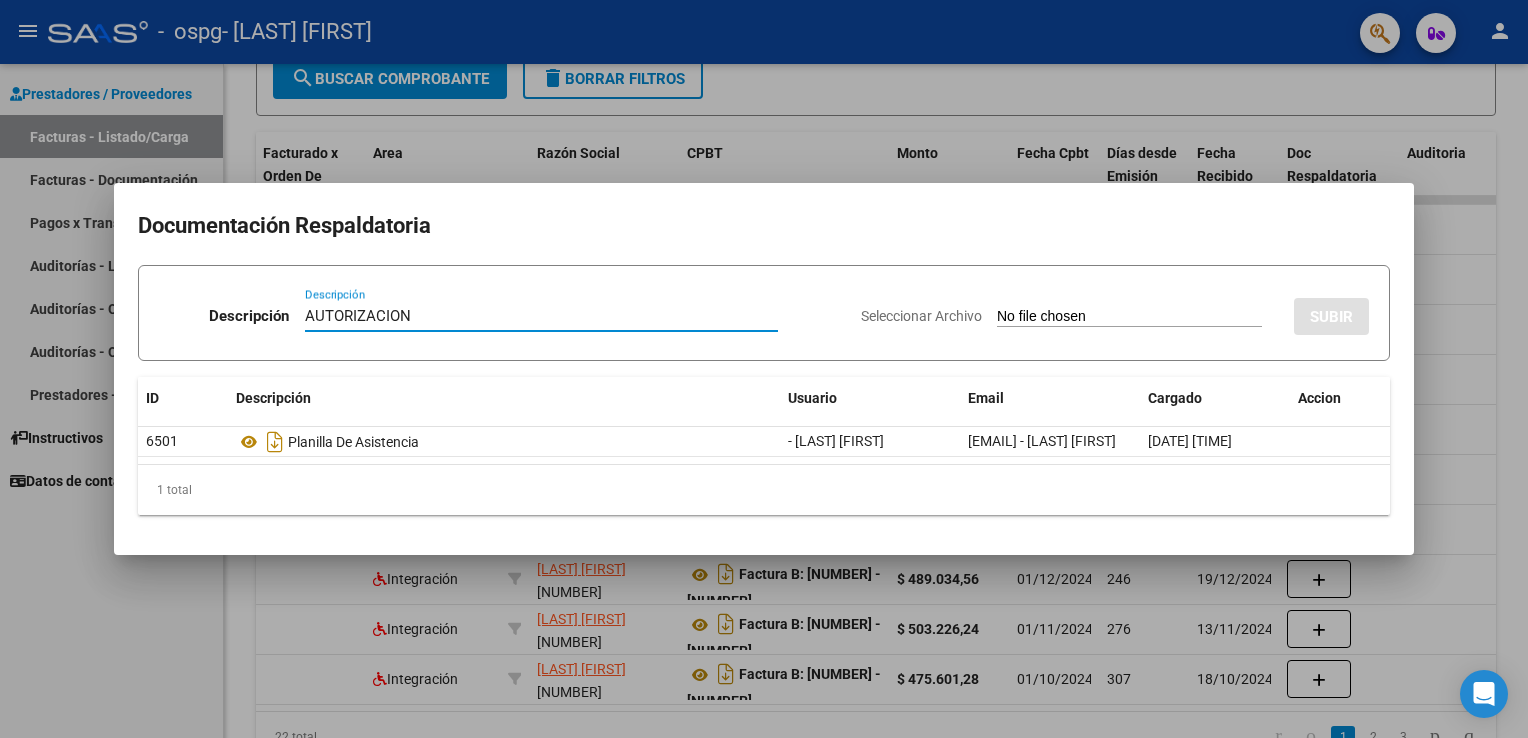 type on "AUTORIZACION" 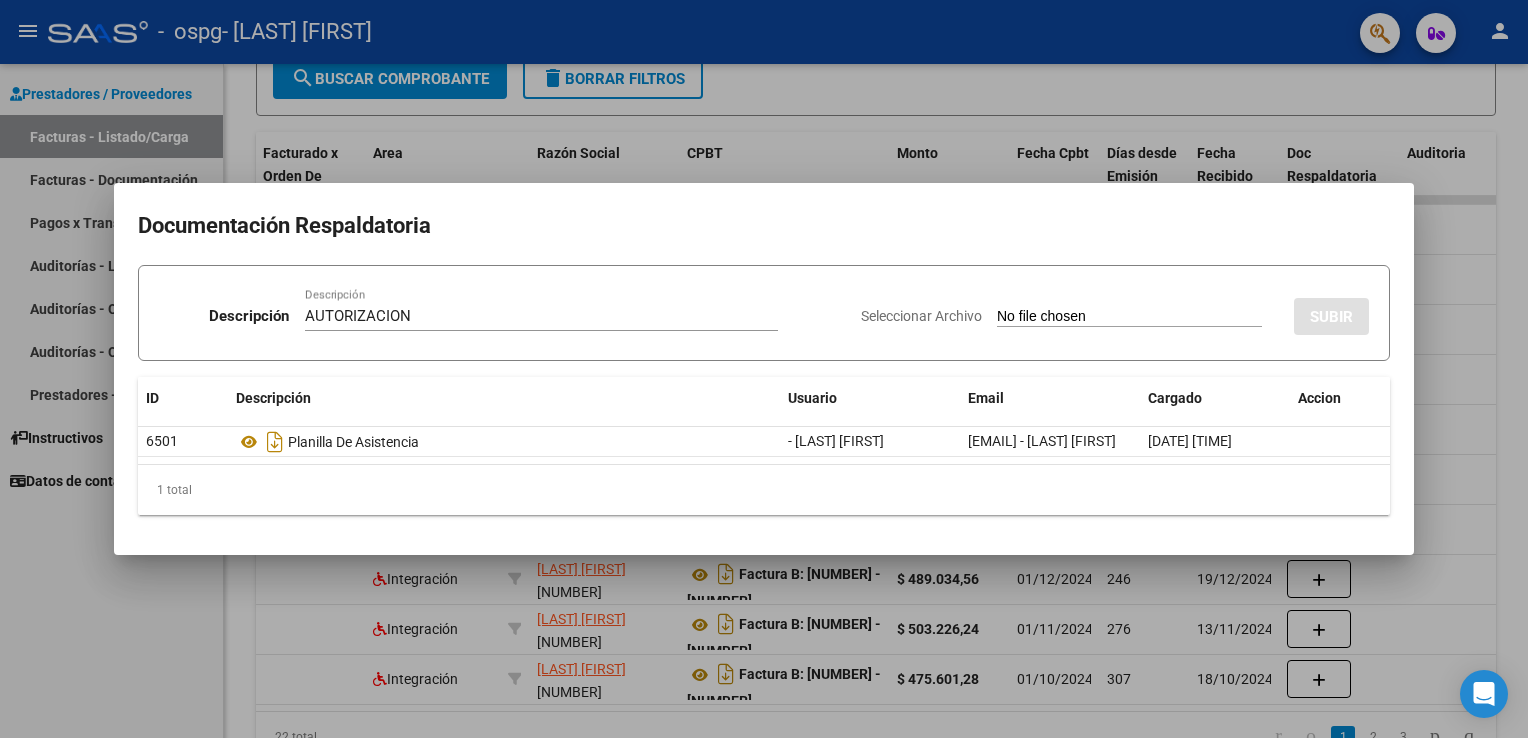 type on "C:\fakepath\AUTORIZACIONES 2025 (2).odt" 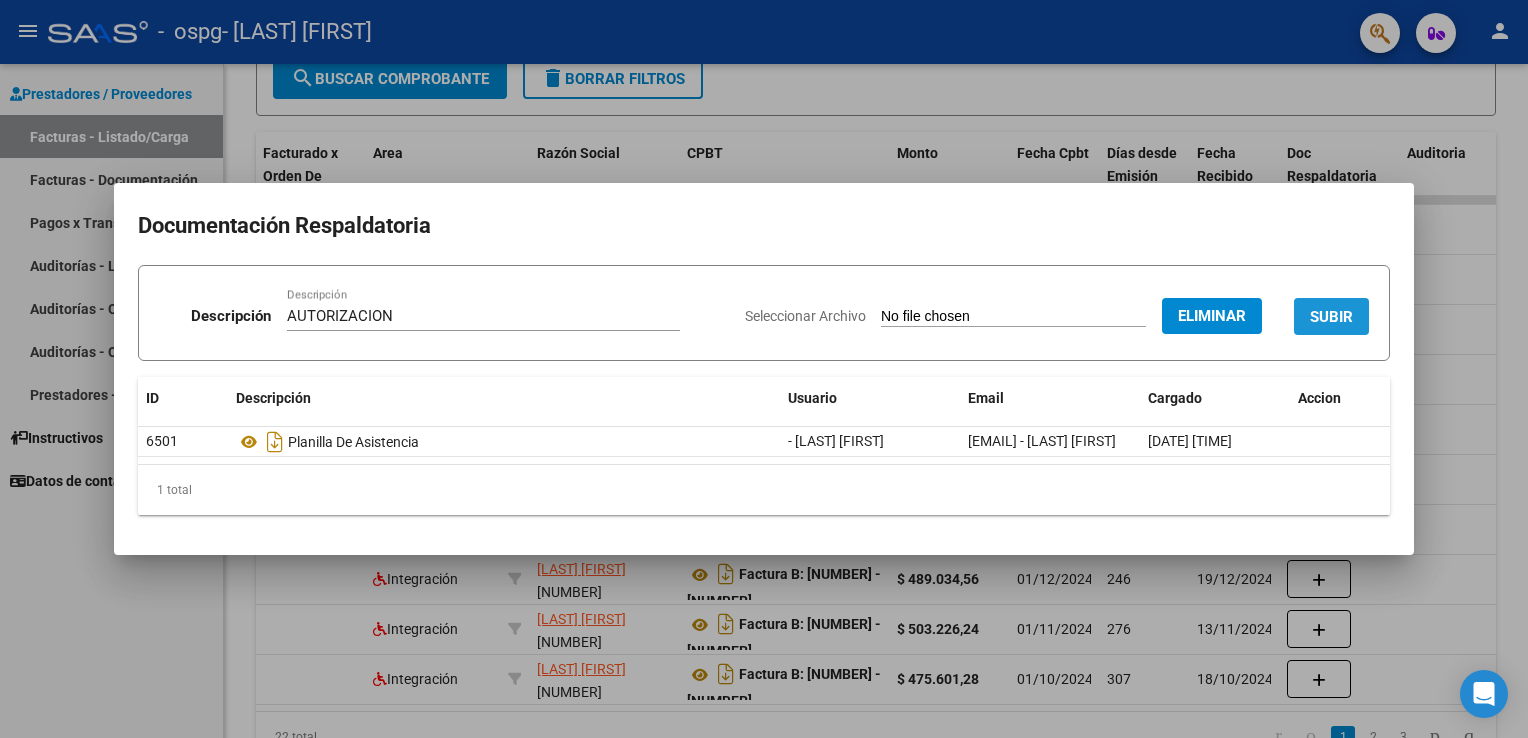 click on "SUBIR" at bounding box center [1331, 317] 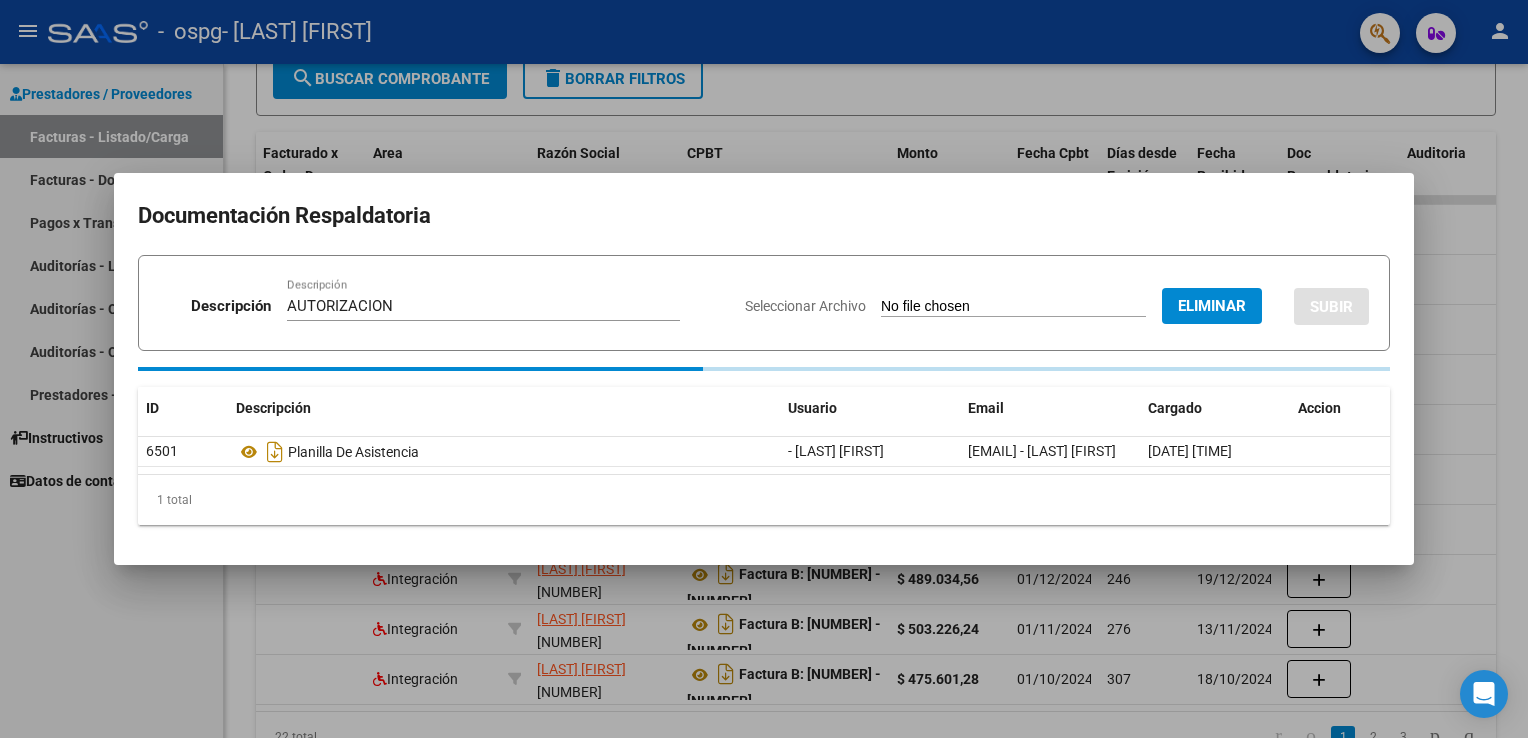 type 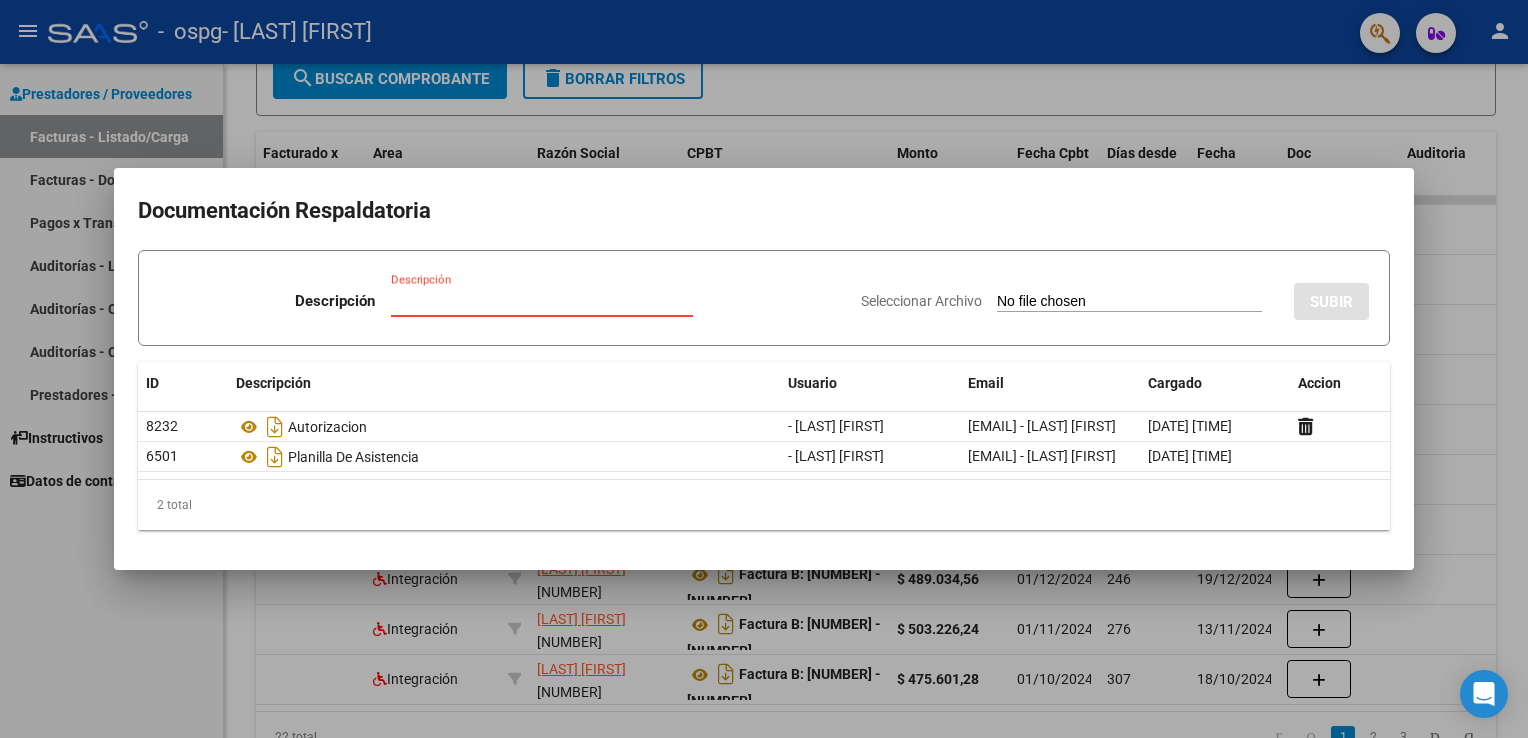 click on "Descripción" at bounding box center (542, 301) 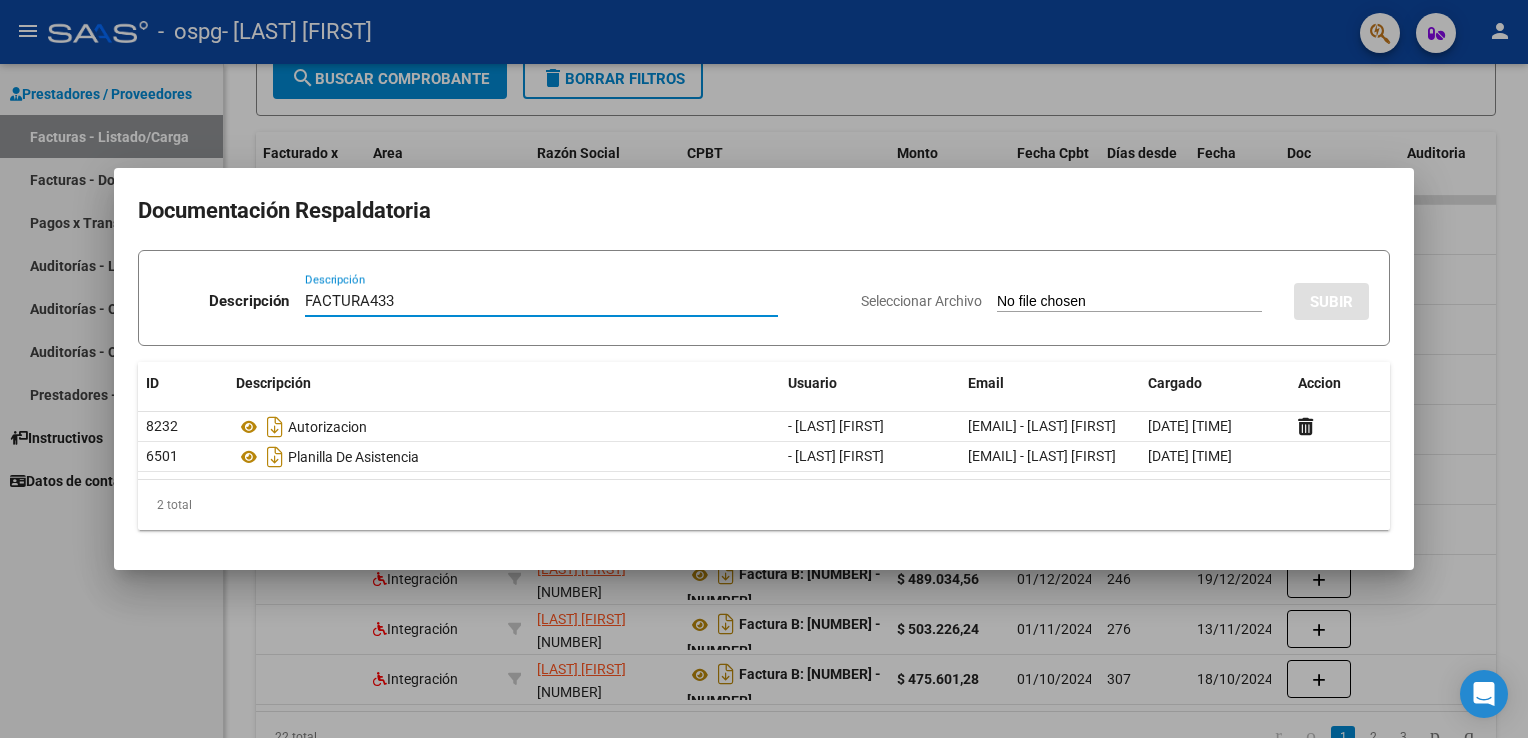 click on "FACTURA433" at bounding box center (541, 301) 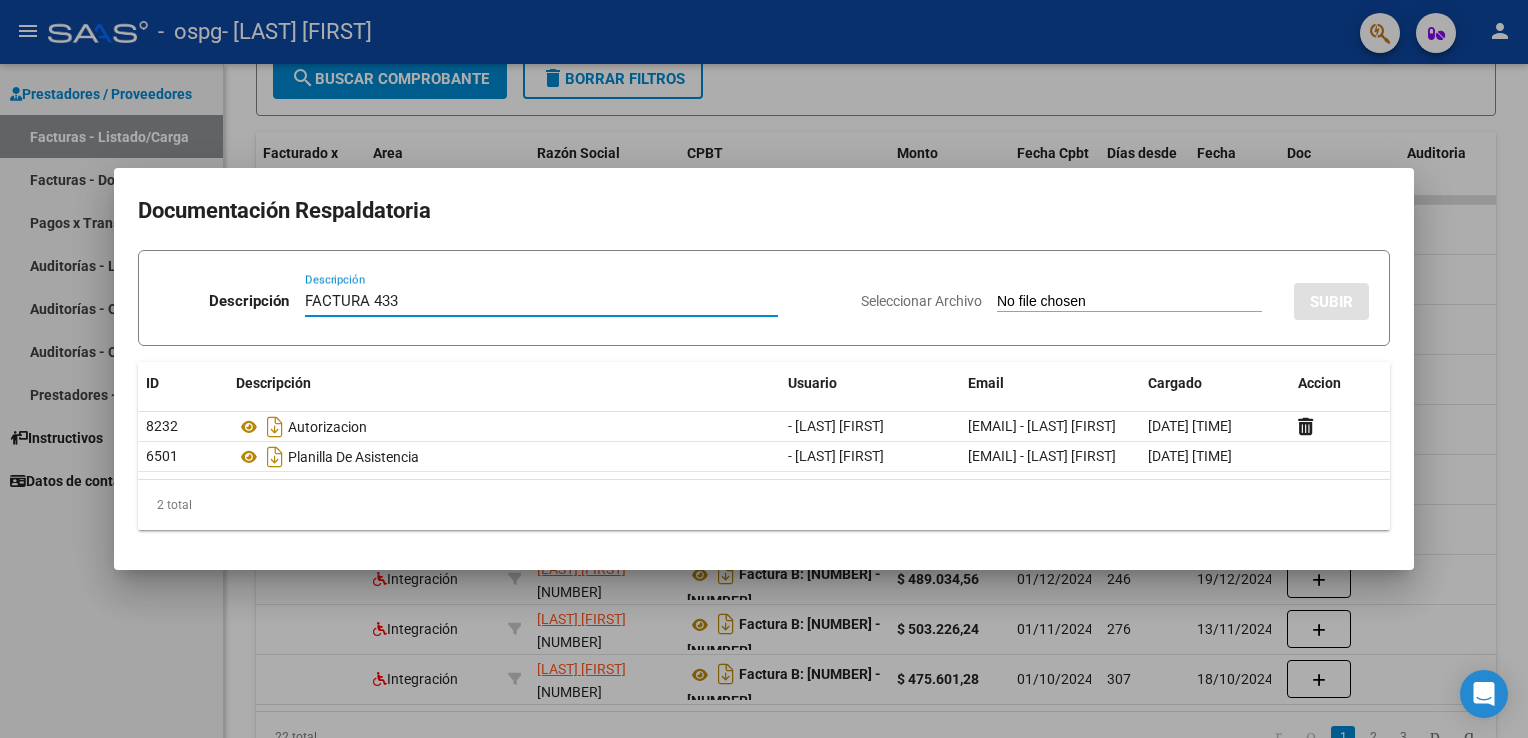 type on "FACTURA 433" 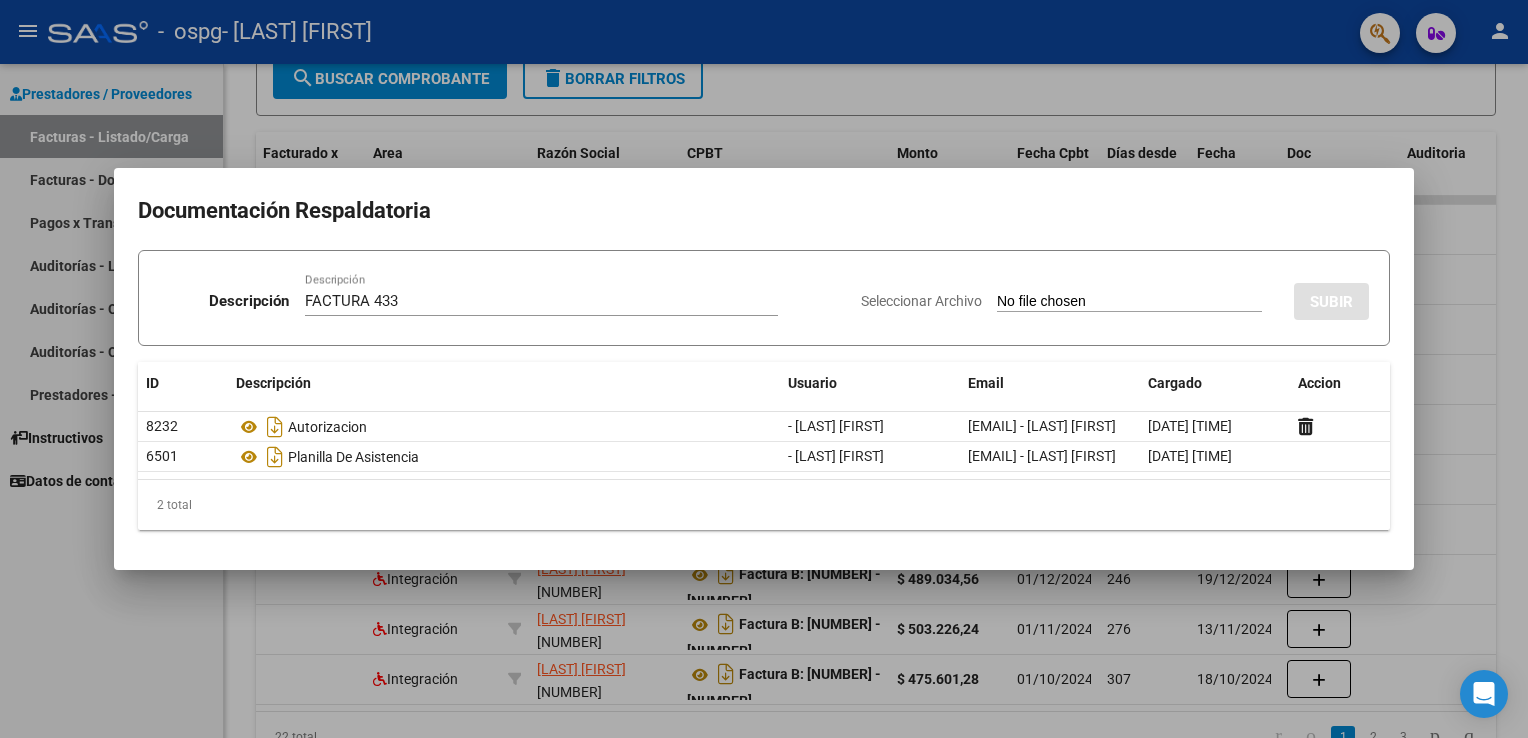 click on "Seleccionar Archivo" at bounding box center (1129, 302) 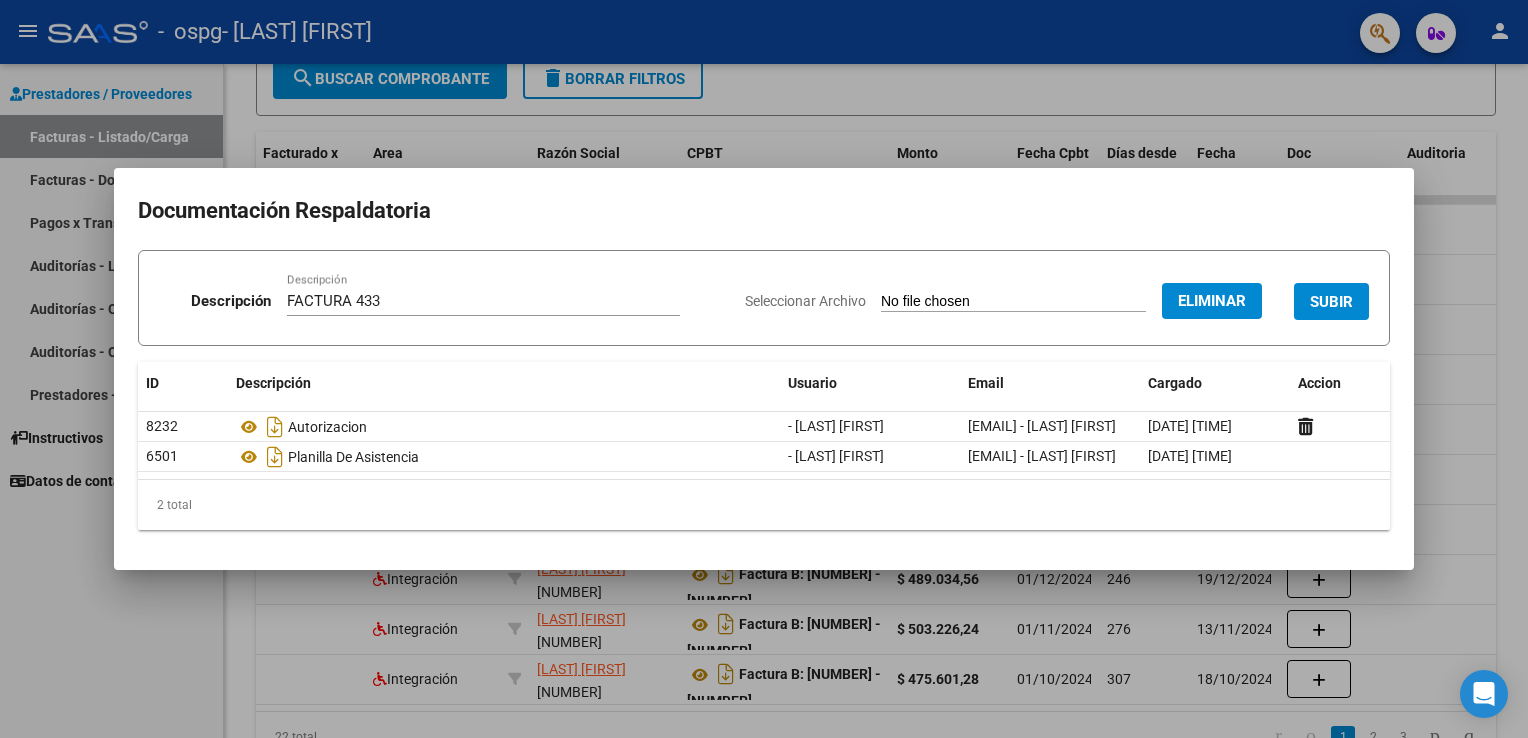 click on "SUBIR" at bounding box center [1331, 302] 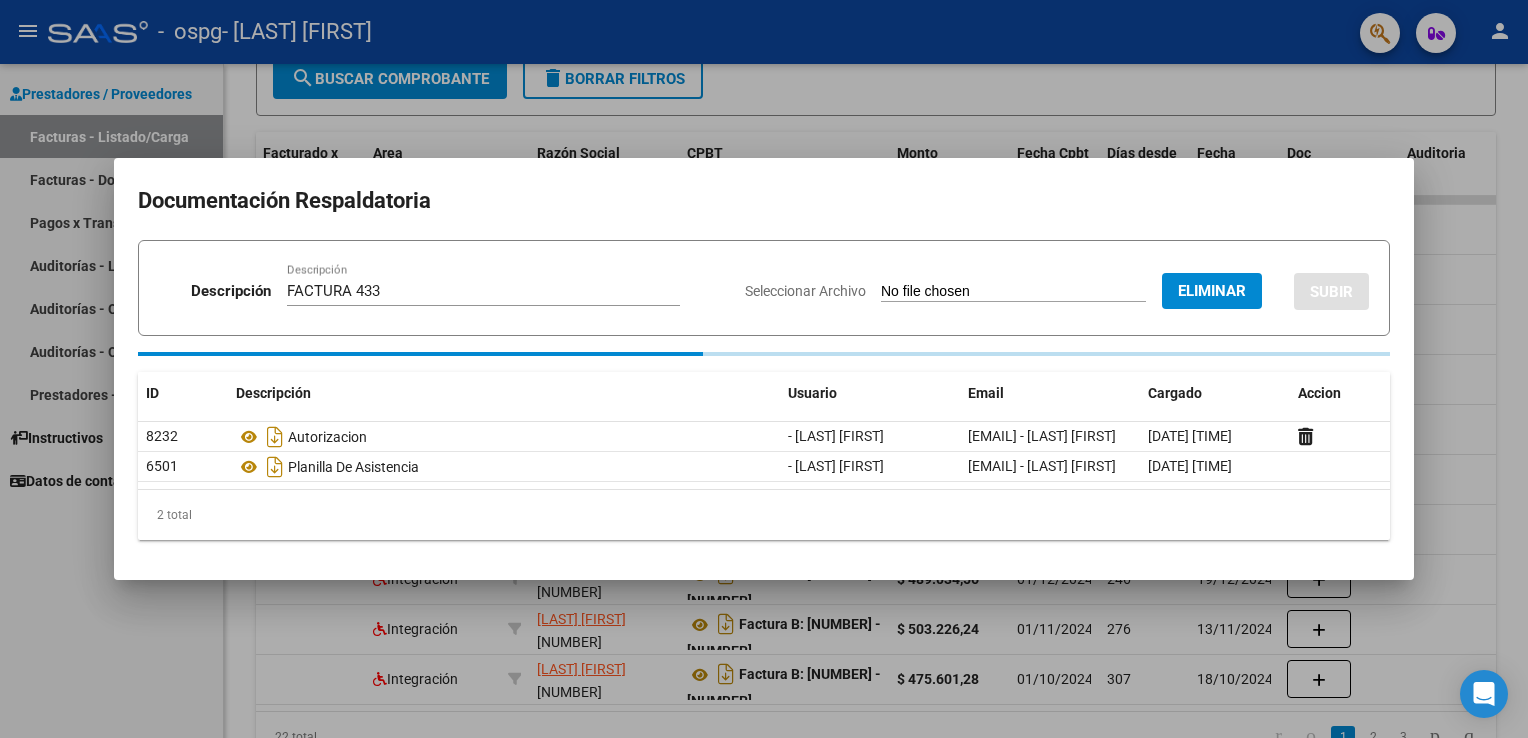 type 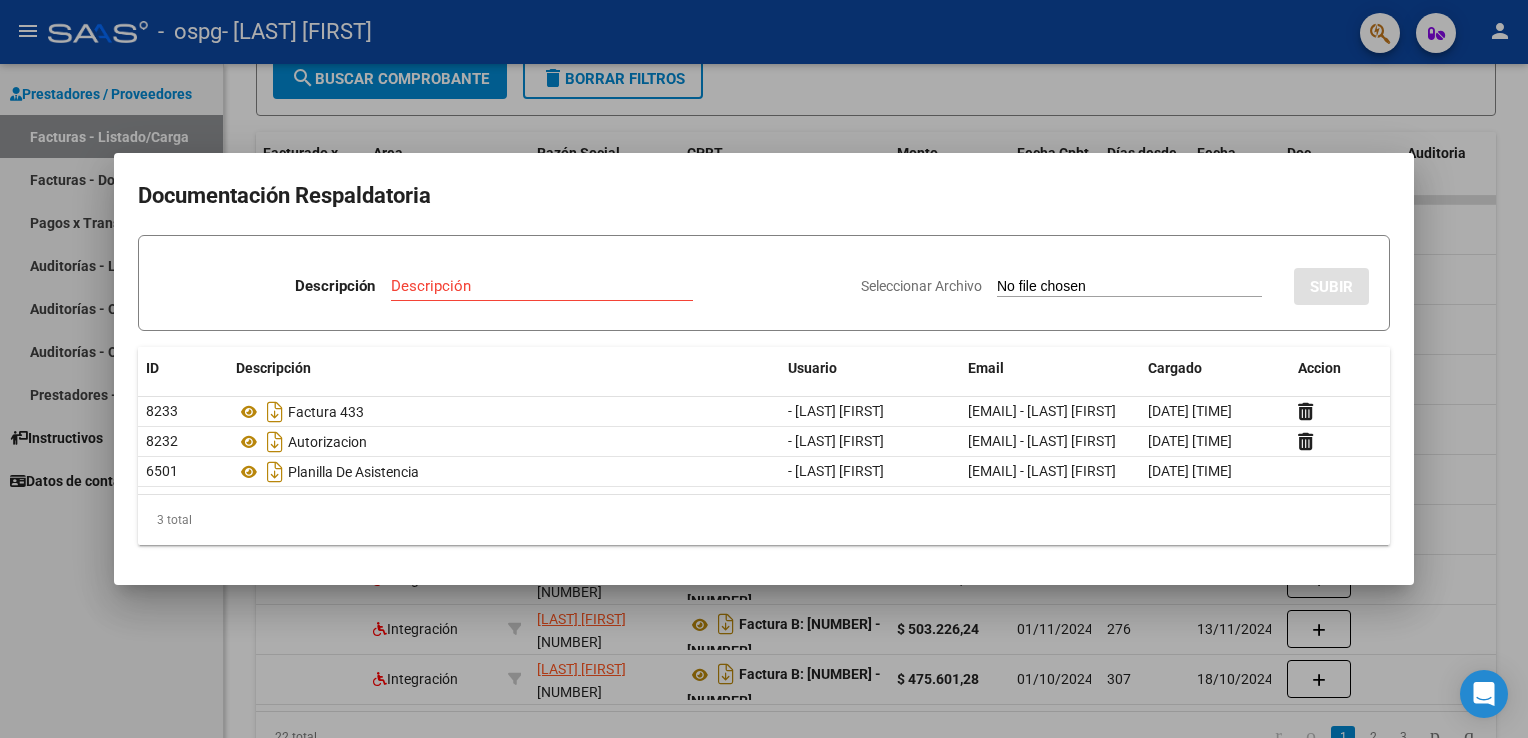 click at bounding box center [764, 369] 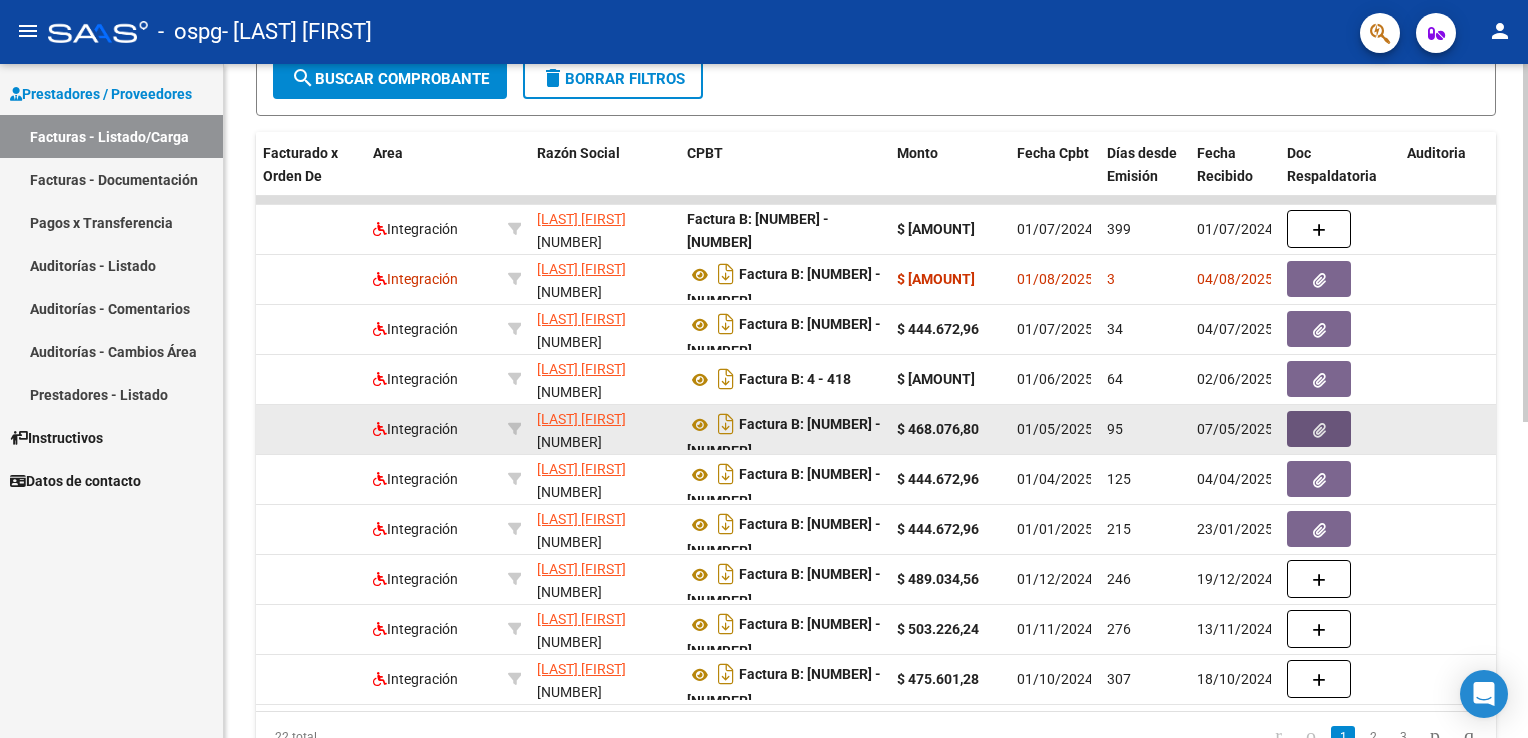 click 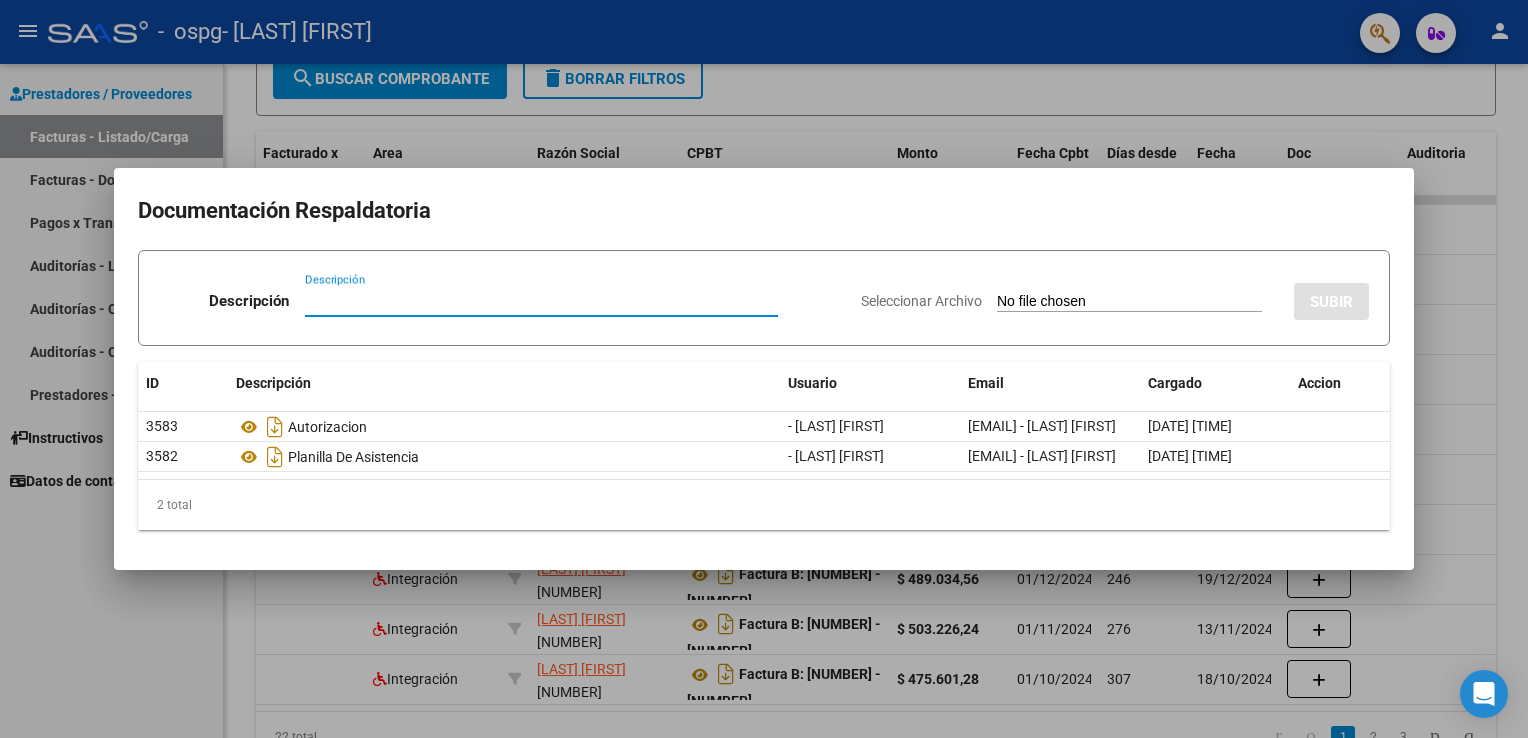 click on "Descripción" at bounding box center [541, 301] 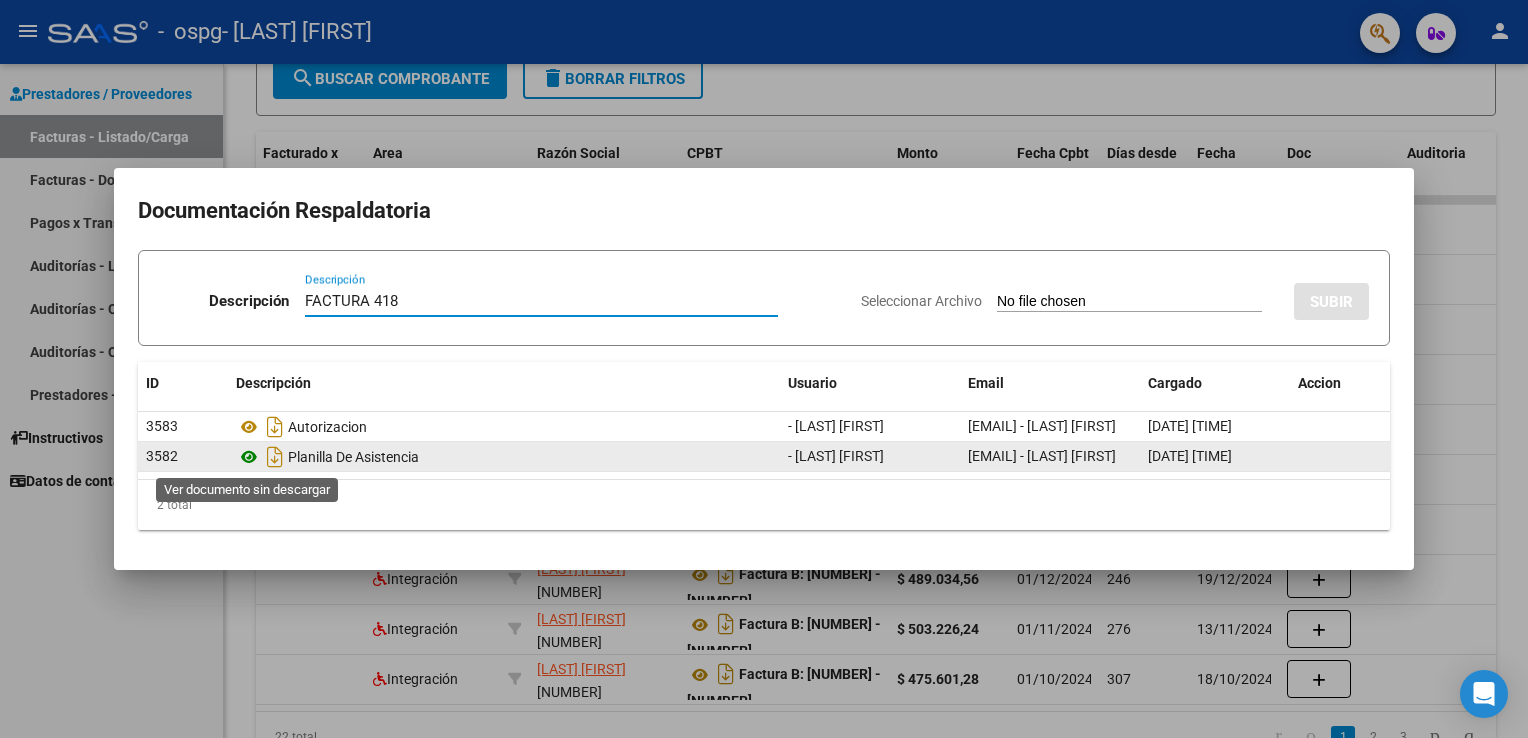 type on "FACTURA 418" 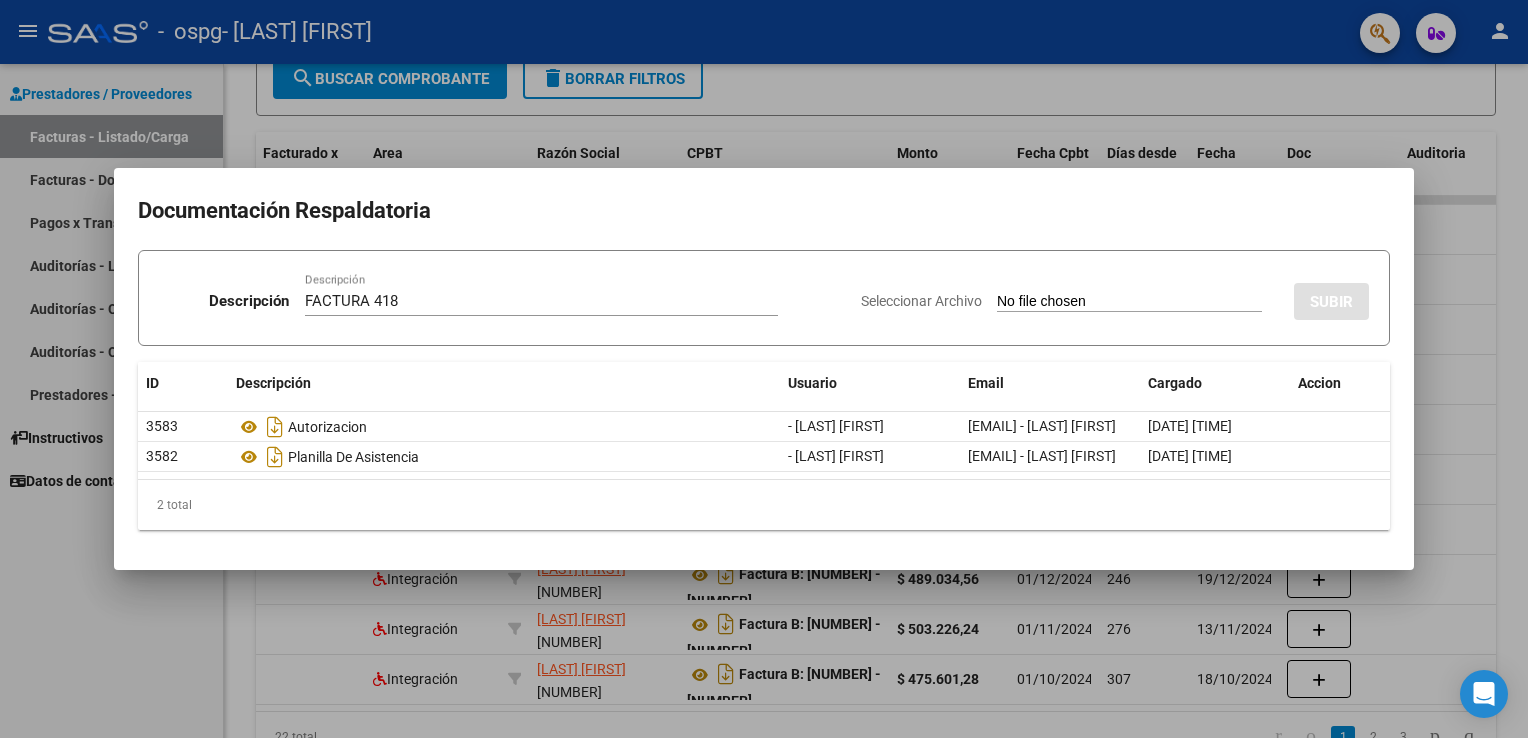 click at bounding box center [764, 369] 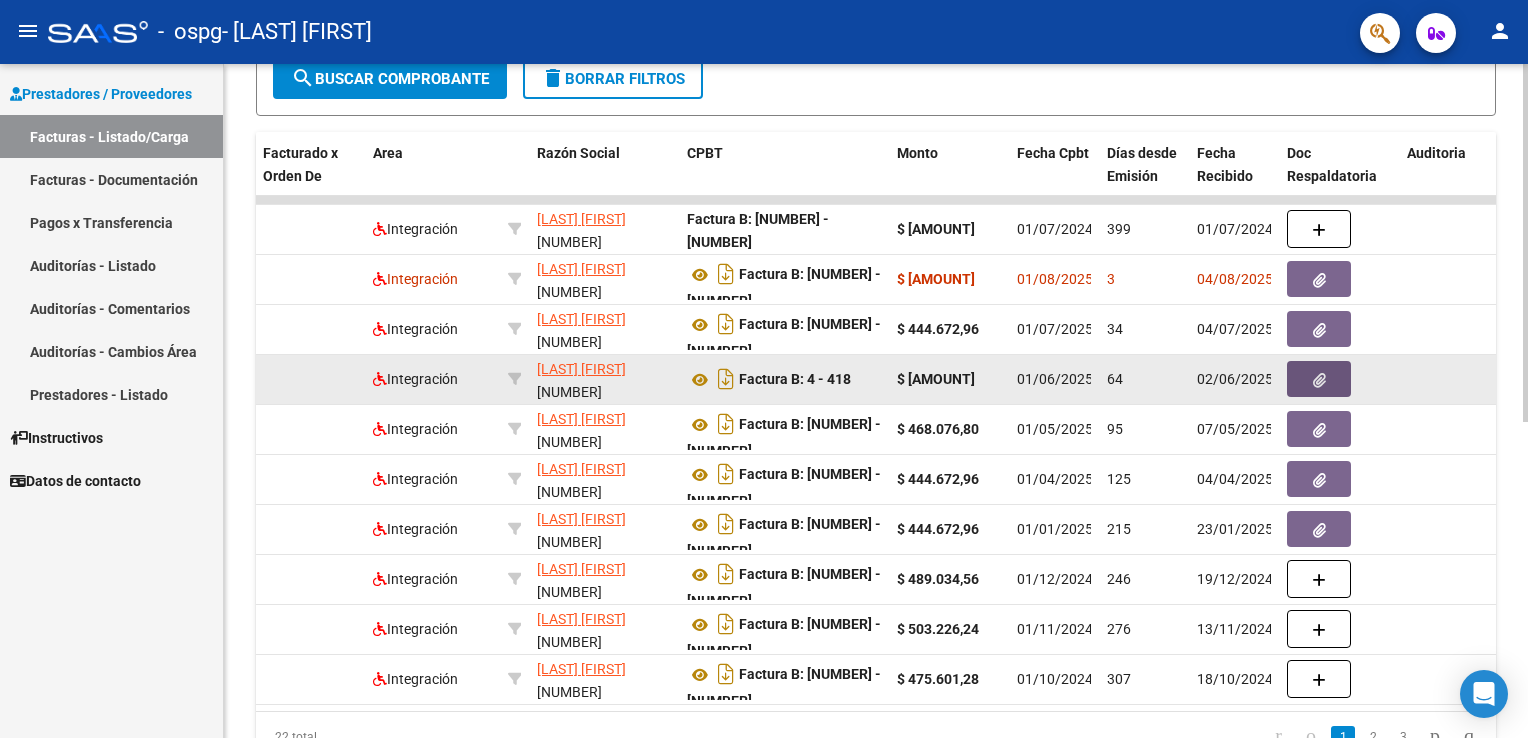 click 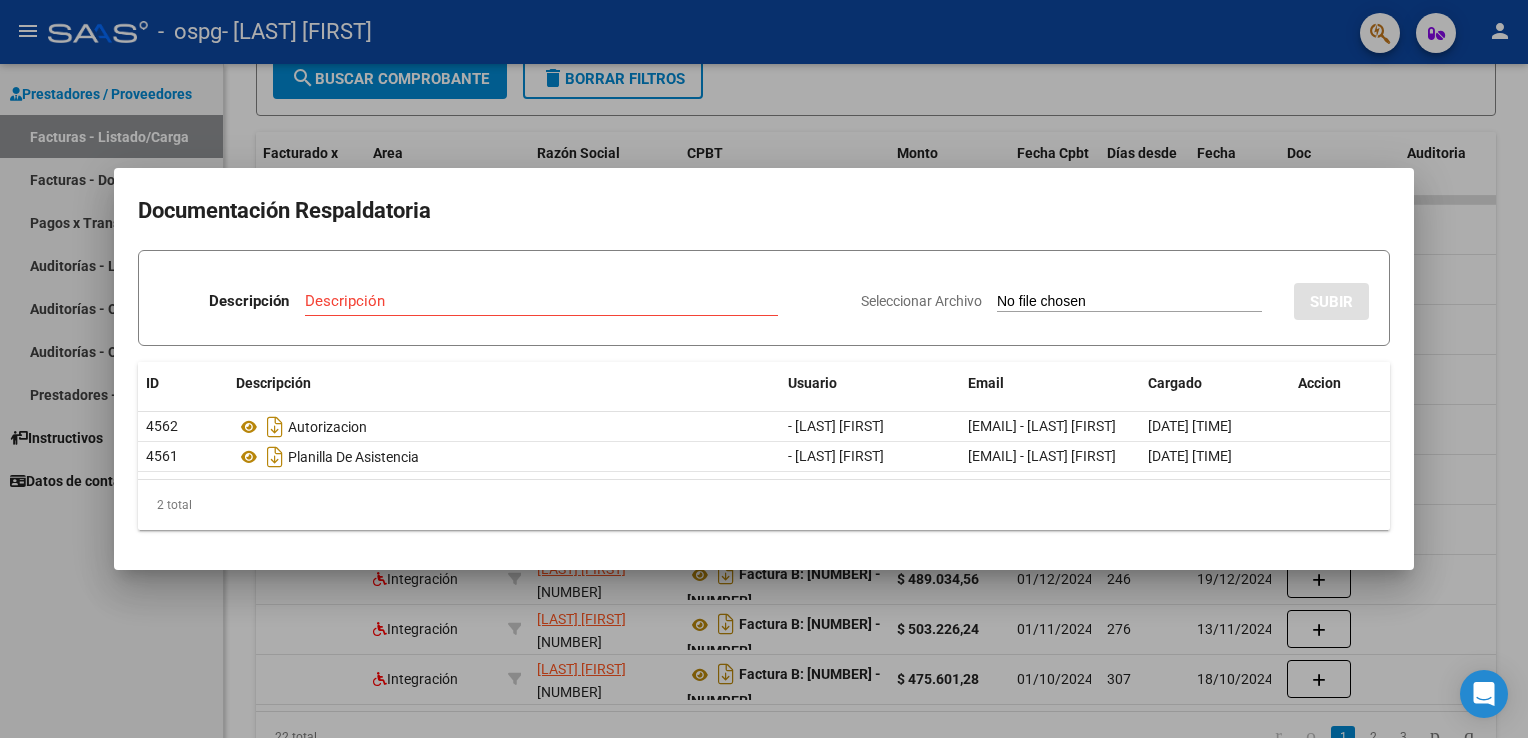 click at bounding box center (764, 369) 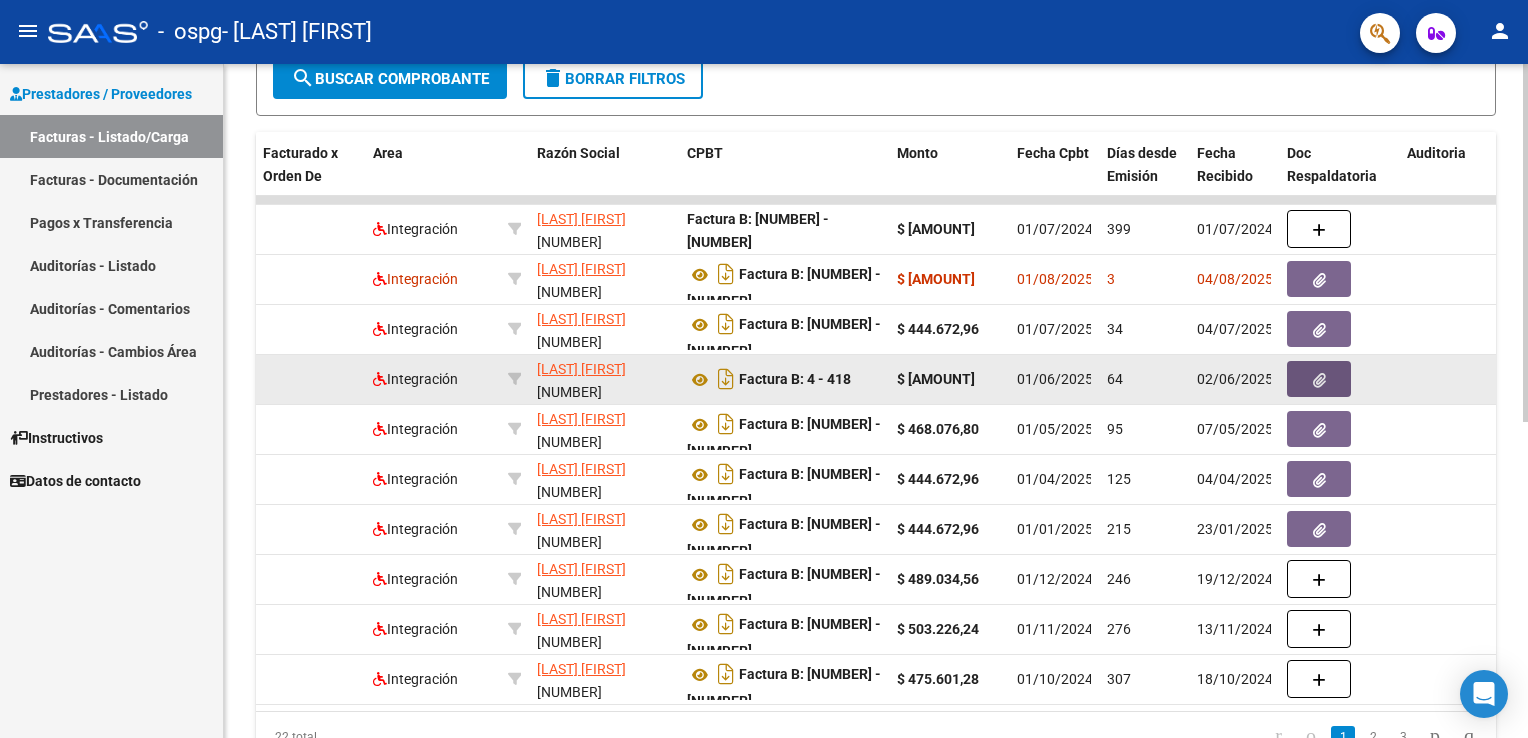 click 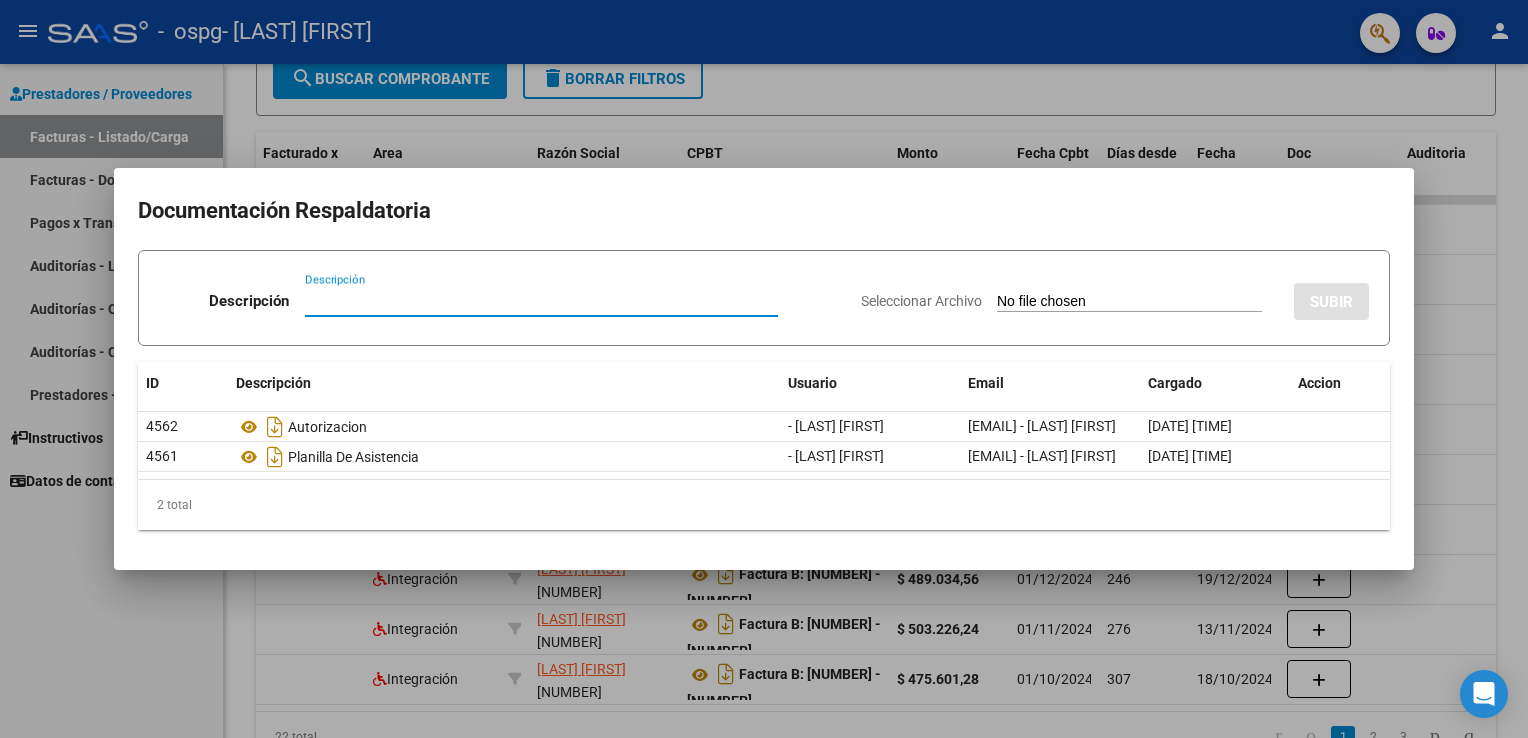 click on "Descripción" at bounding box center (541, 301) 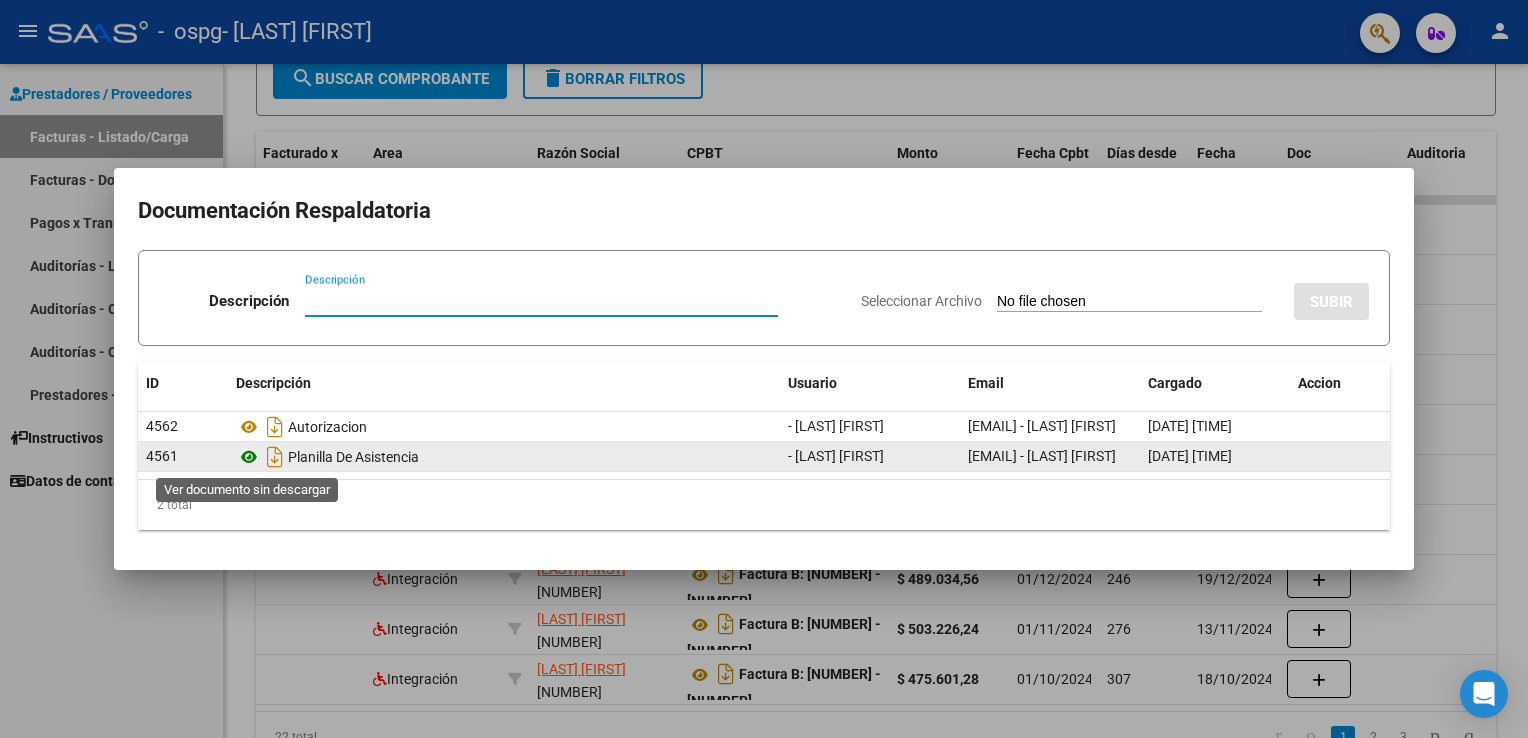 click 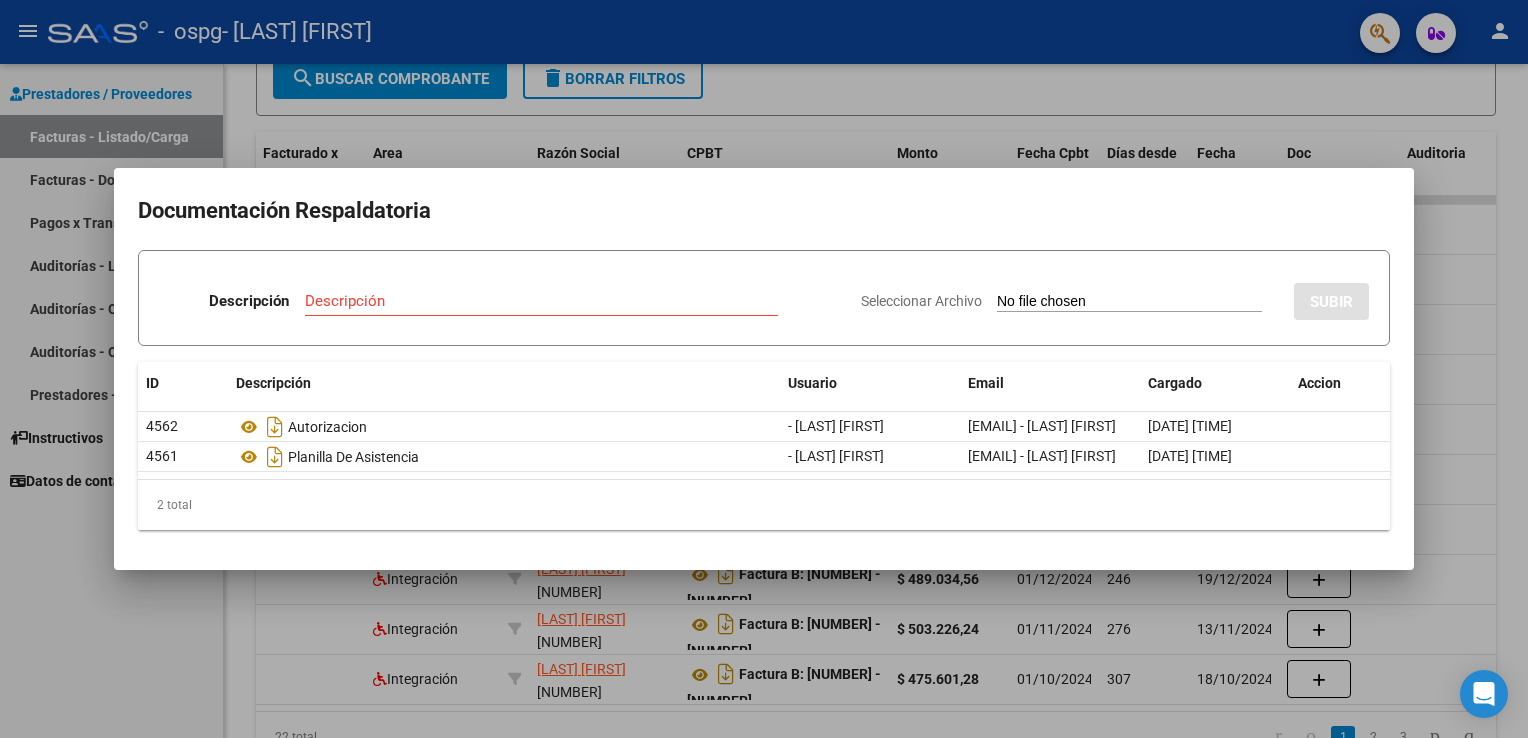 click on "Descripción" at bounding box center [541, 301] 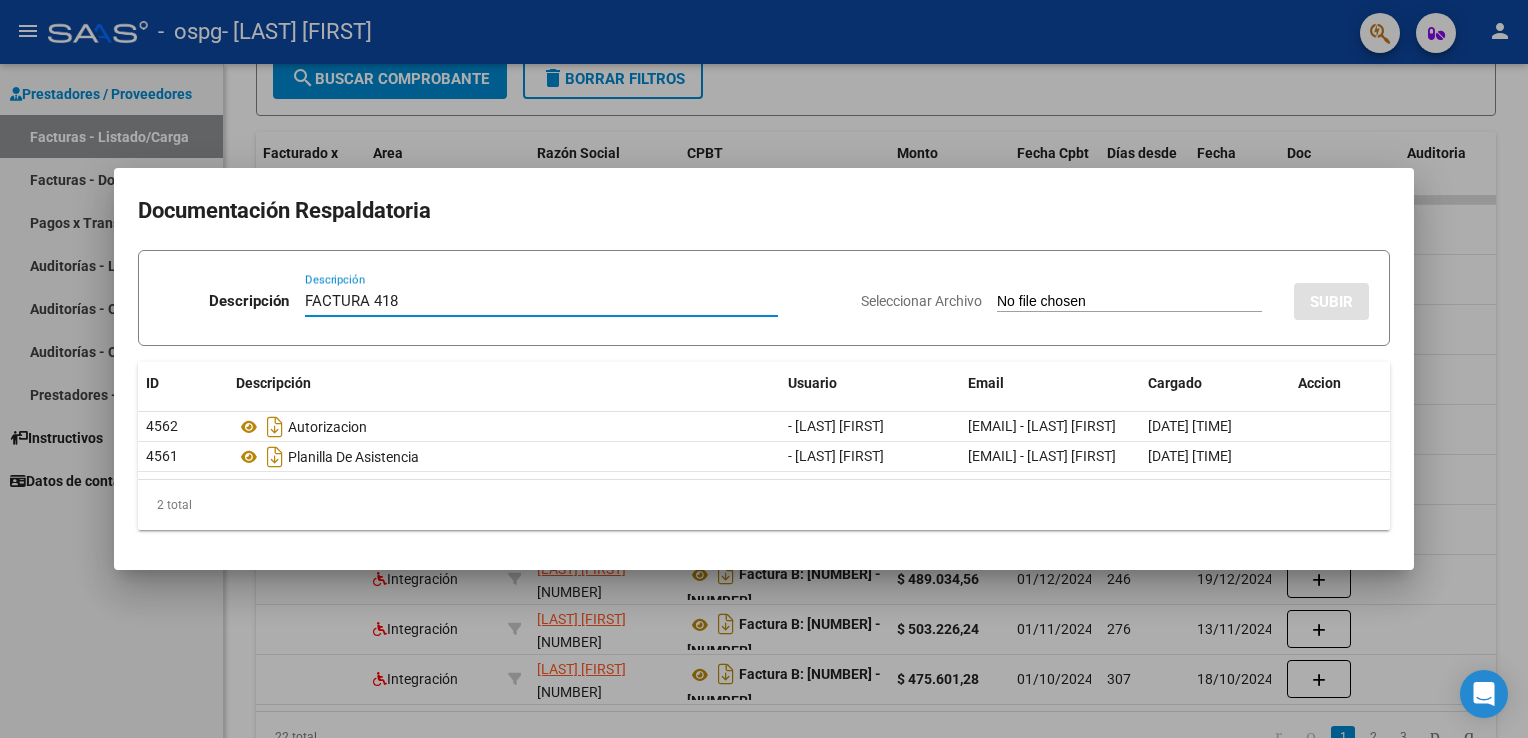 type on "FACTURA 418" 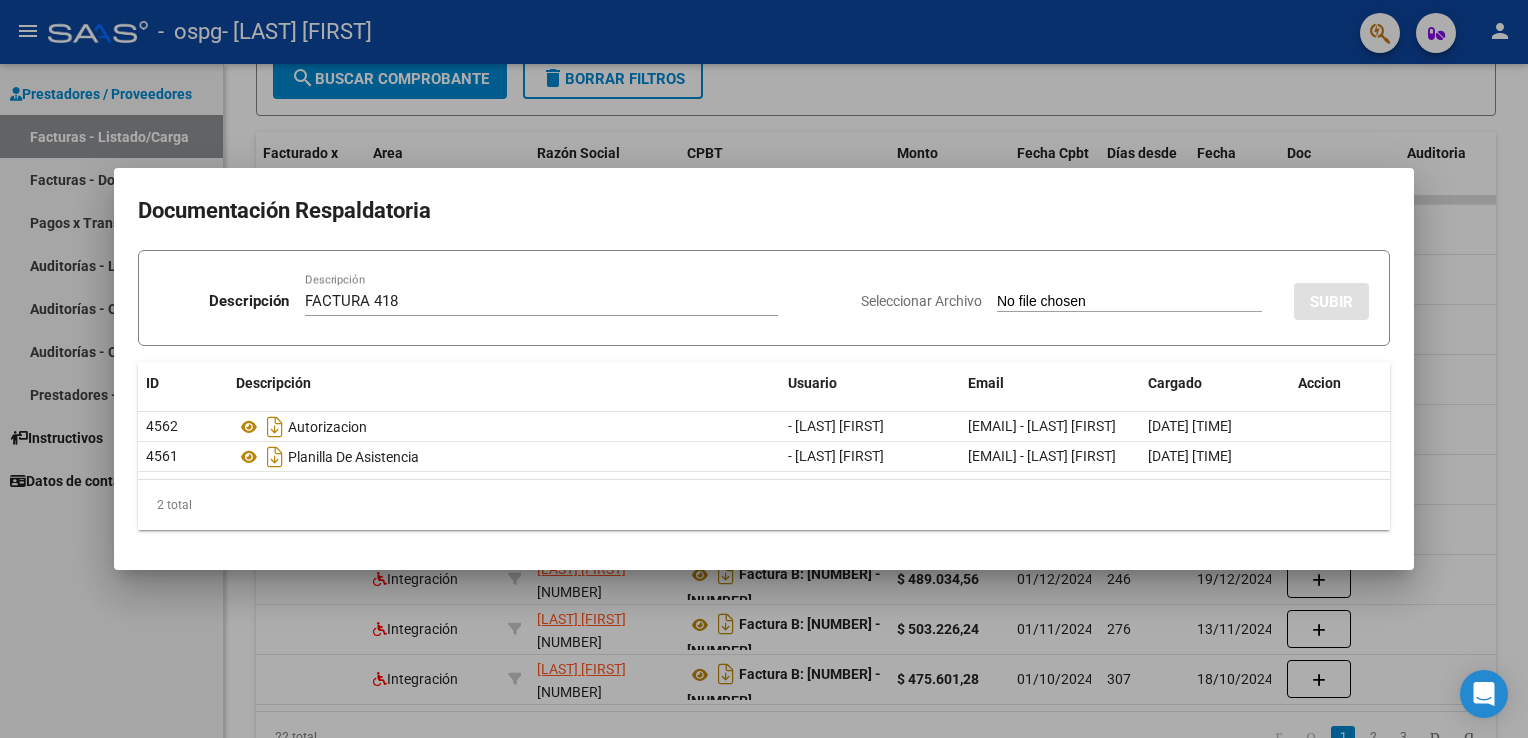 type on "C:\fakepath\FACTURA MES MAYO 2025.pdf" 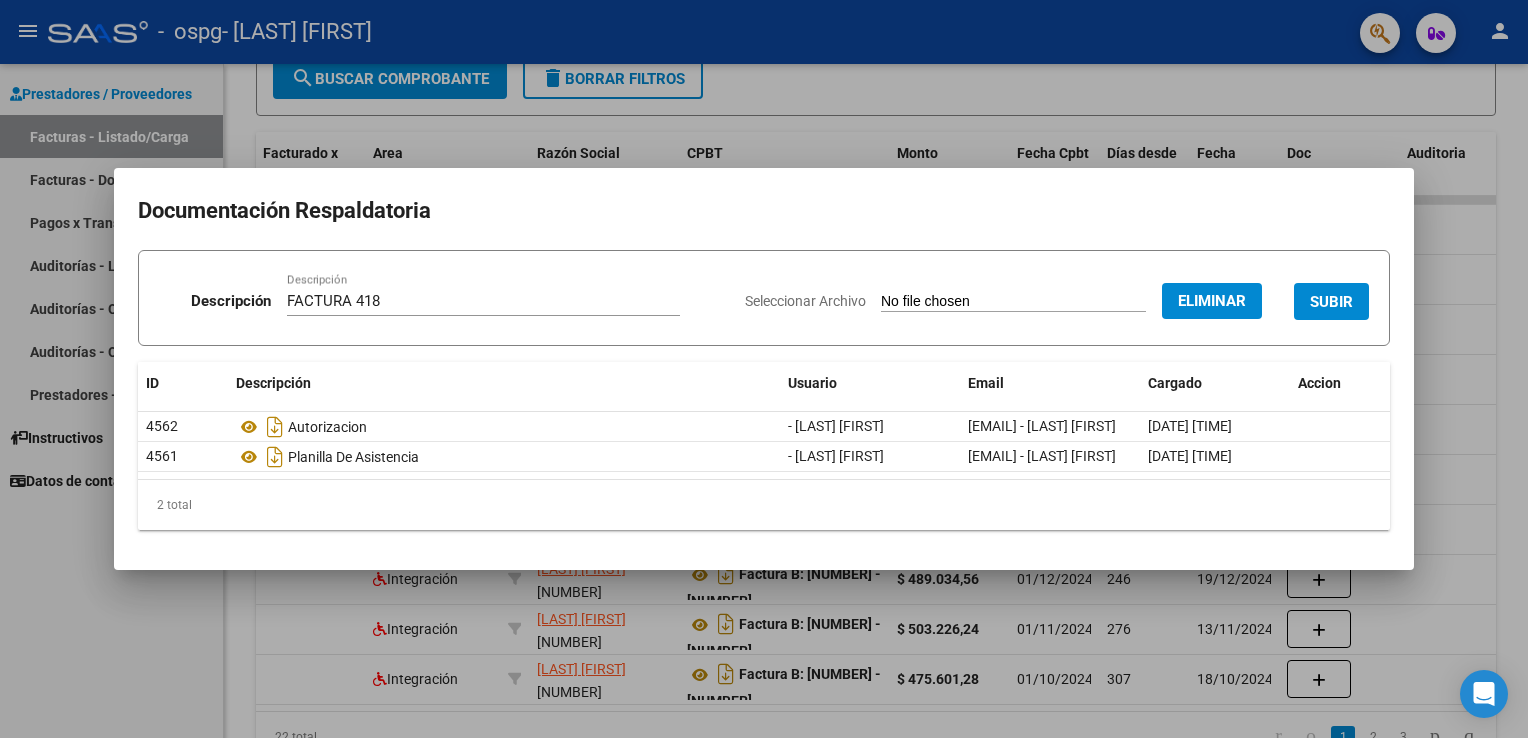 click on "SUBIR" at bounding box center (1331, 302) 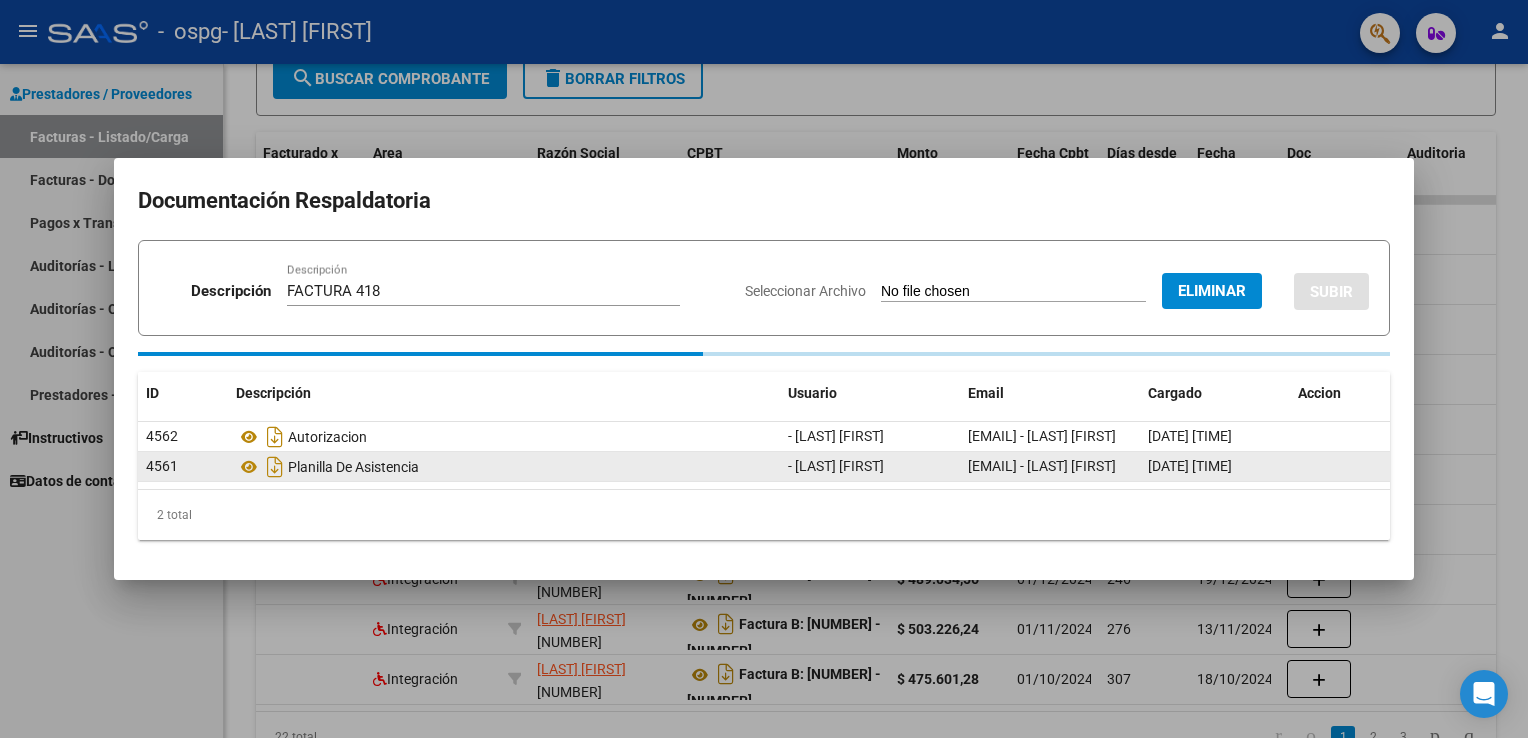 type 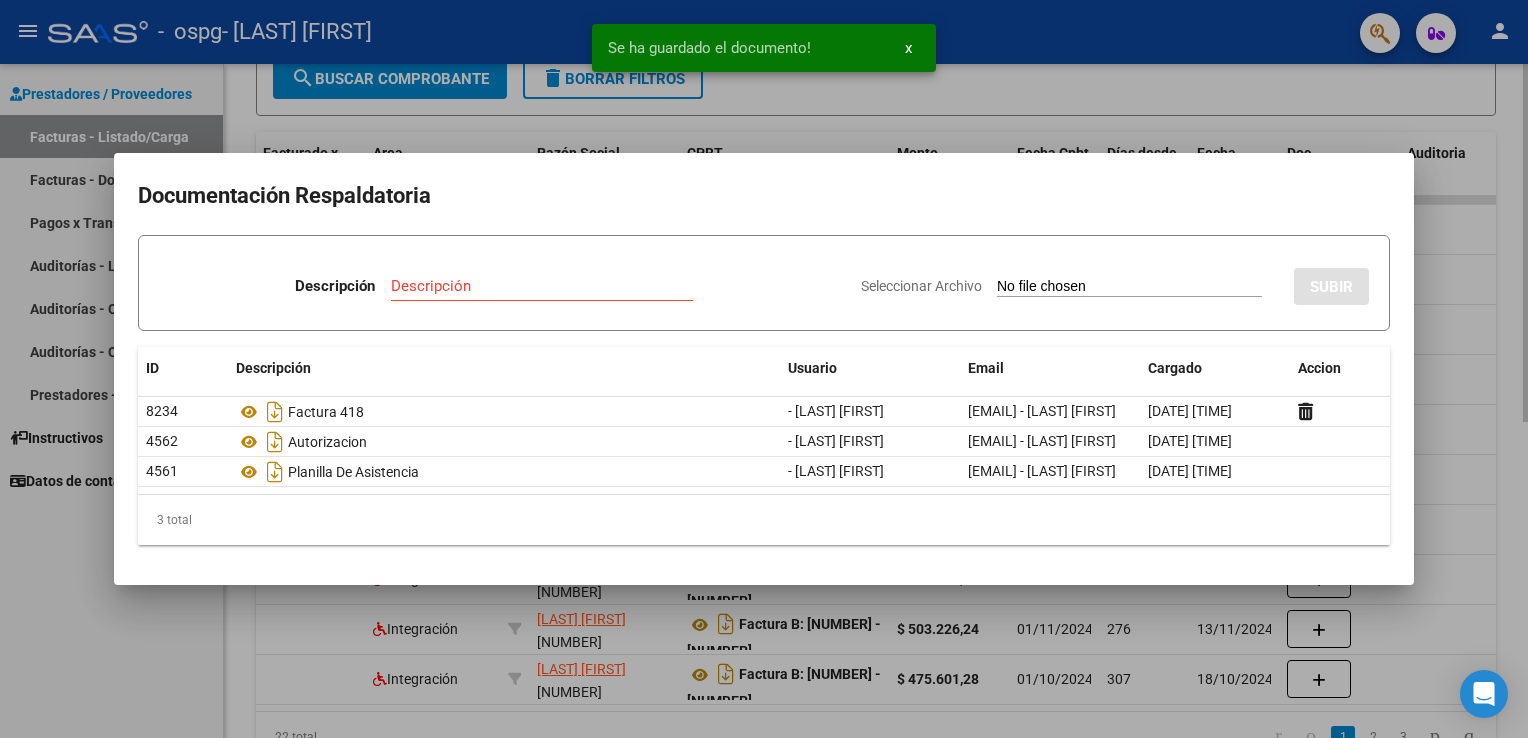 click at bounding box center [764, 369] 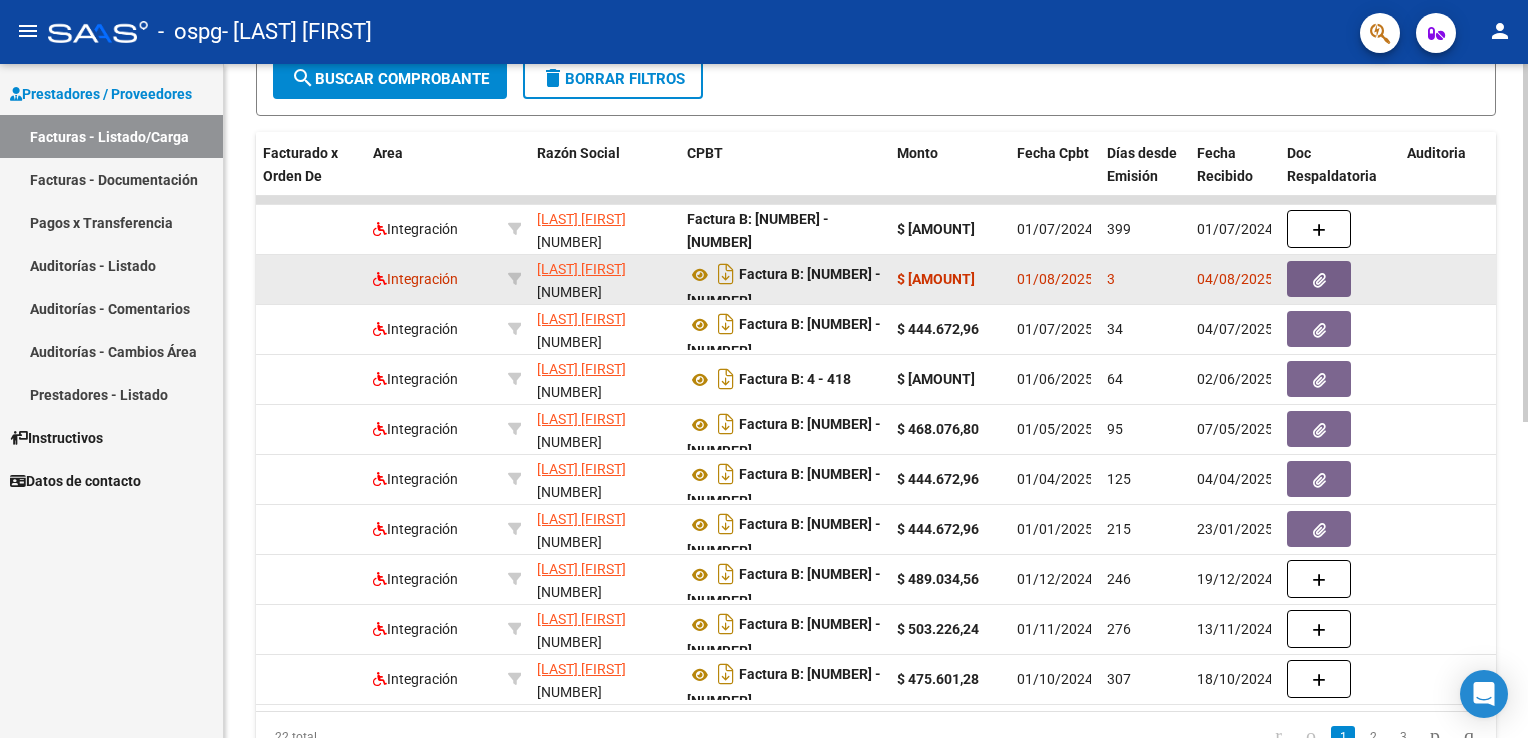 click 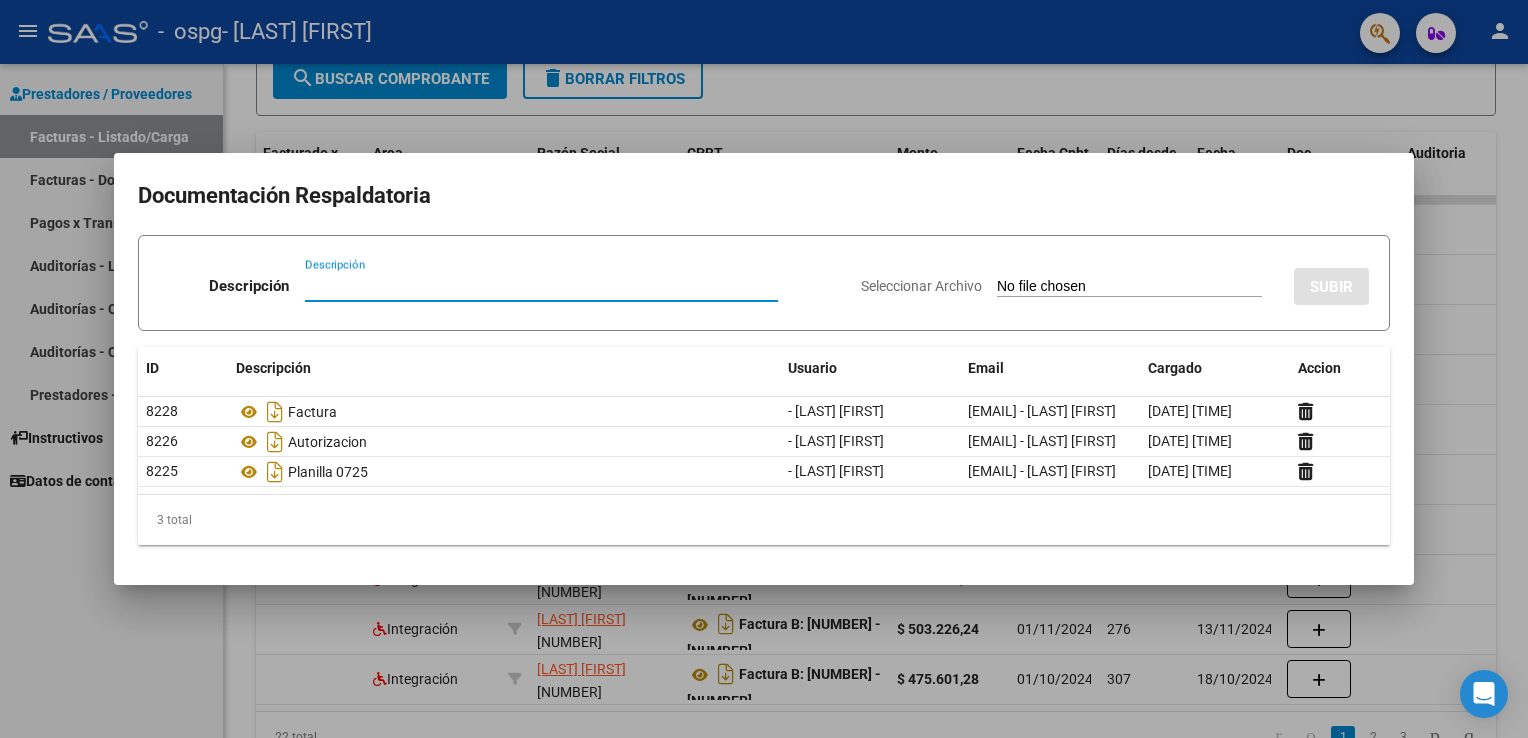 click at bounding box center [764, 369] 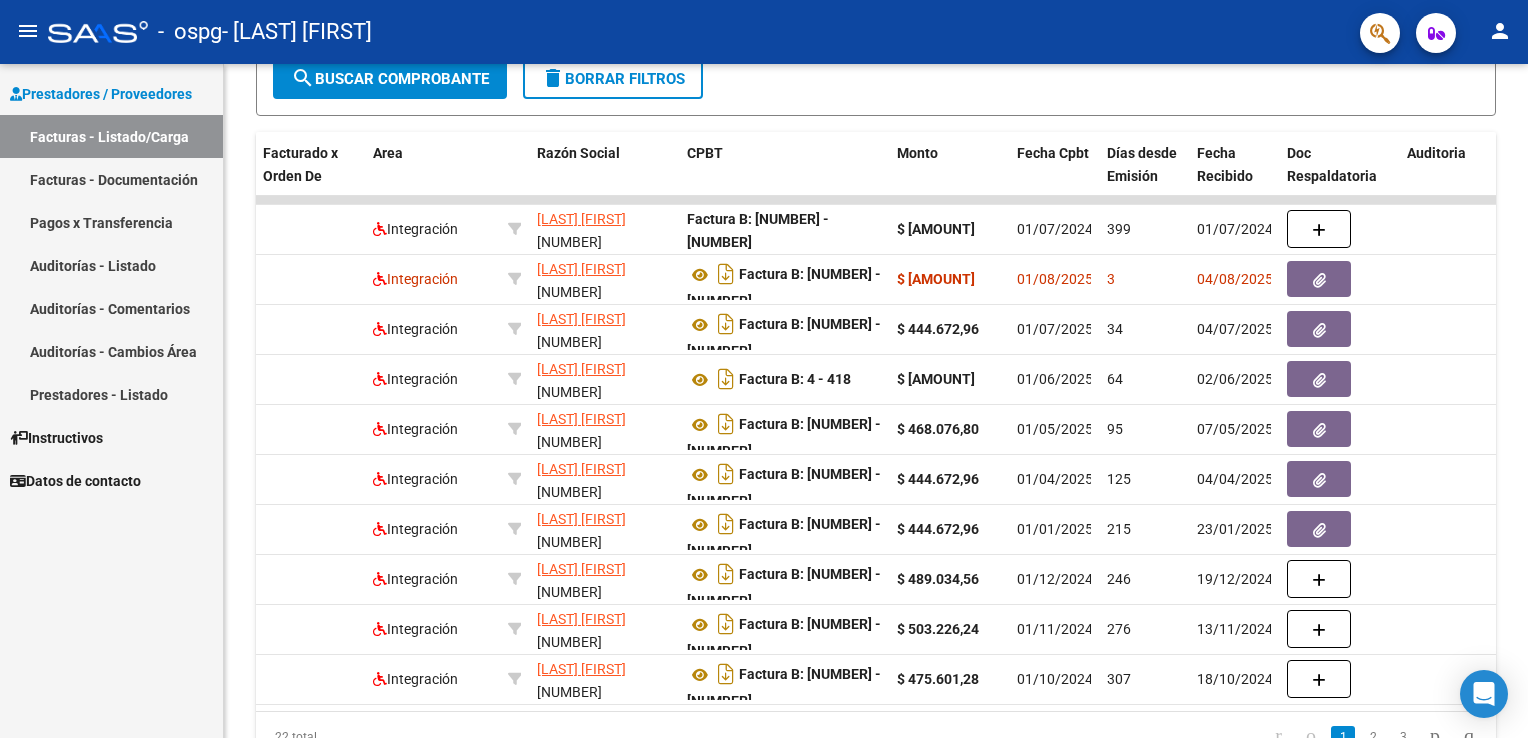 click on "Datos de contacto" at bounding box center (75, 481) 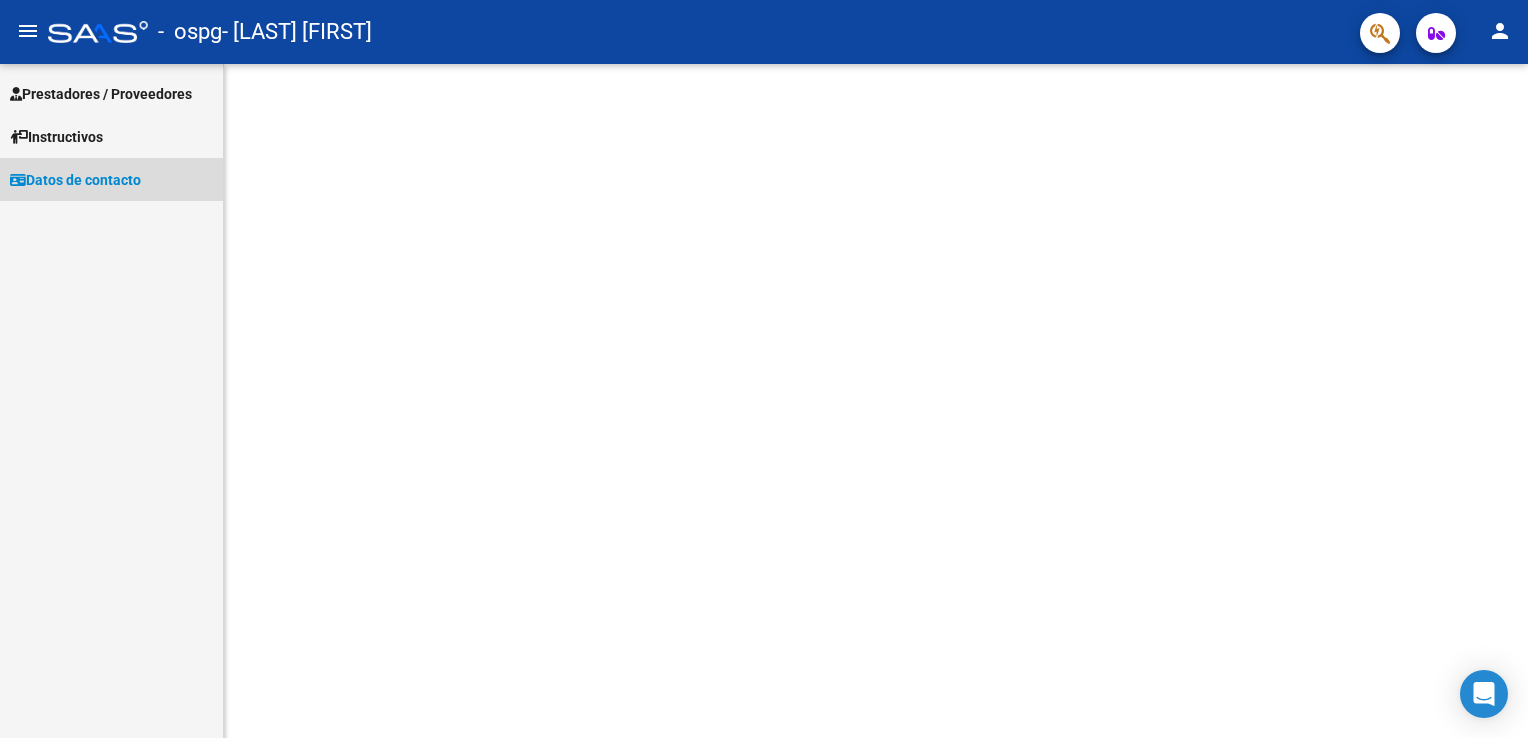 scroll, scrollTop: 0, scrollLeft: 0, axis: both 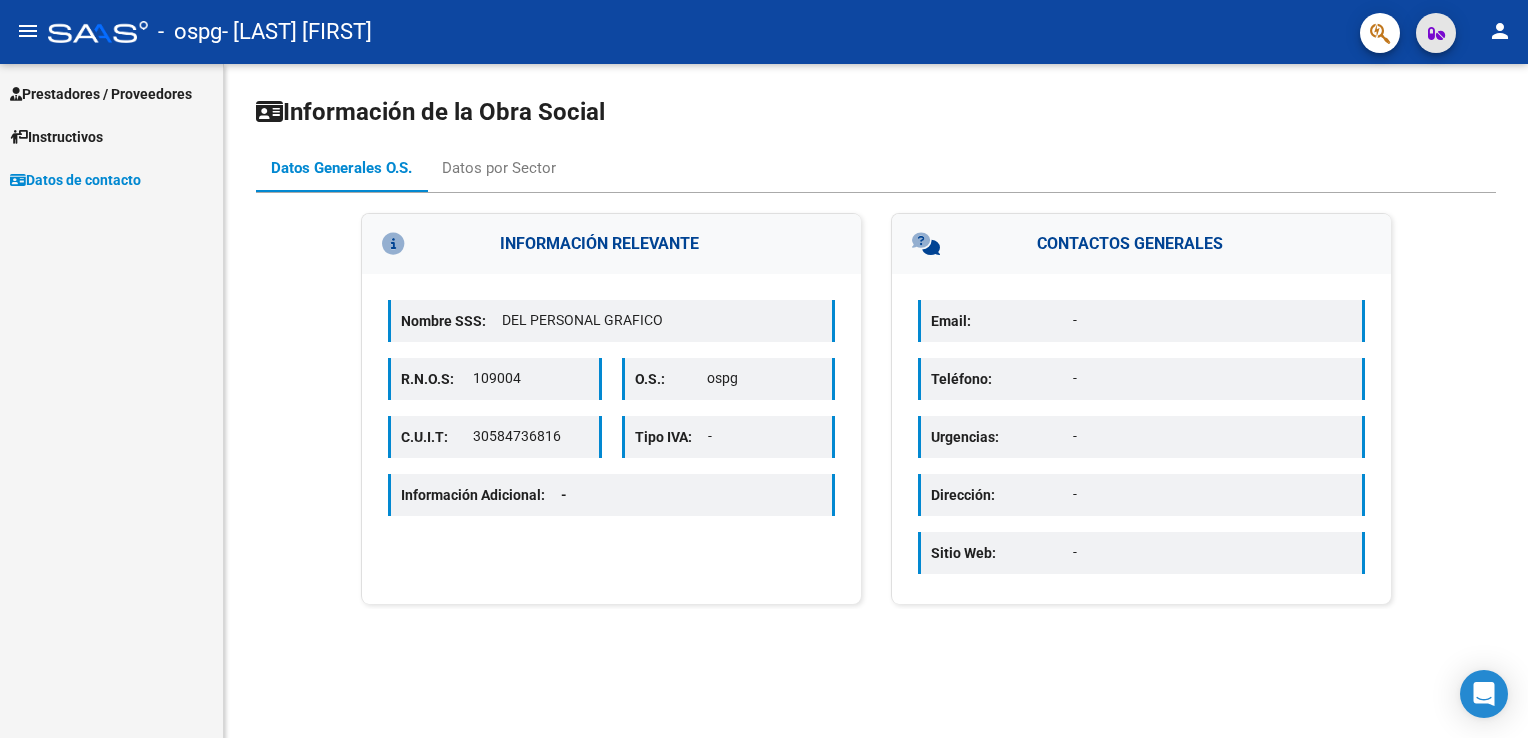 click 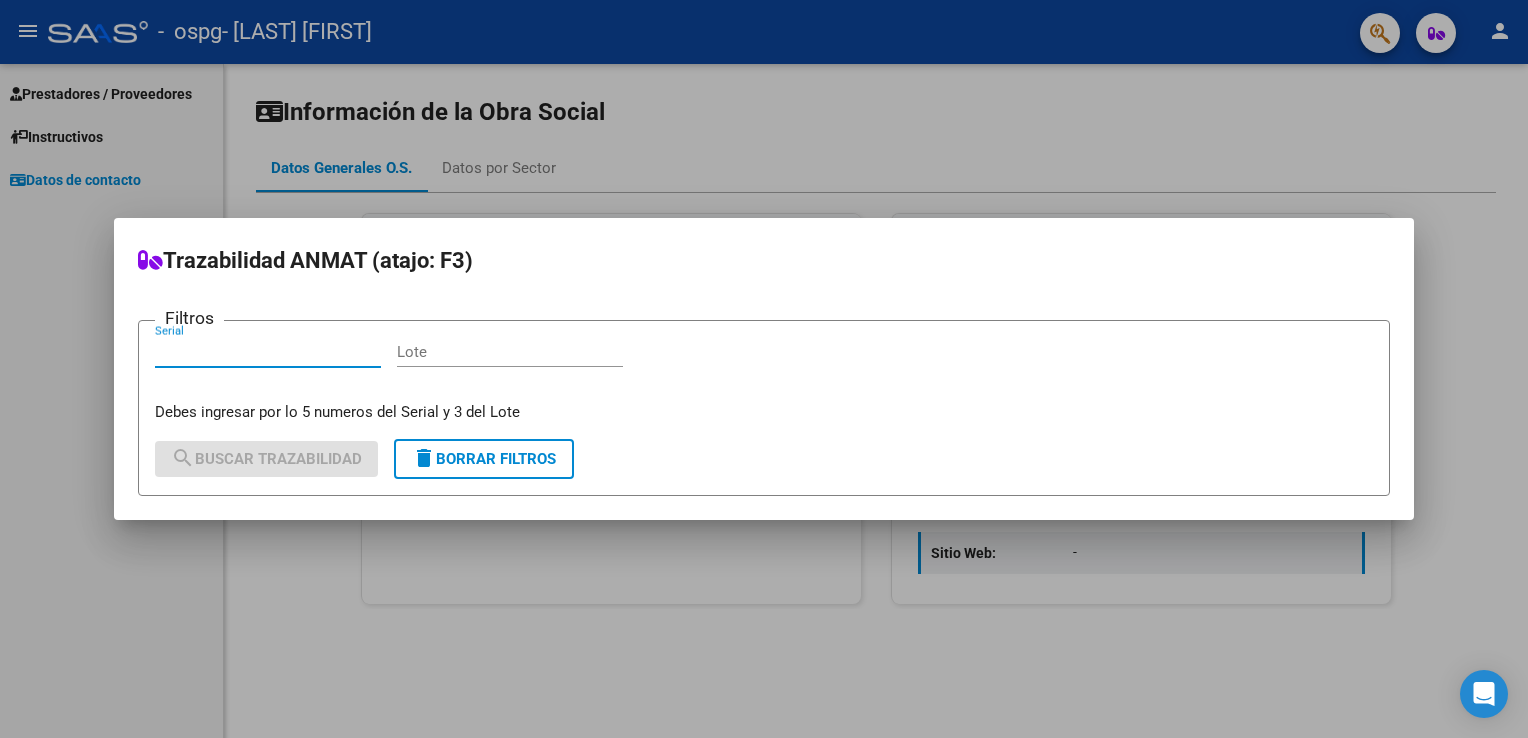click at bounding box center (764, 369) 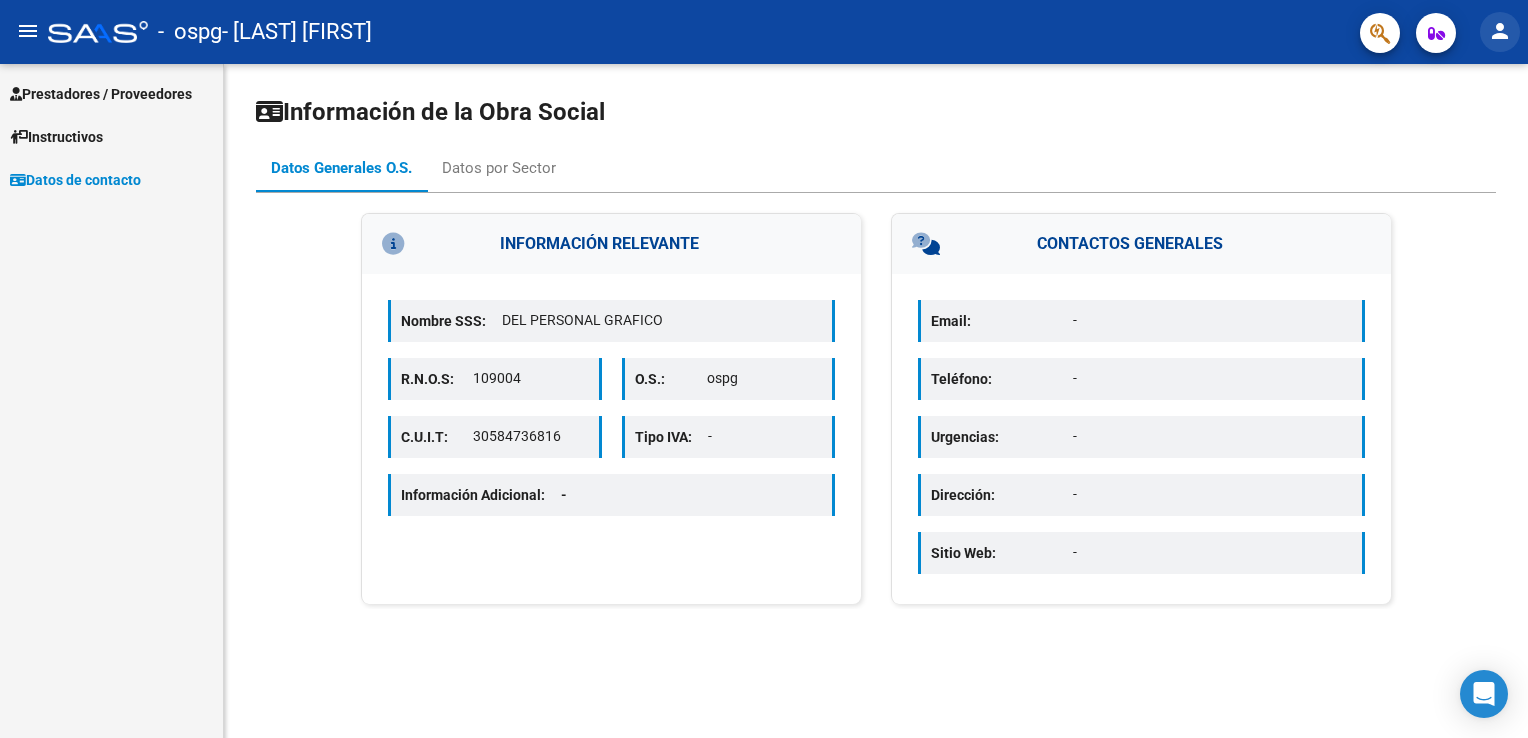 click on "person" 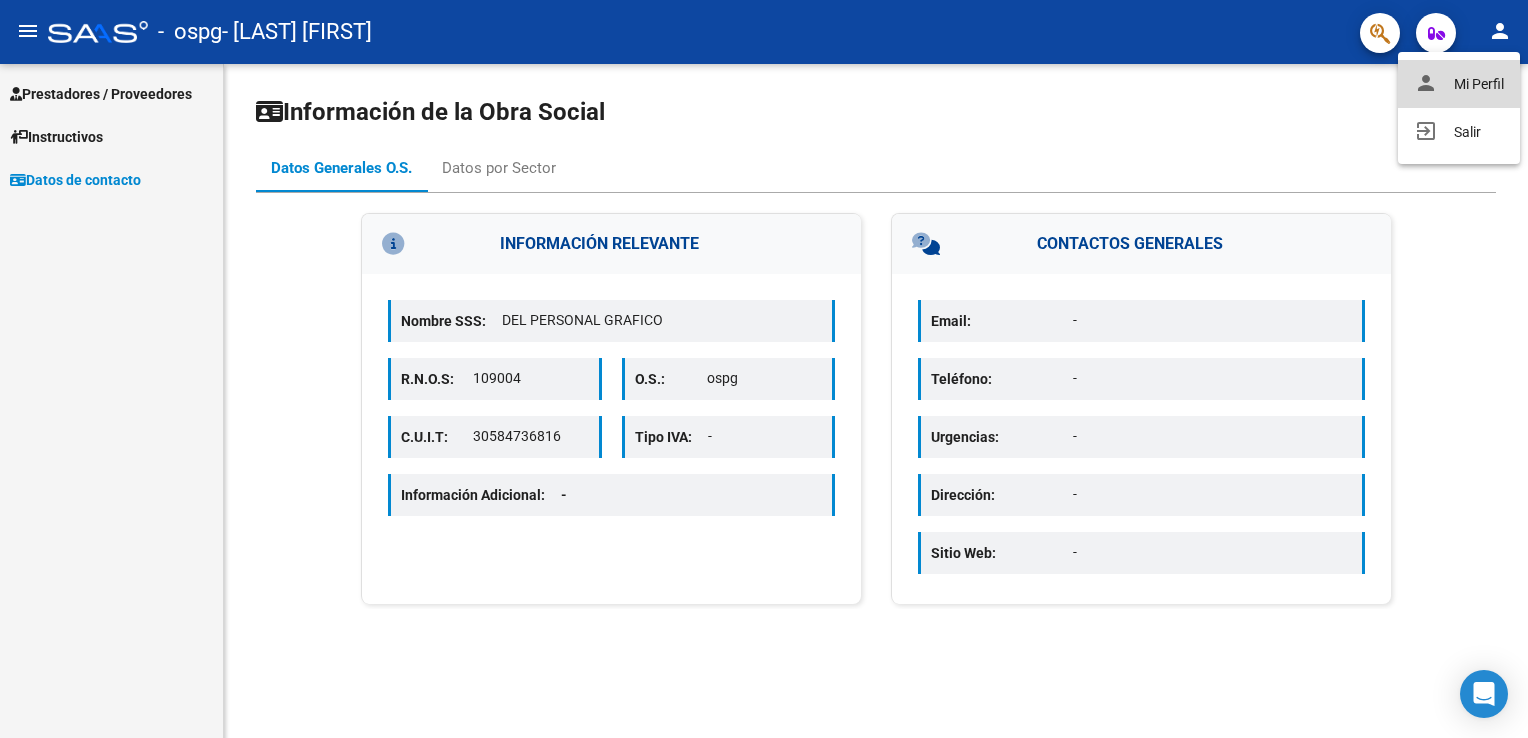 click on "person  Mi Perfil" at bounding box center (1459, 84) 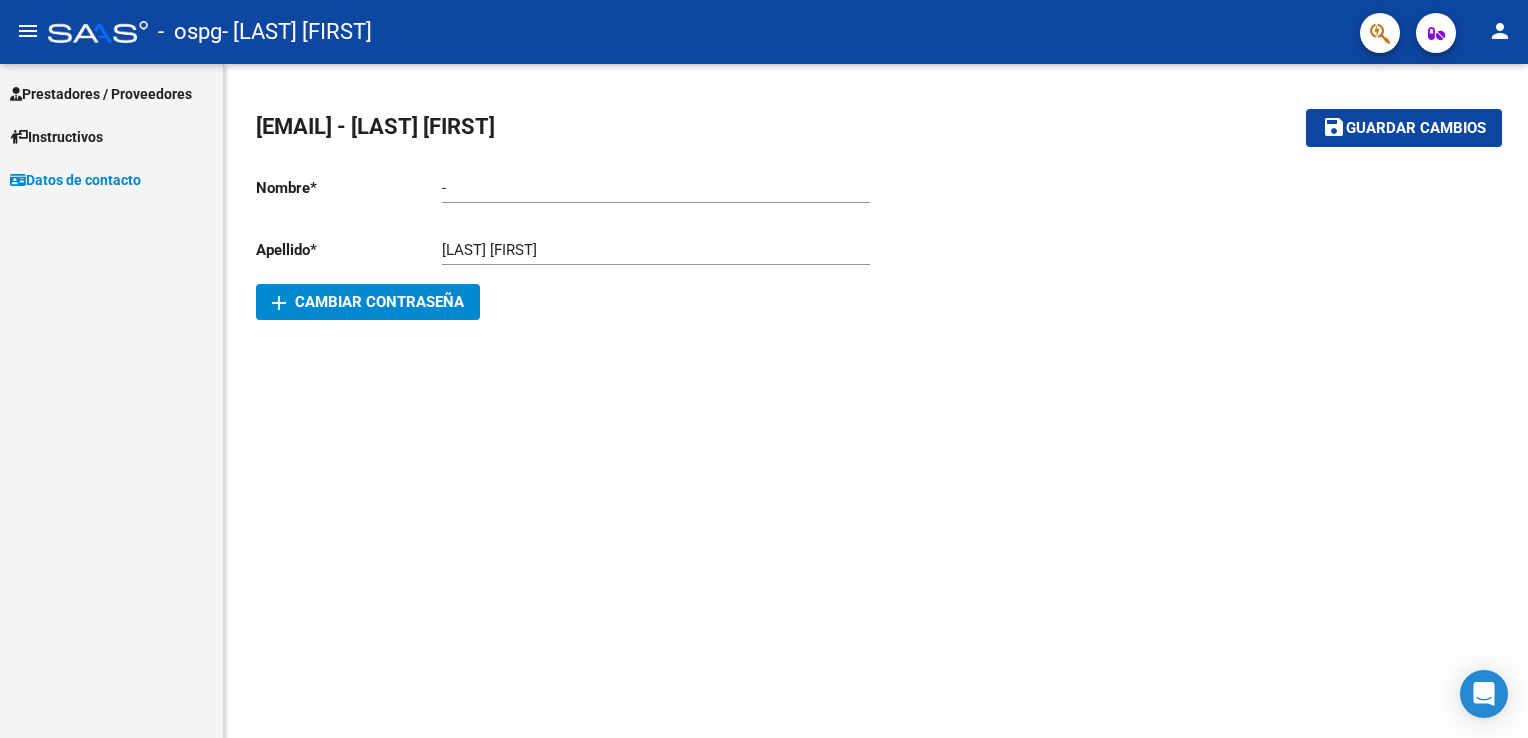 click on "Prestadores / Proveedores" at bounding box center (111, 93) 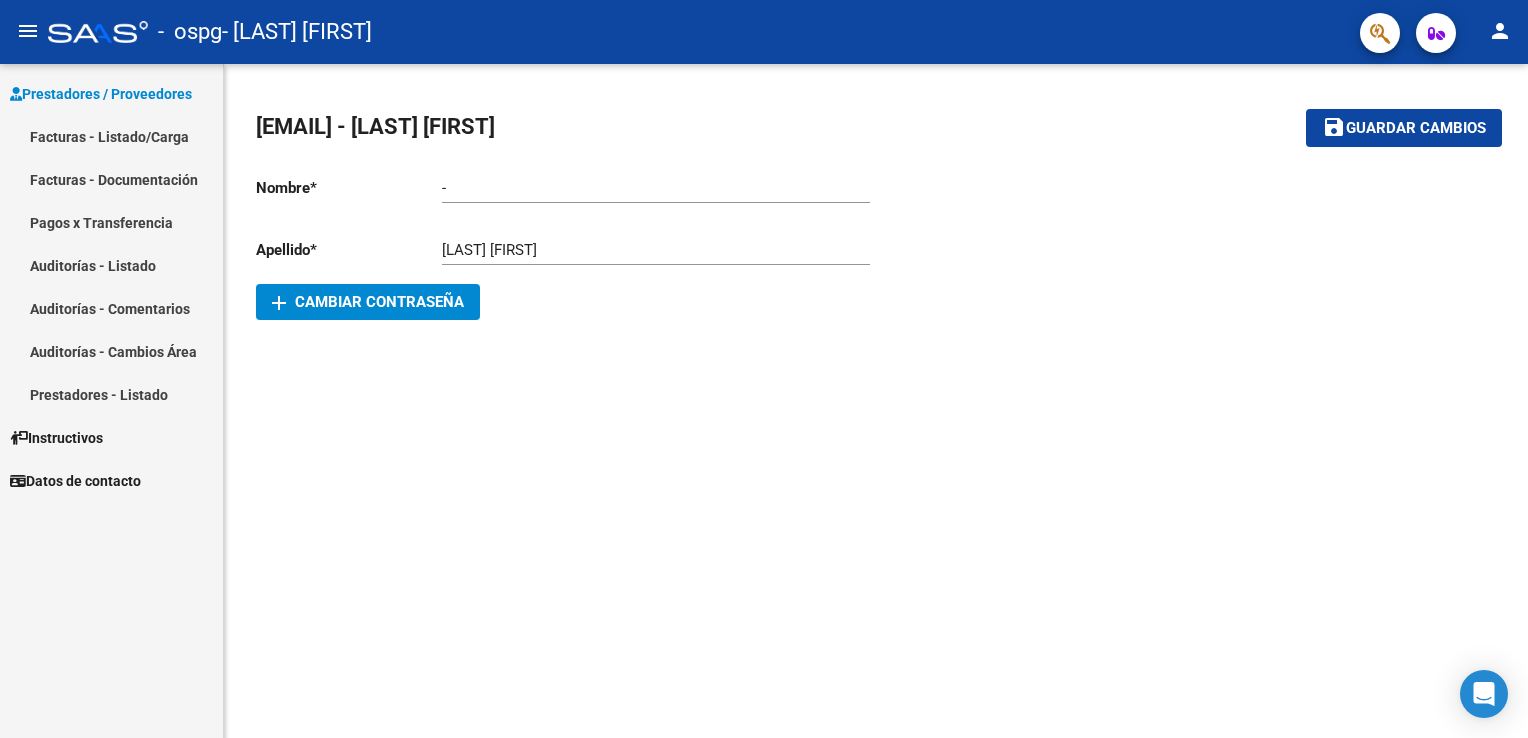 click on "Facturas - Documentación" at bounding box center (111, 179) 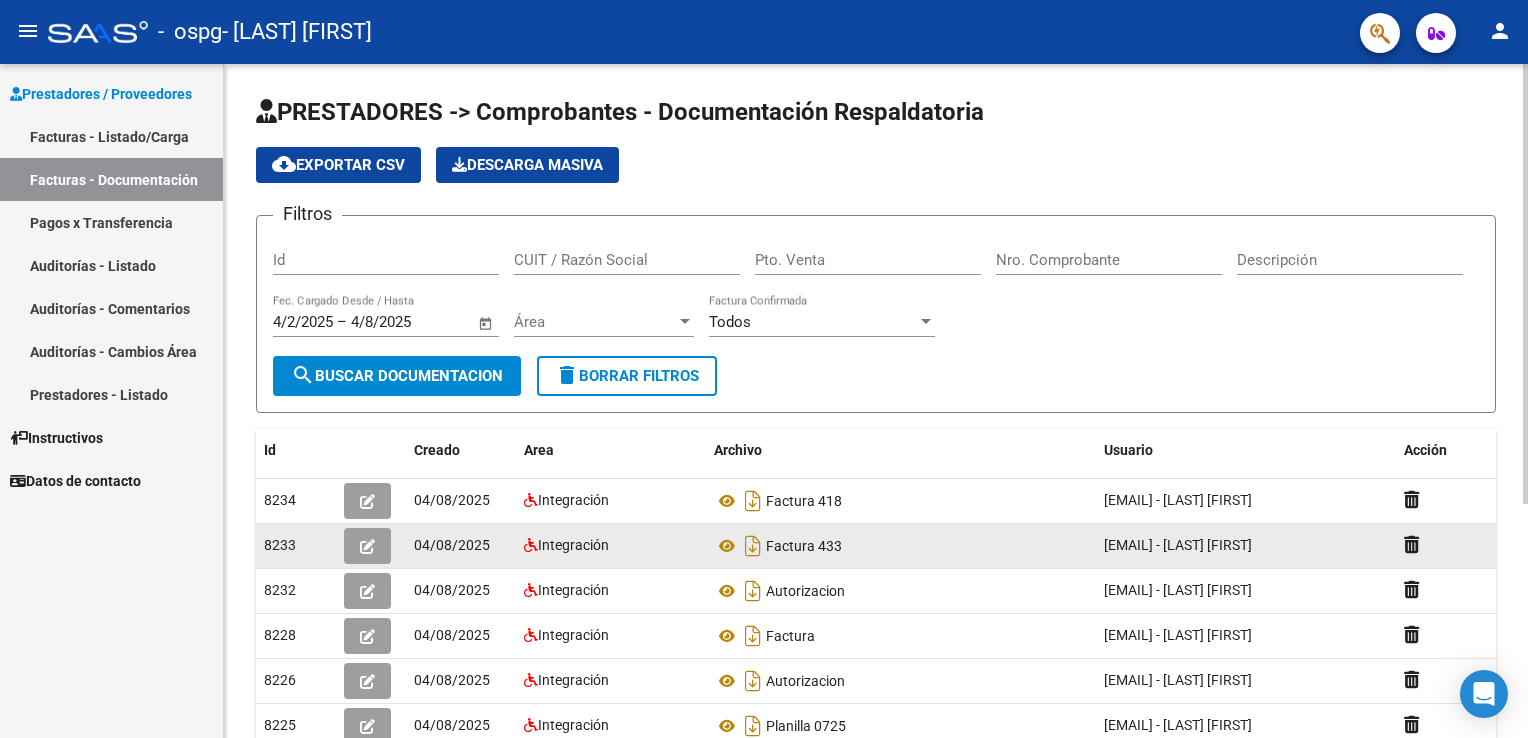 scroll, scrollTop: 100, scrollLeft: 0, axis: vertical 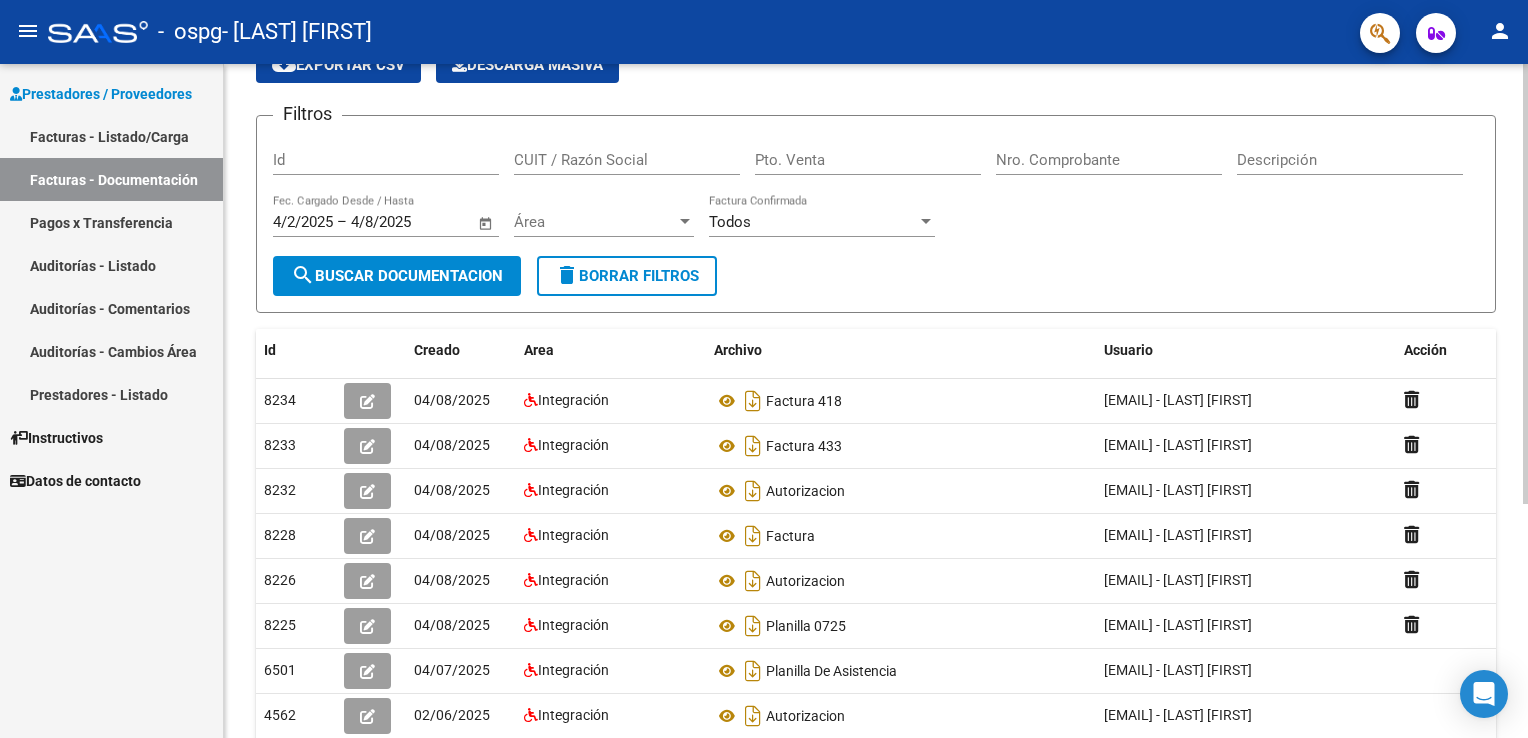 click on "search  Buscar Documentacion" 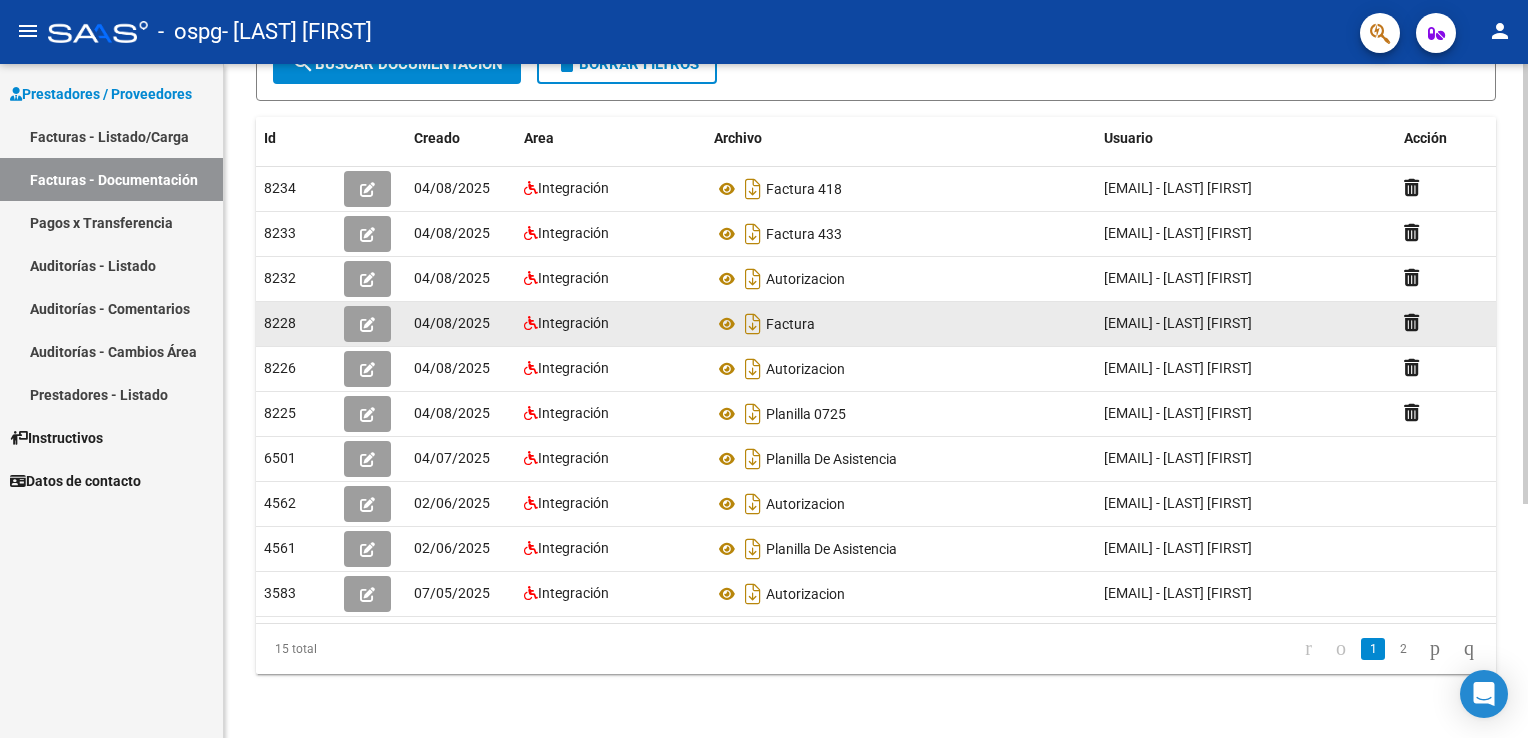 scroll, scrollTop: 358, scrollLeft: 0, axis: vertical 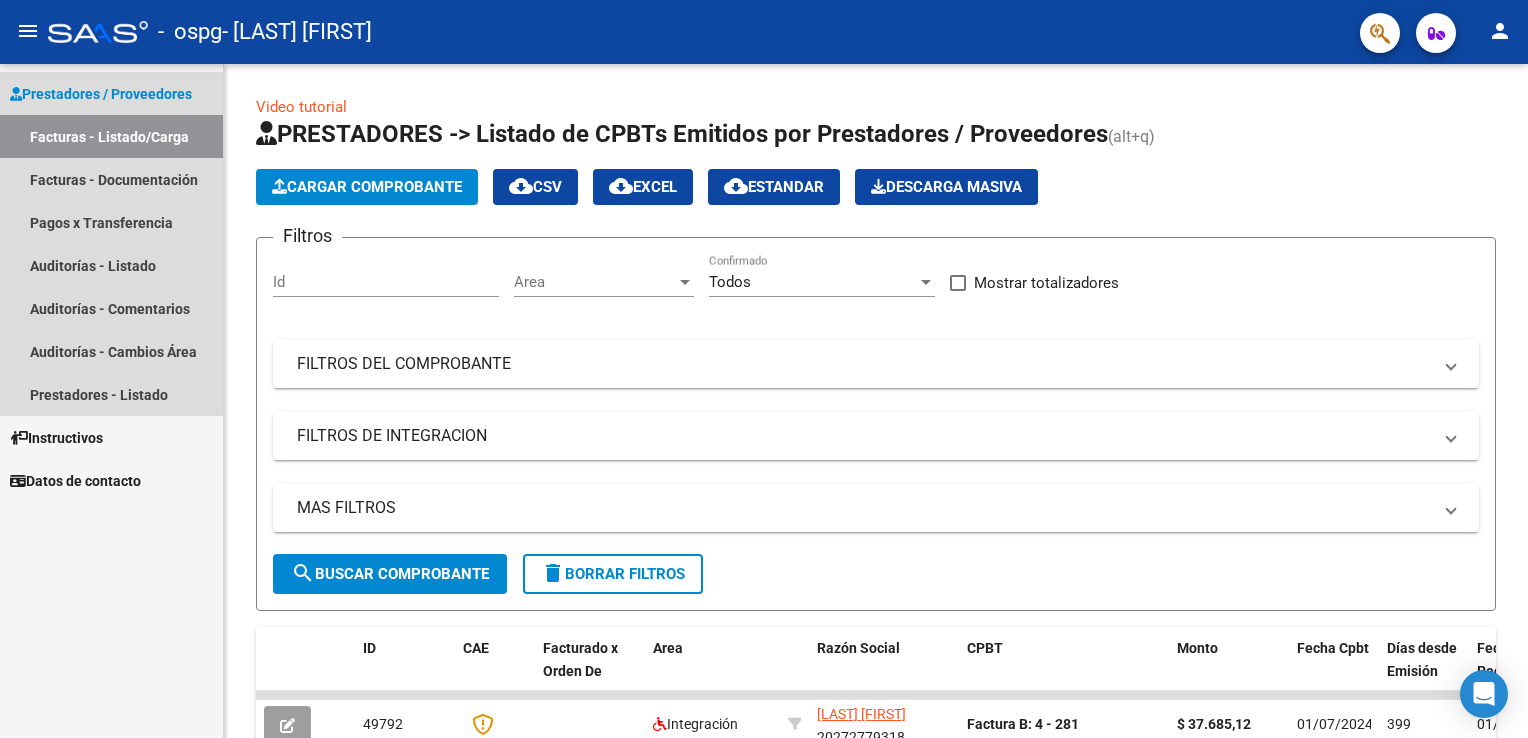 click on "Facturas - Listado/Carga" at bounding box center [111, 136] 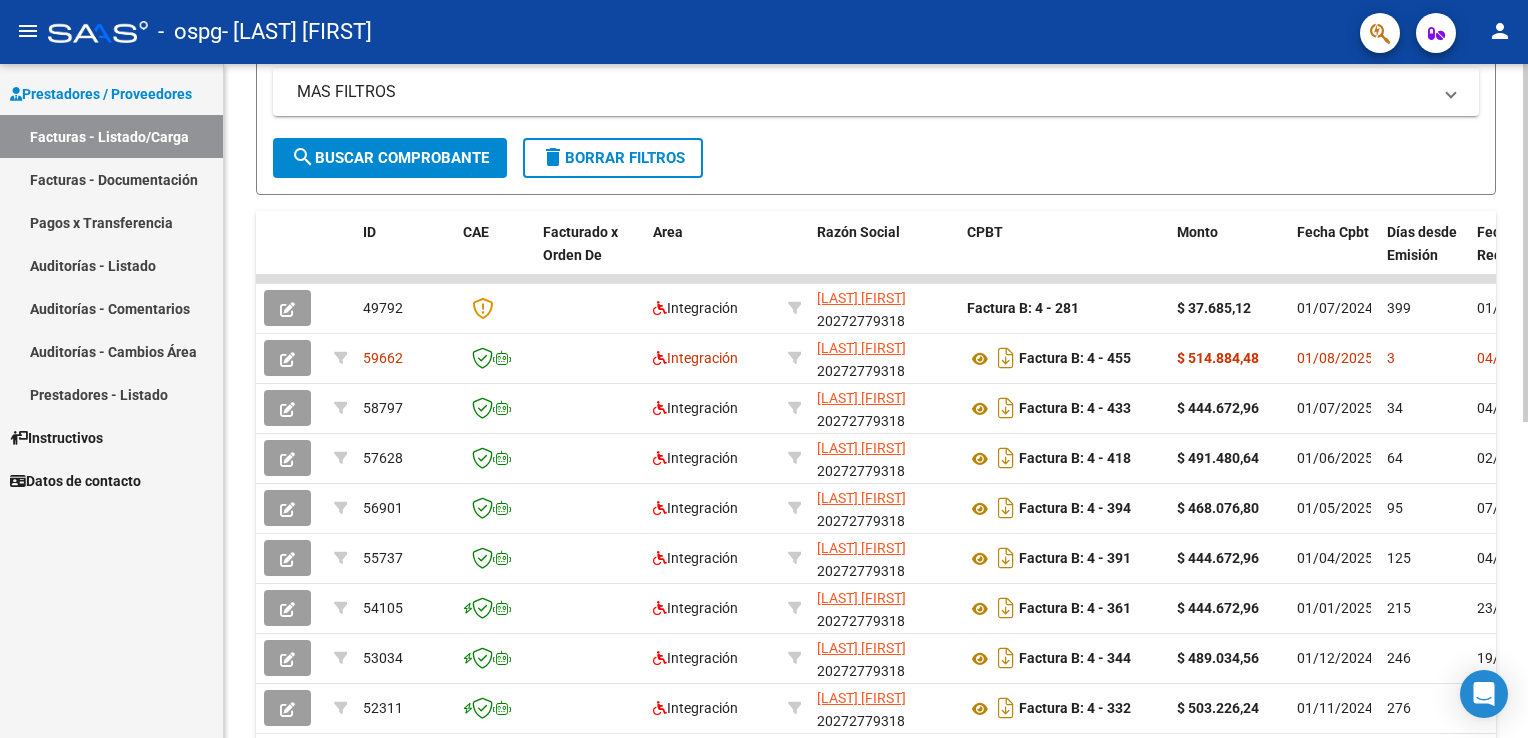 scroll, scrollTop: 500, scrollLeft: 0, axis: vertical 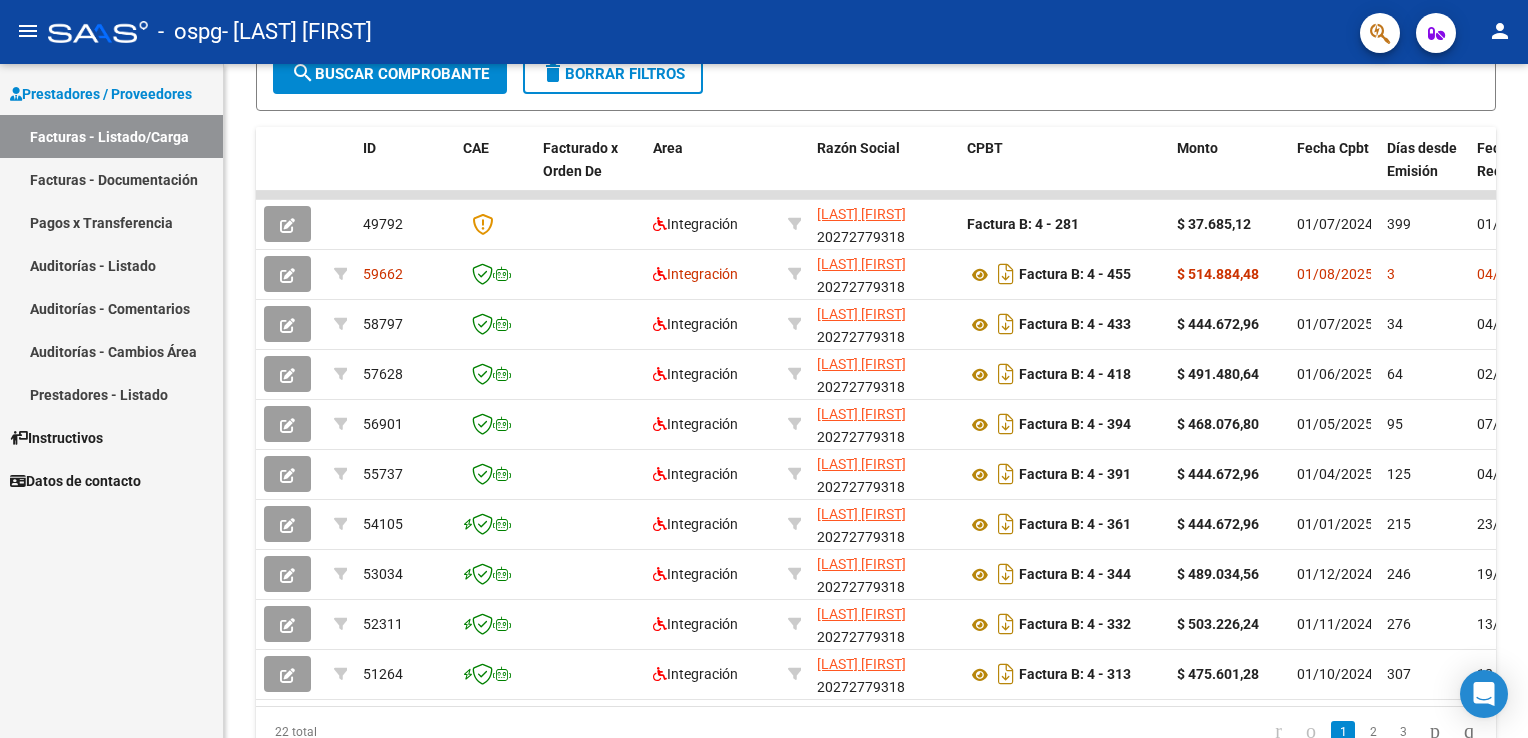 click on "Auditorías - Listado" at bounding box center (111, 265) 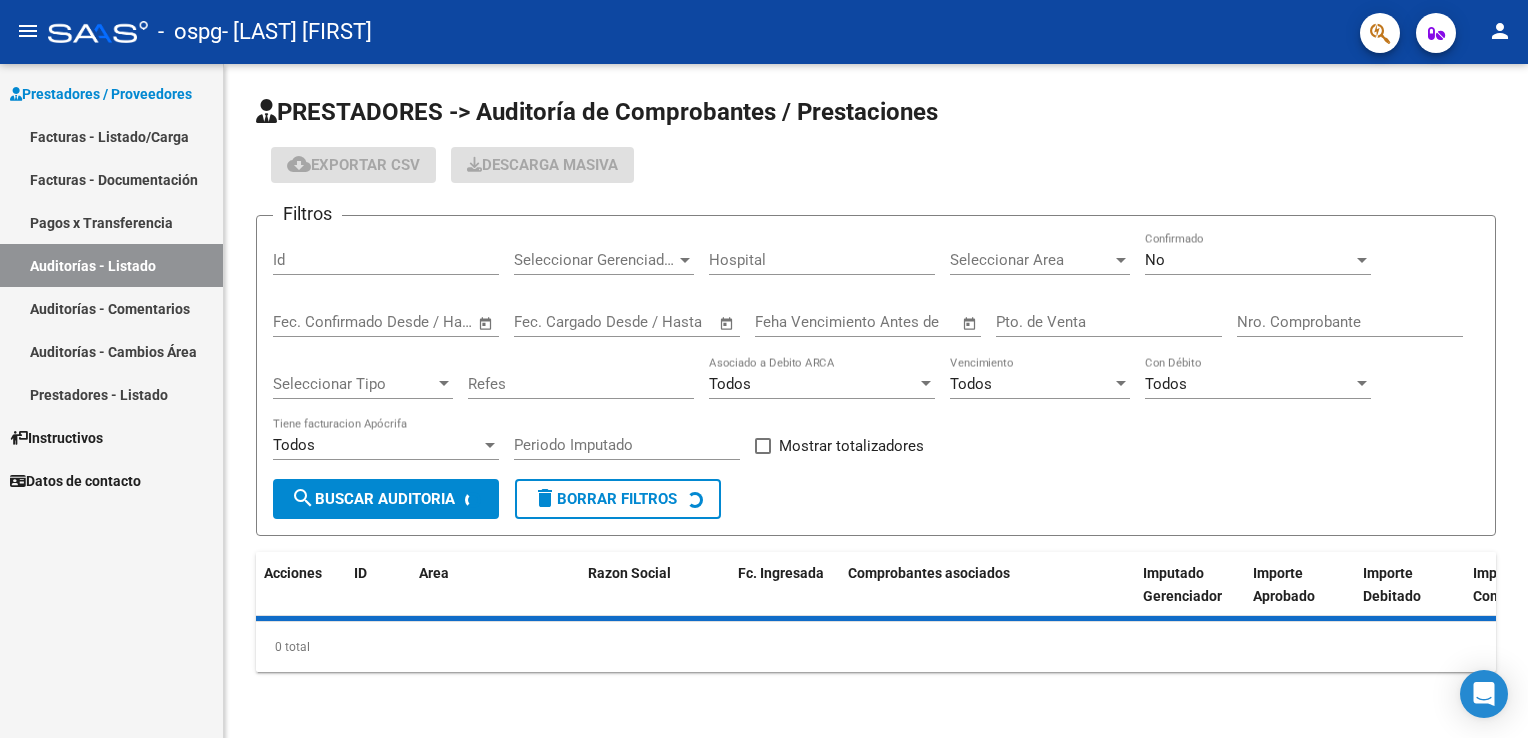 scroll, scrollTop: 0, scrollLeft: 0, axis: both 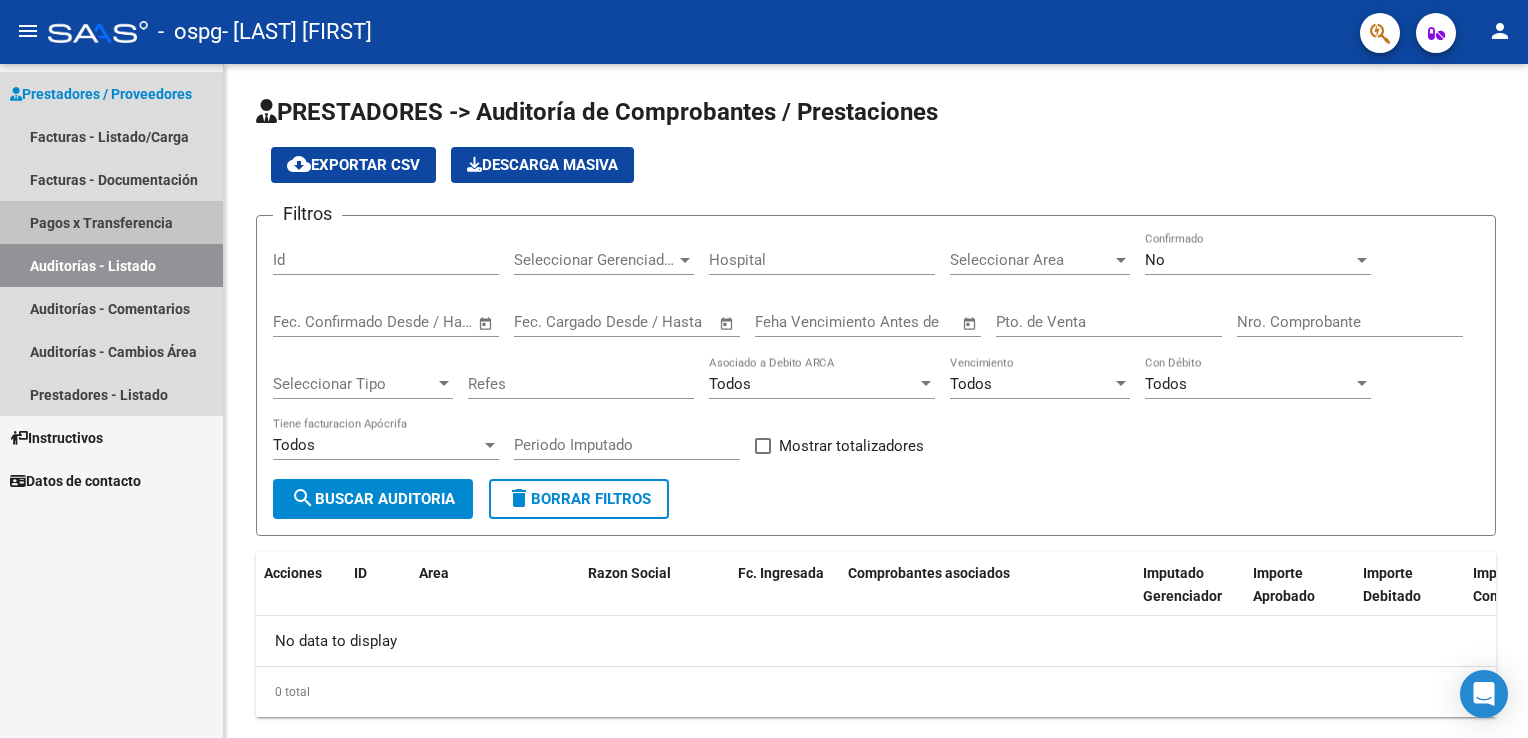 click on "Pagos x Transferencia" at bounding box center (111, 222) 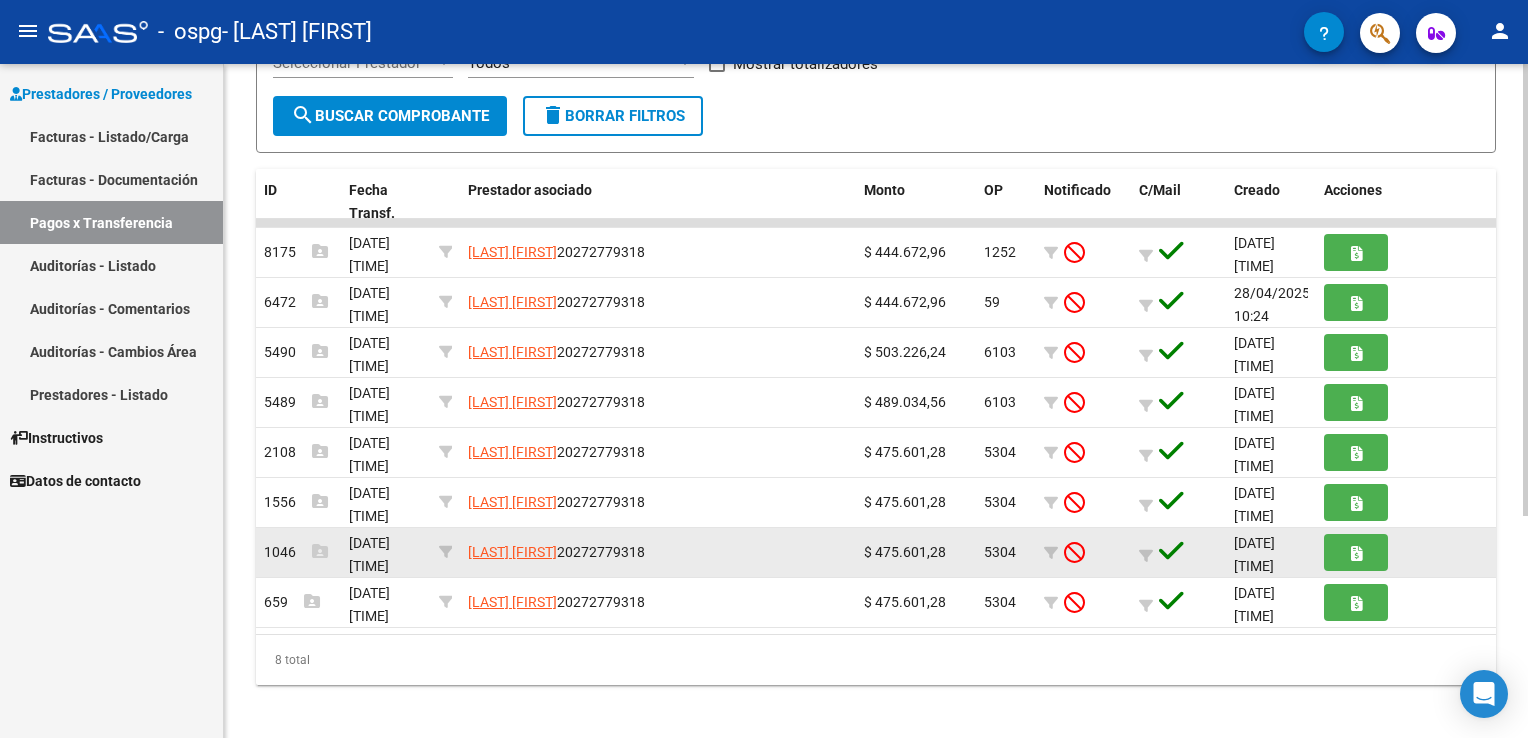 scroll, scrollTop: 330, scrollLeft: 0, axis: vertical 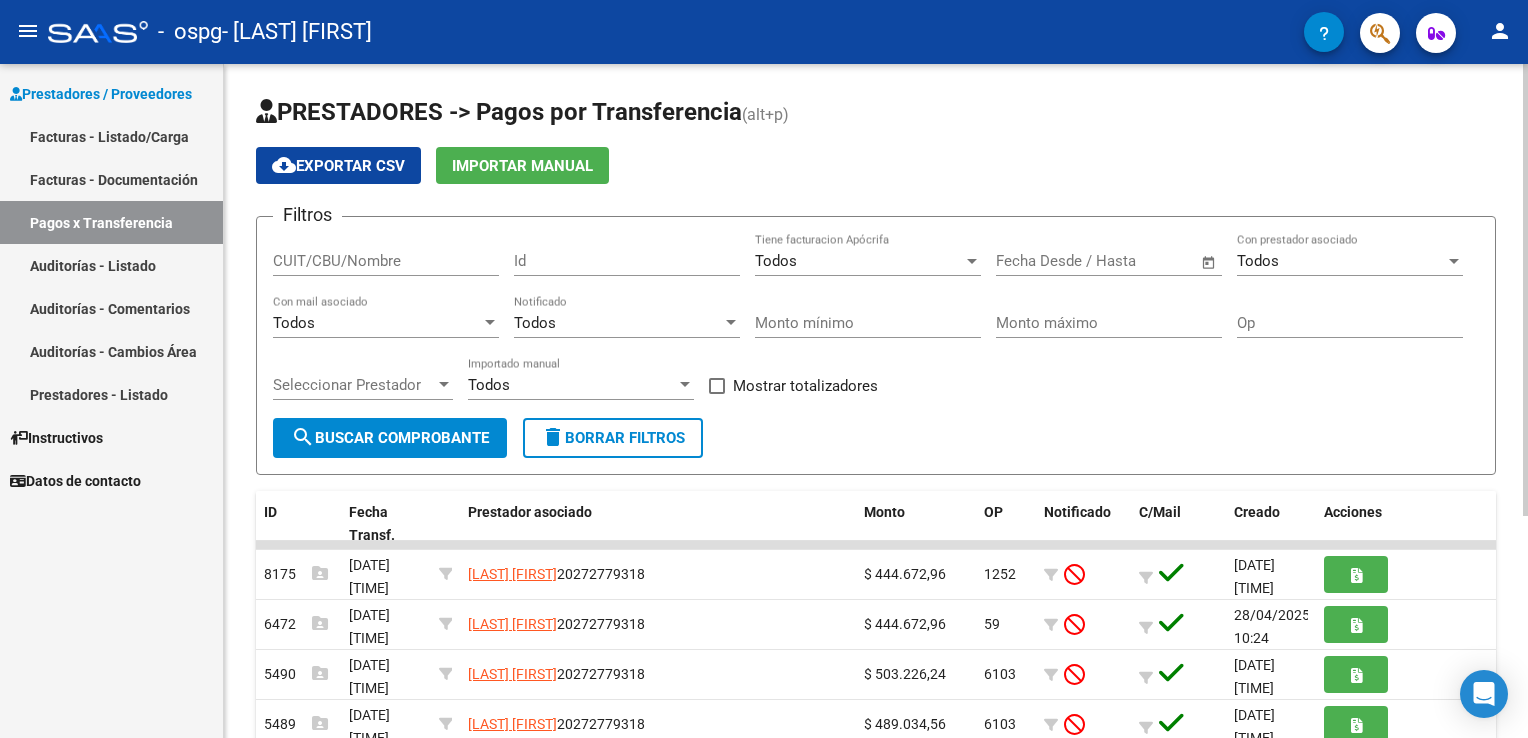 click on "Todos" at bounding box center (377, 323) 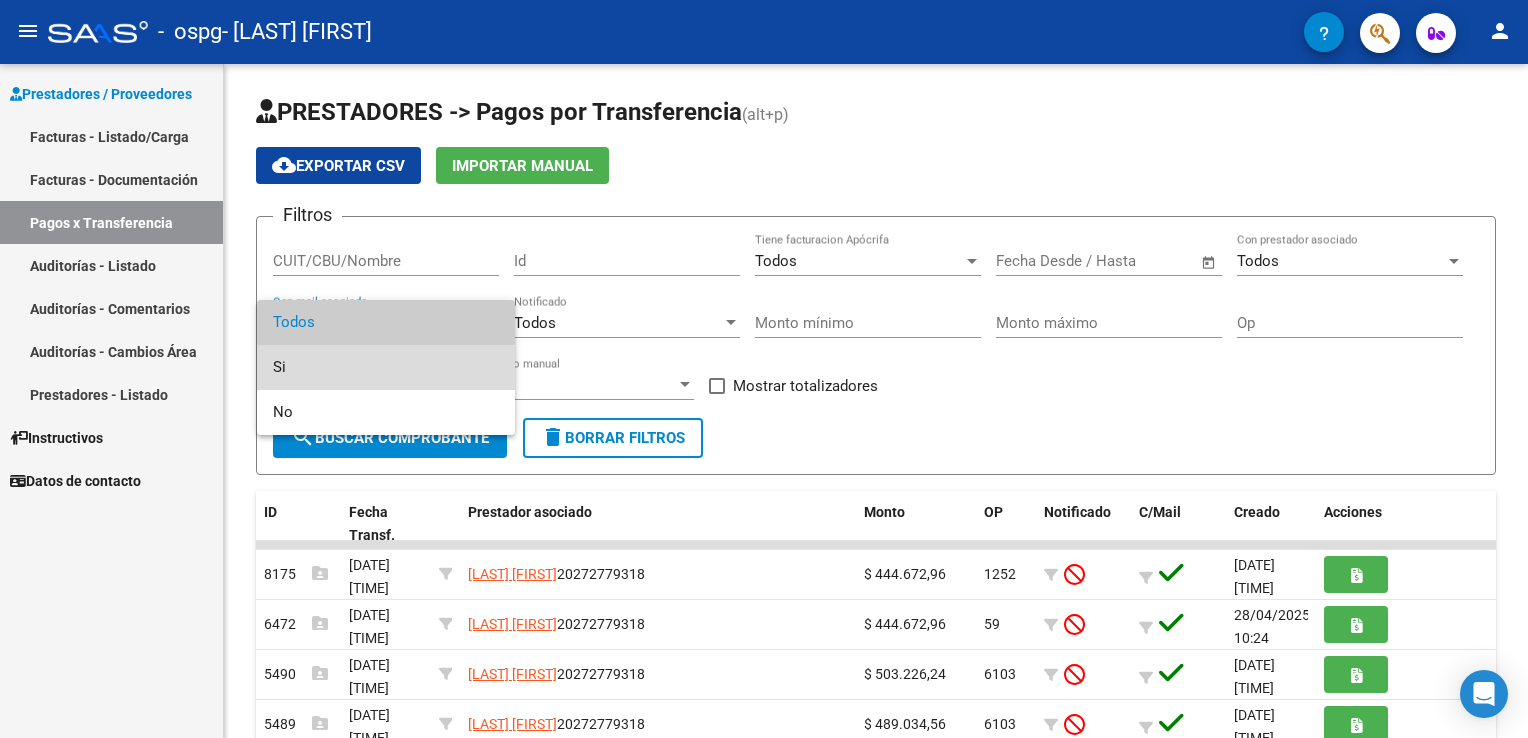 click on "Si" at bounding box center [386, 367] 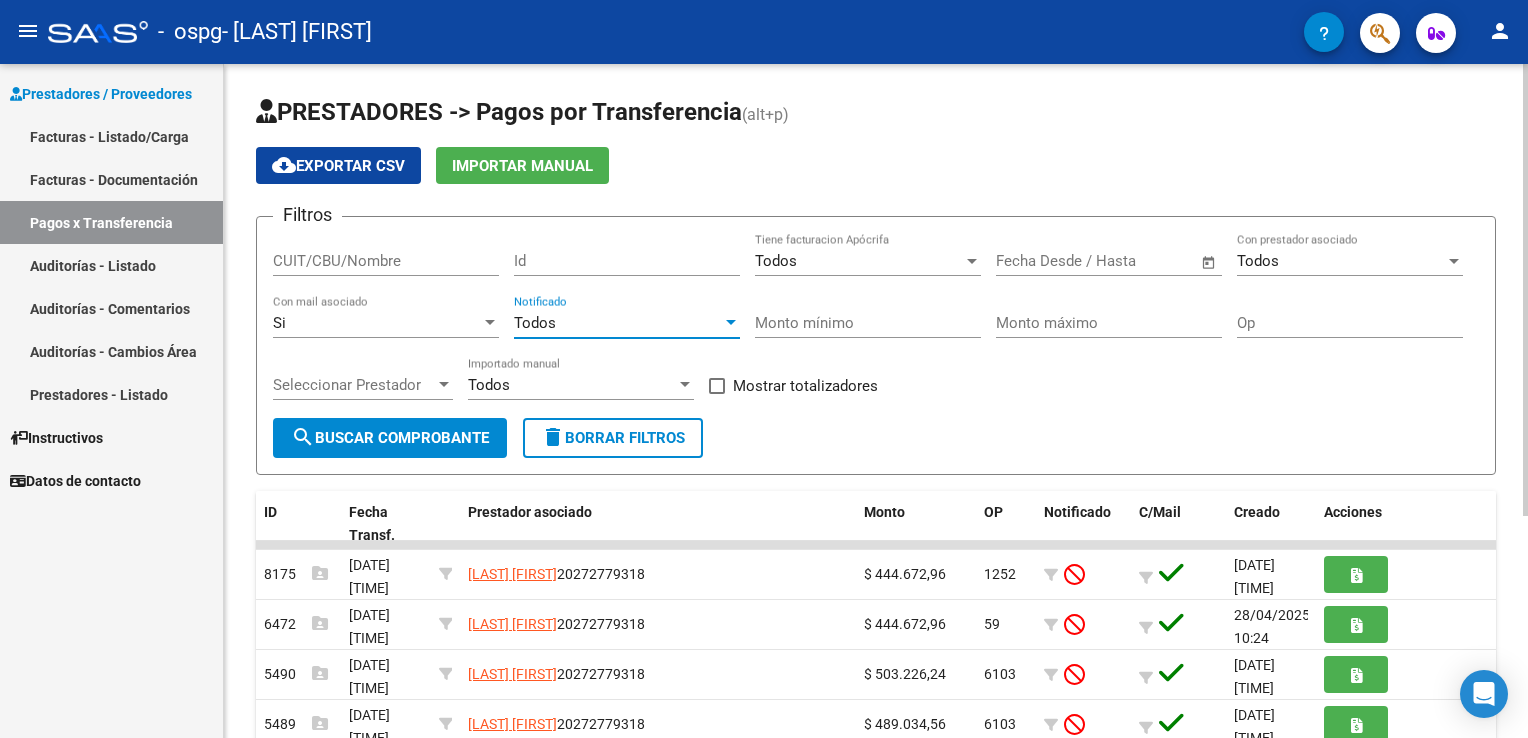 click on "Todos" at bounding box center [618, 323] 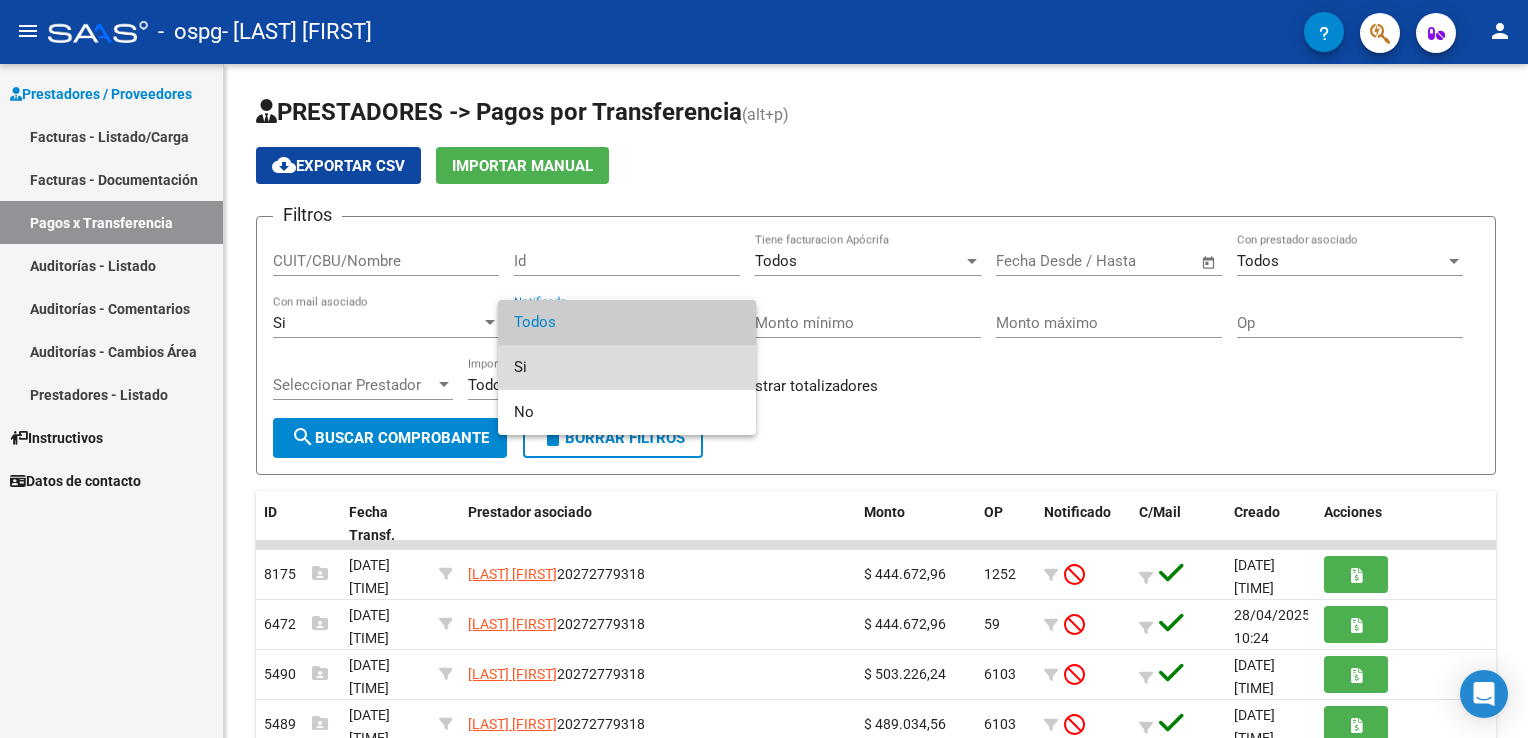 click on "Si" at bounding box center [627, 367] 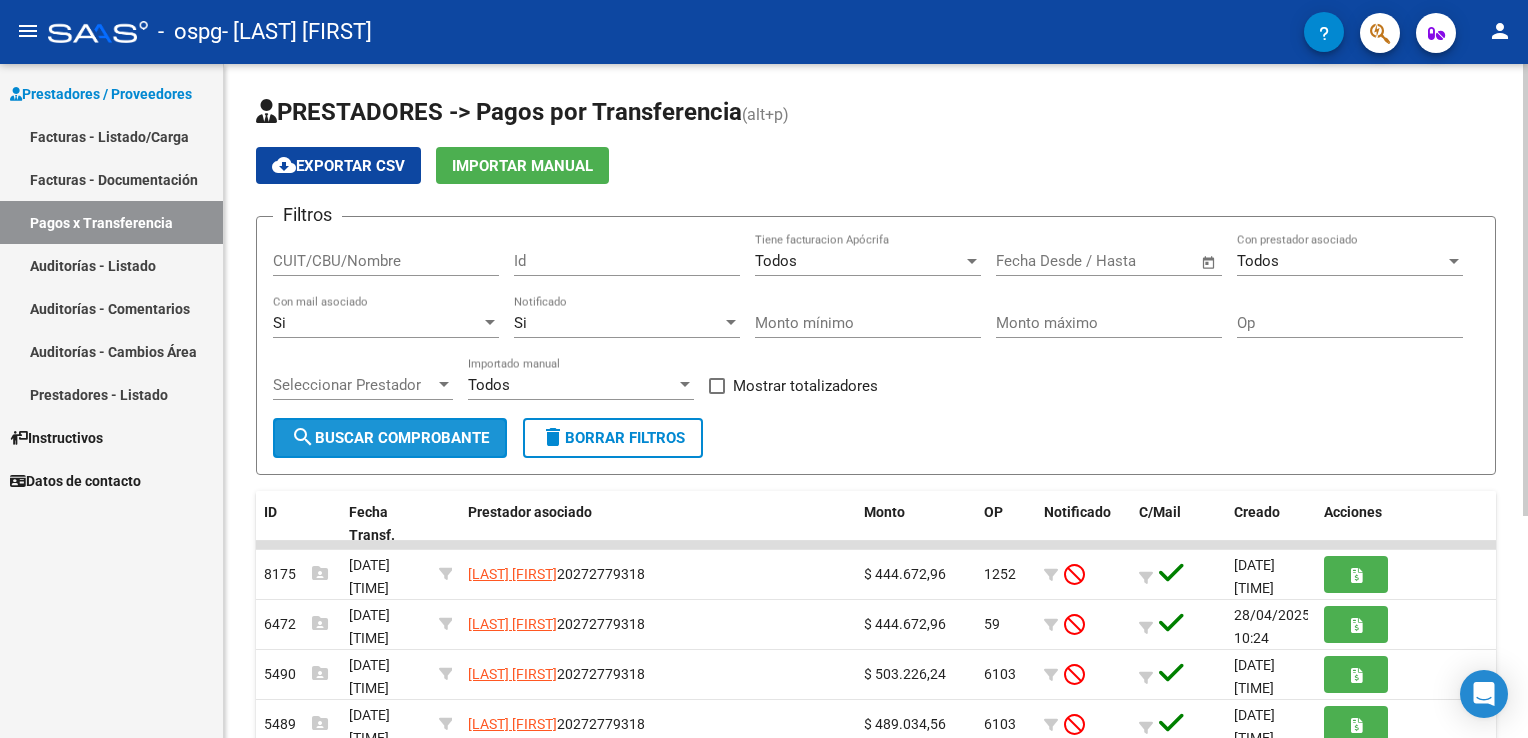 click on "search  Buscar Comprobante" 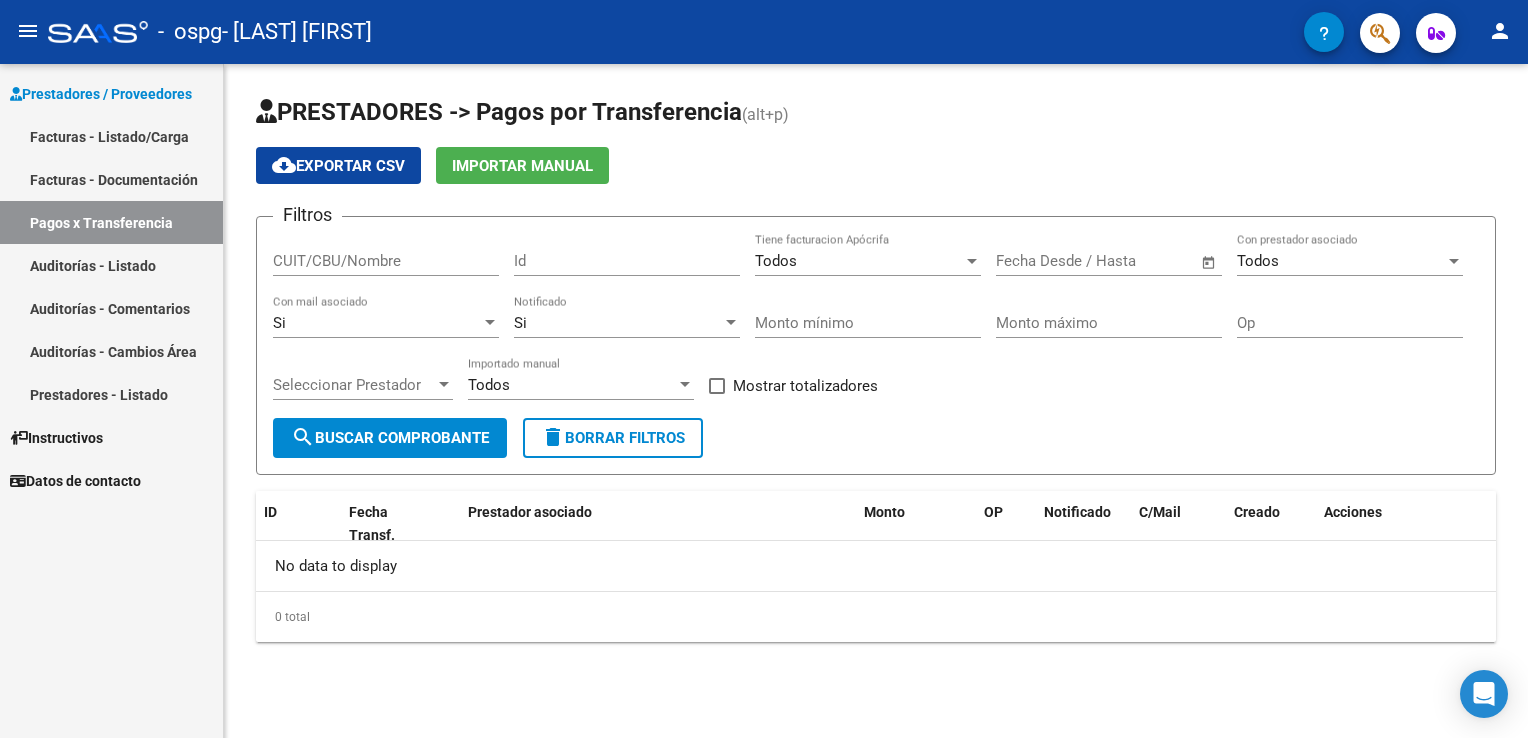 click on "CUIT/CBU/Nombre" at bounding box center [386, 261] 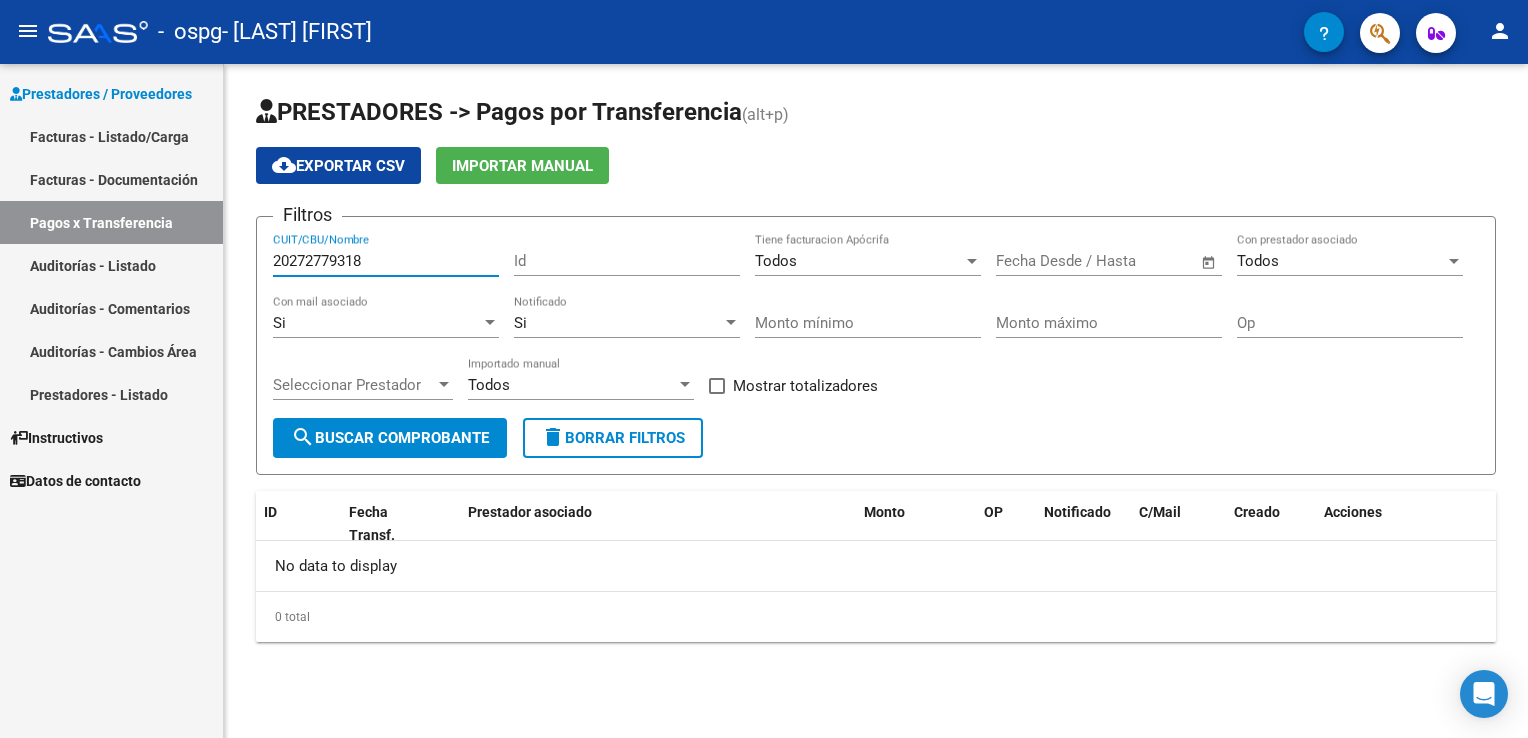 click on "search  Buscar Comprobante" 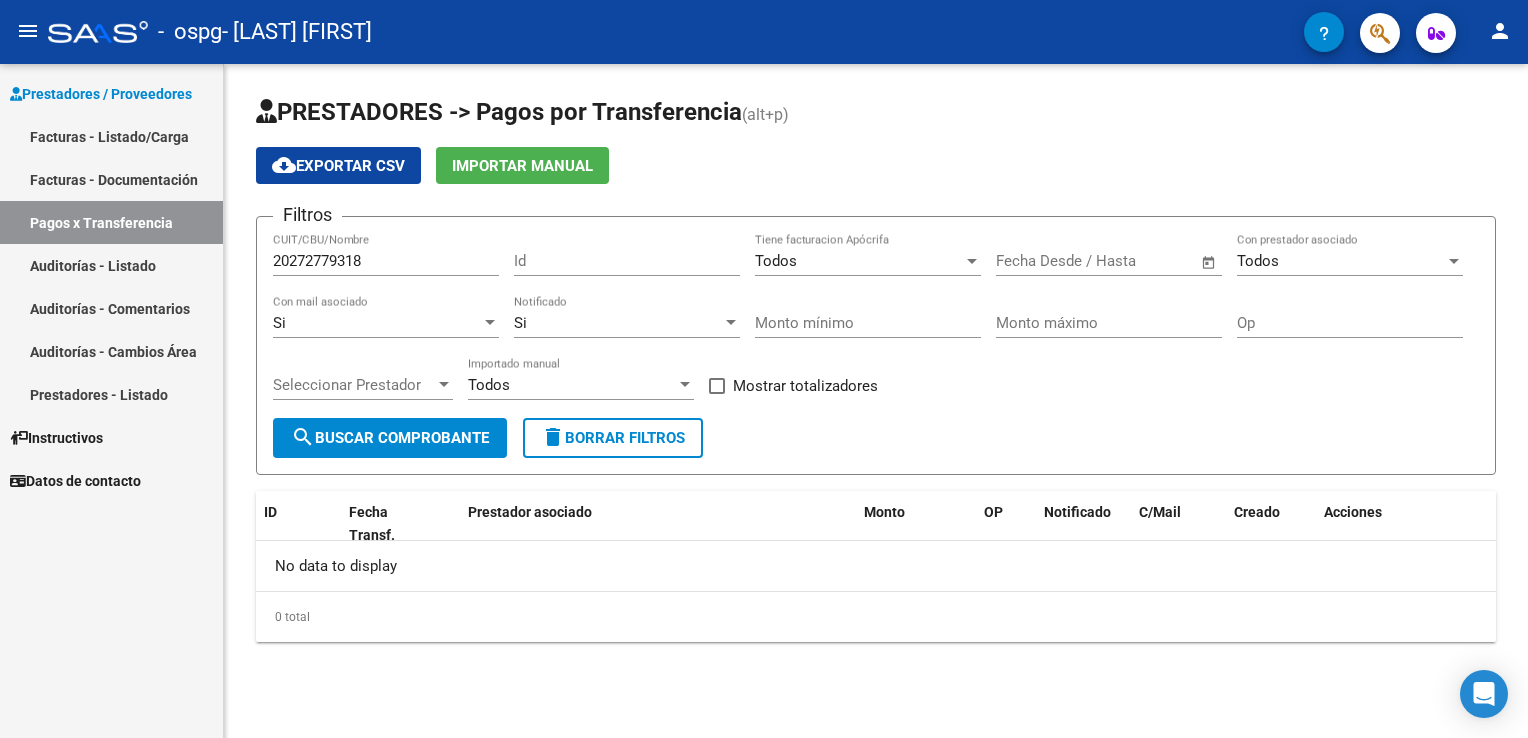 drag, startPoint x: 393, startPoint y: 262, endPoint x: 172, endPoint y: 265, distance: 221.02036 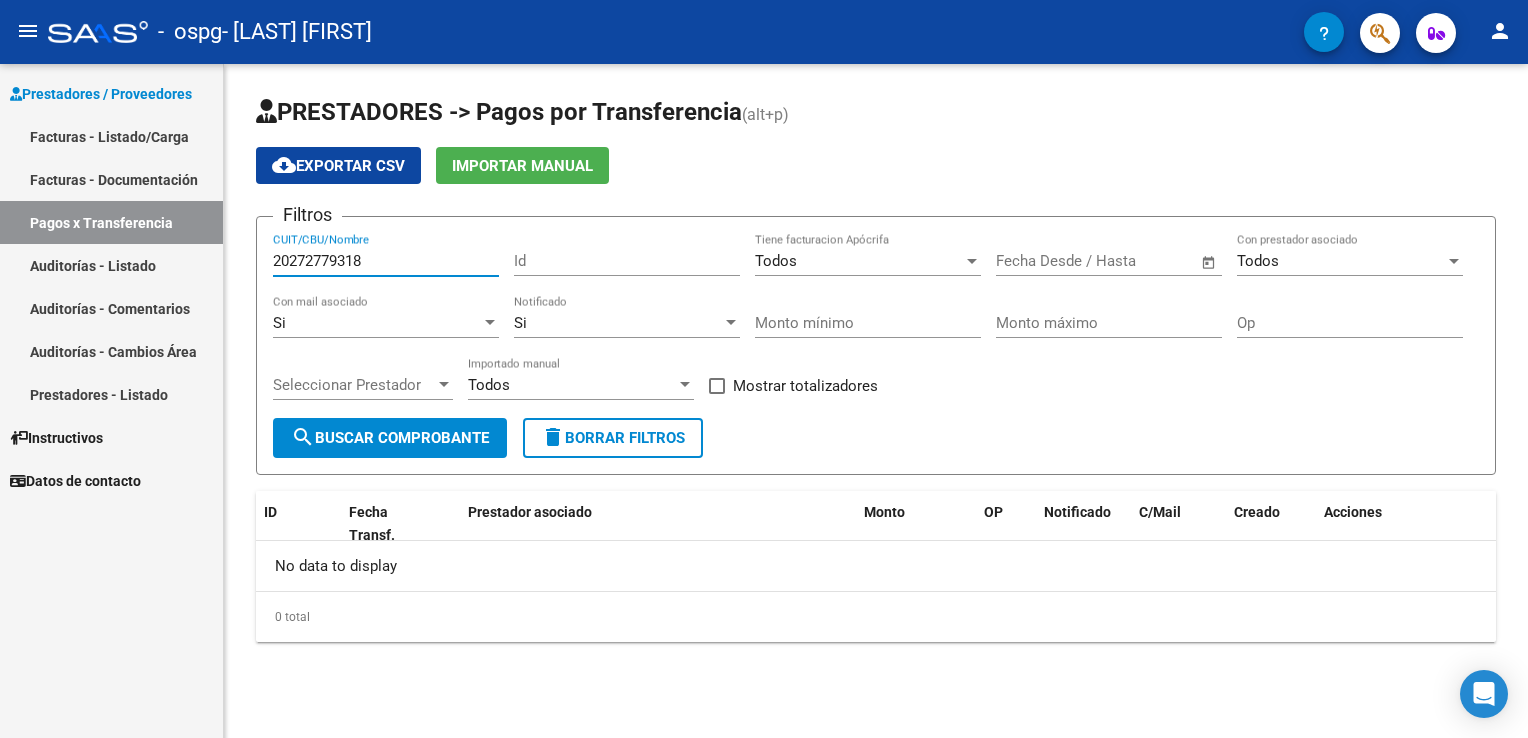 click on "Prestadores / Proveedores Facturas - Listado/Carga Facturas - Documentación Pagos x Transferencia Auditorías - Listado Auditorías - Comentarios Auditorías - Cambios Área Prestadores - Listado    Instructivos    Datos de contacto  PRESTADORES -> Pagos por Transferencia (alt+p) cloud_download  Exportar CSV   Importar Manual Filtros 20272779318 CUIT/CBU/Nombre Id Todos Tiene facturacion Apócrifa Start date – End date Fecha Desde / Hasta Todos Con prestador asociado Si Con mail asociado Si Notificado Monto mínimo Monto máximo Op Seleccionar Prestador Seleccionar Prestador Todos Importado manual    Mostrar totalizadores  search  Buscar Comprobante  delete  Borrar Filtros  ID Fecha Transf. Prestador asociado Monto OP Notificado C/Mail Creado Acciones No data to display  0 total   1  Today Notifications people Social Ligula Purus Adipiscing local_offer Promotions Etiam Ligula Dapibus info Updates Sollicitudin Euismod Fringilla delete_sweep Removed 6 items from task list martes, 24 de marzo de 2015" 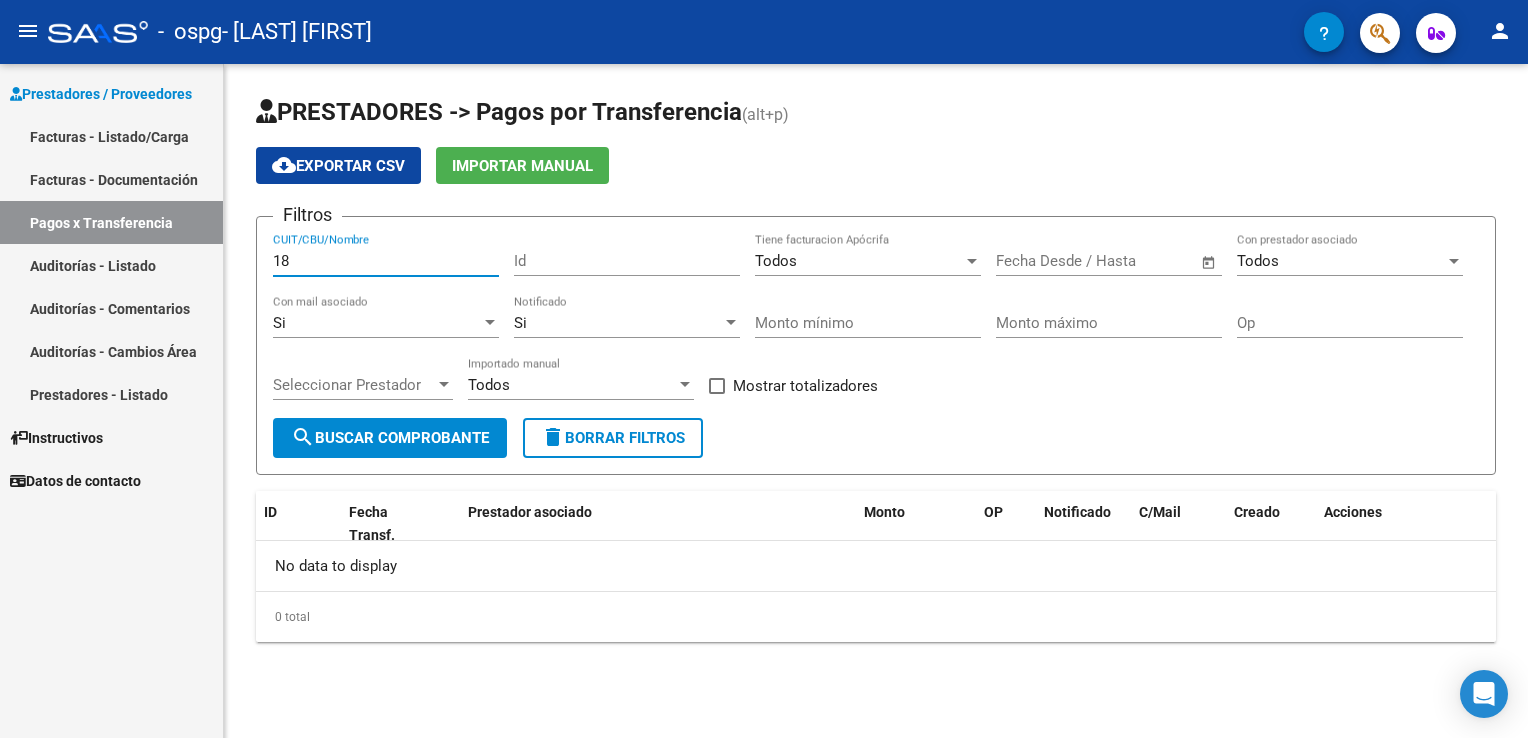 type on "8" 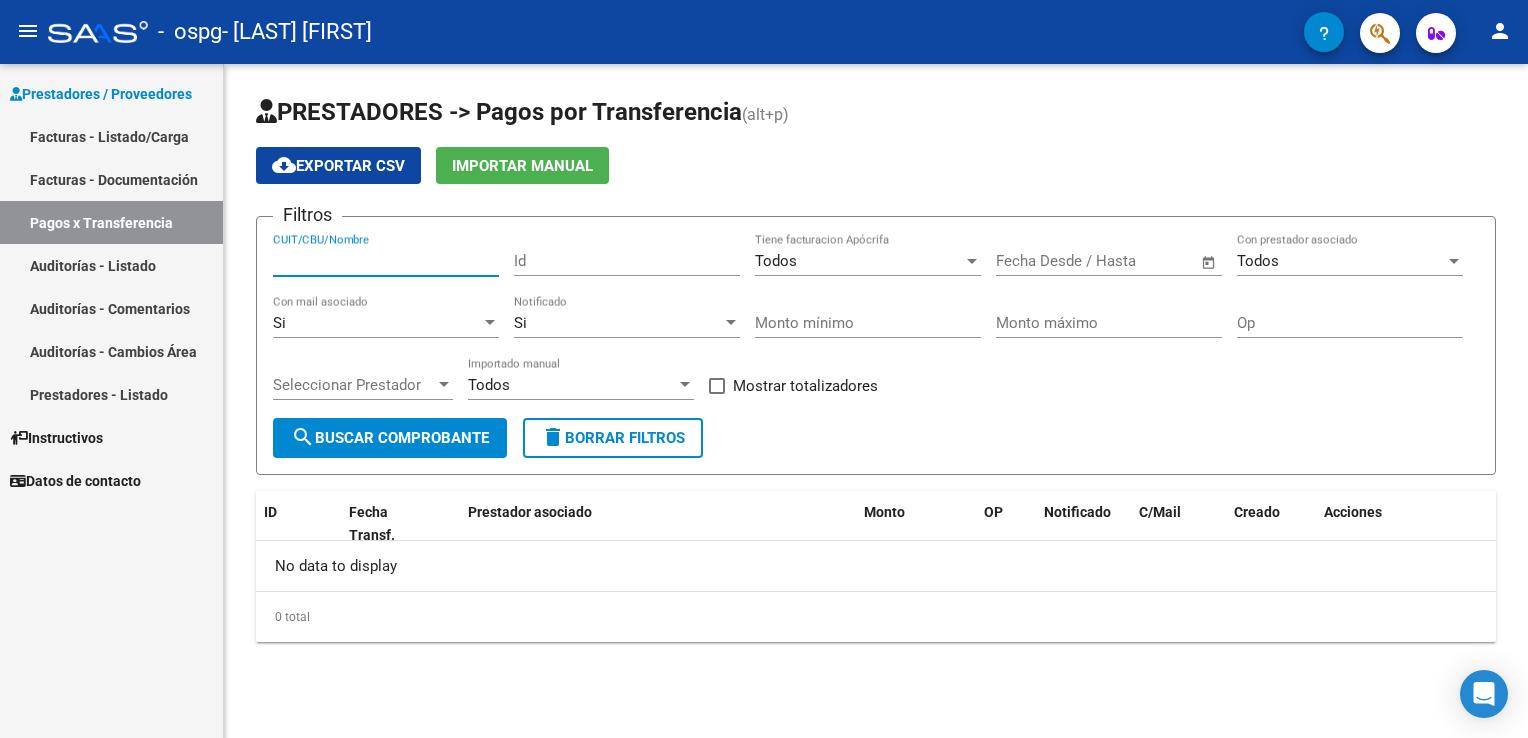type 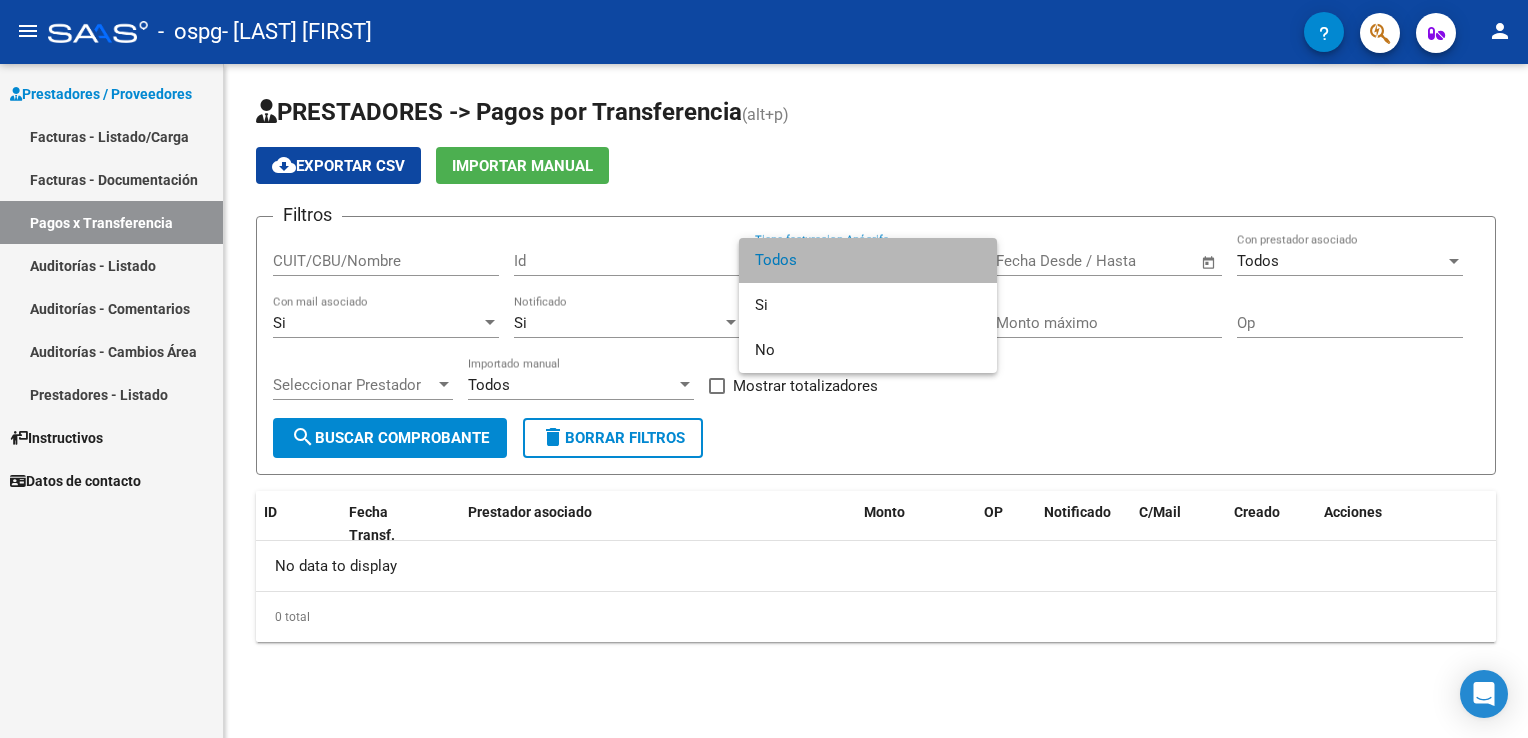 click on "Todos" at bounding box center (868, 260) 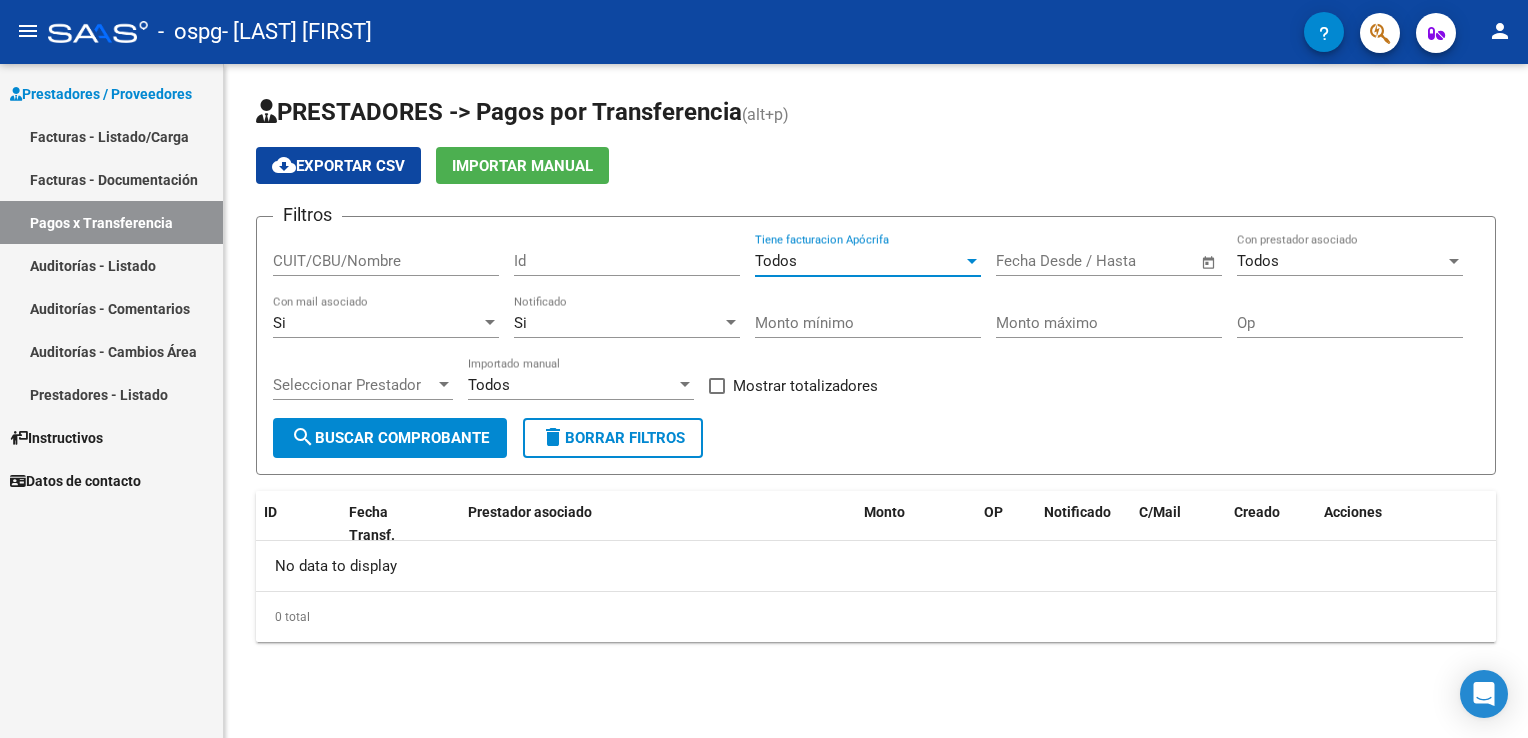 click at bounding box center (1028, 261) 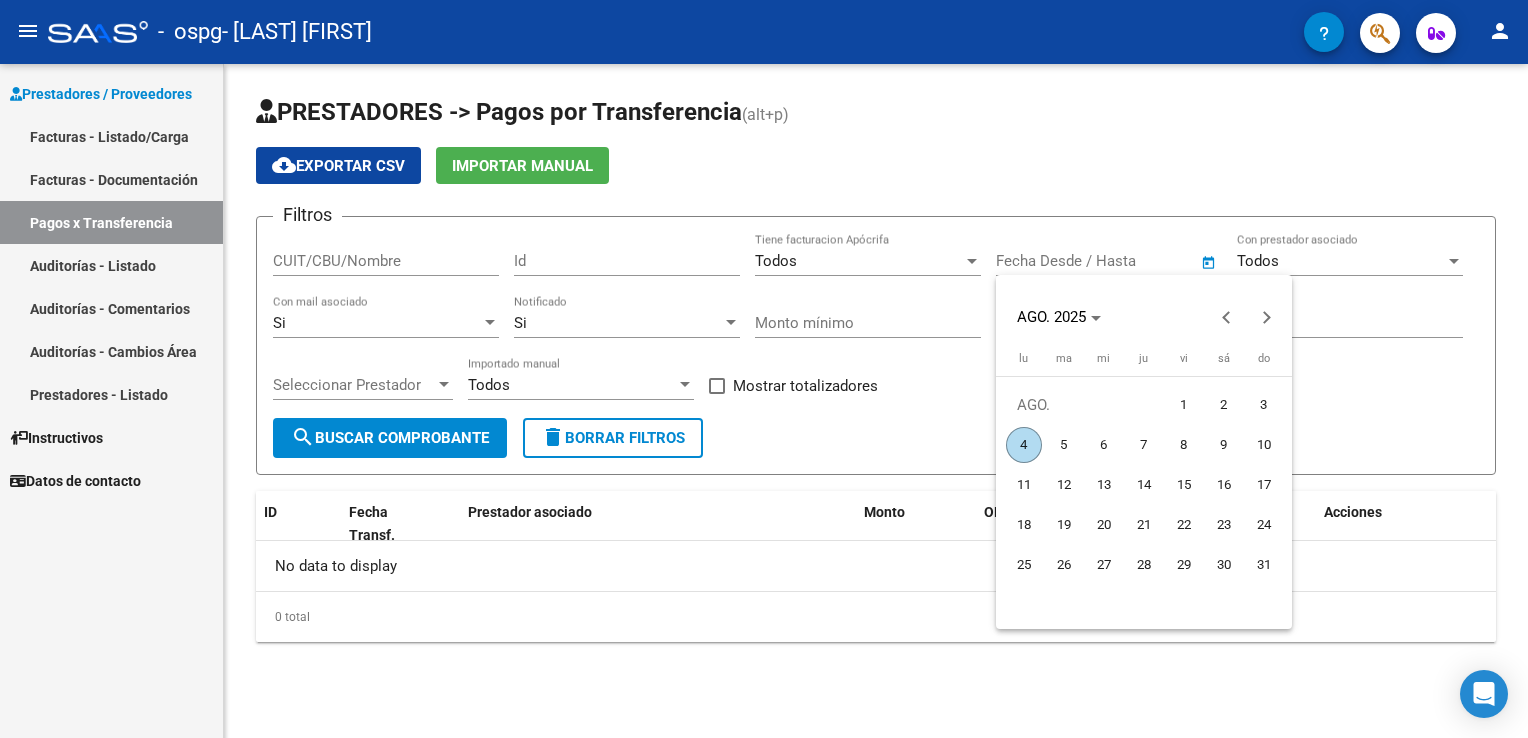 type 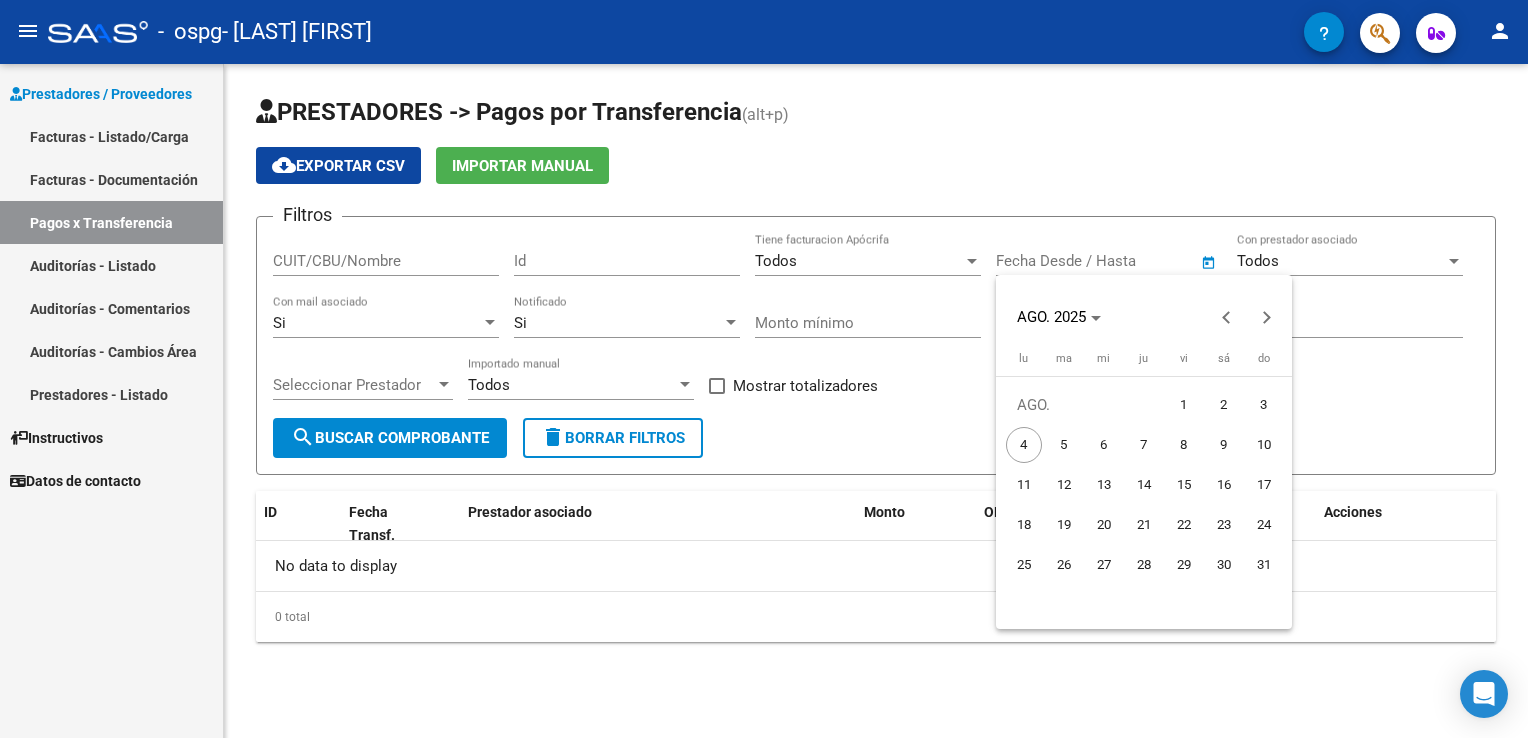 click at bounding box center (764, 369) 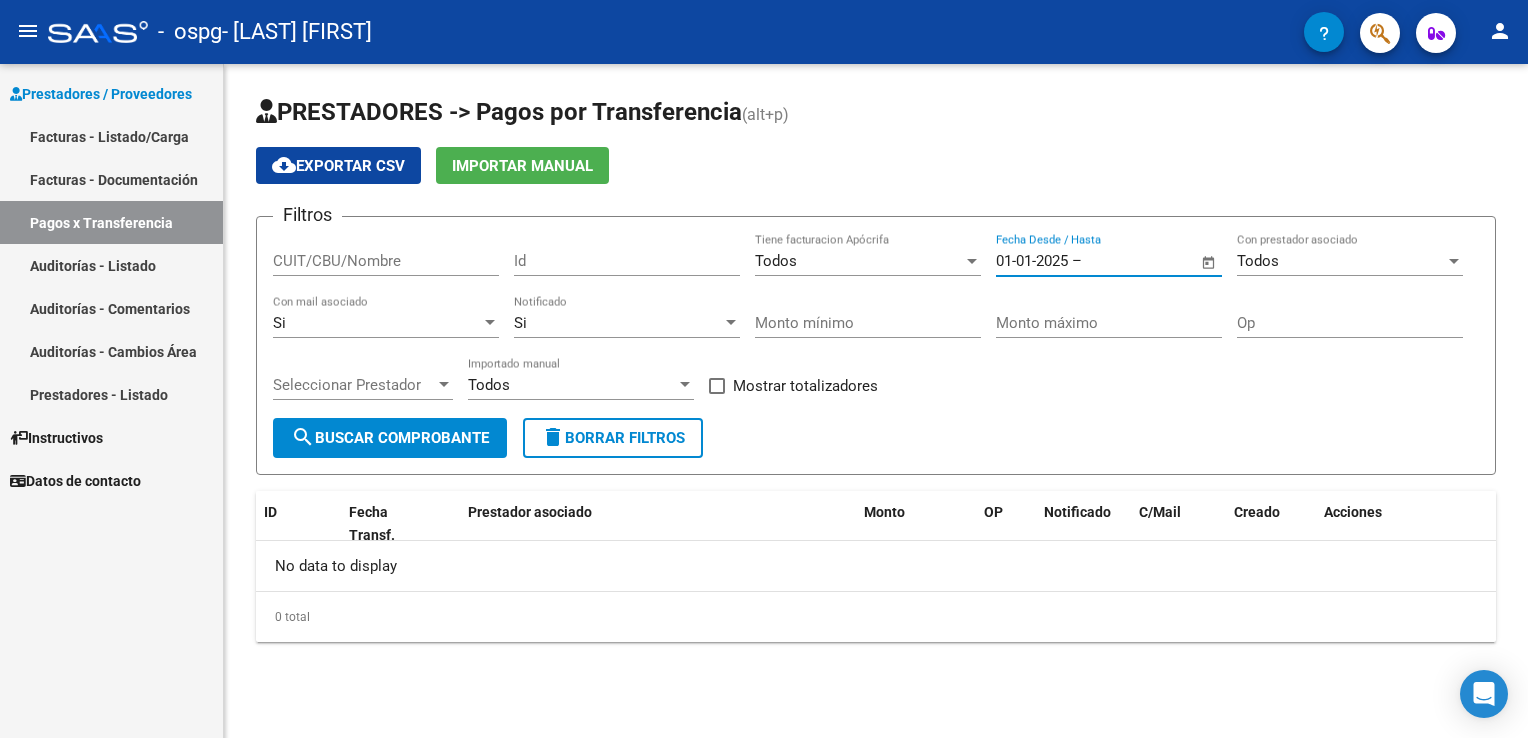 type on "1/1/2025" 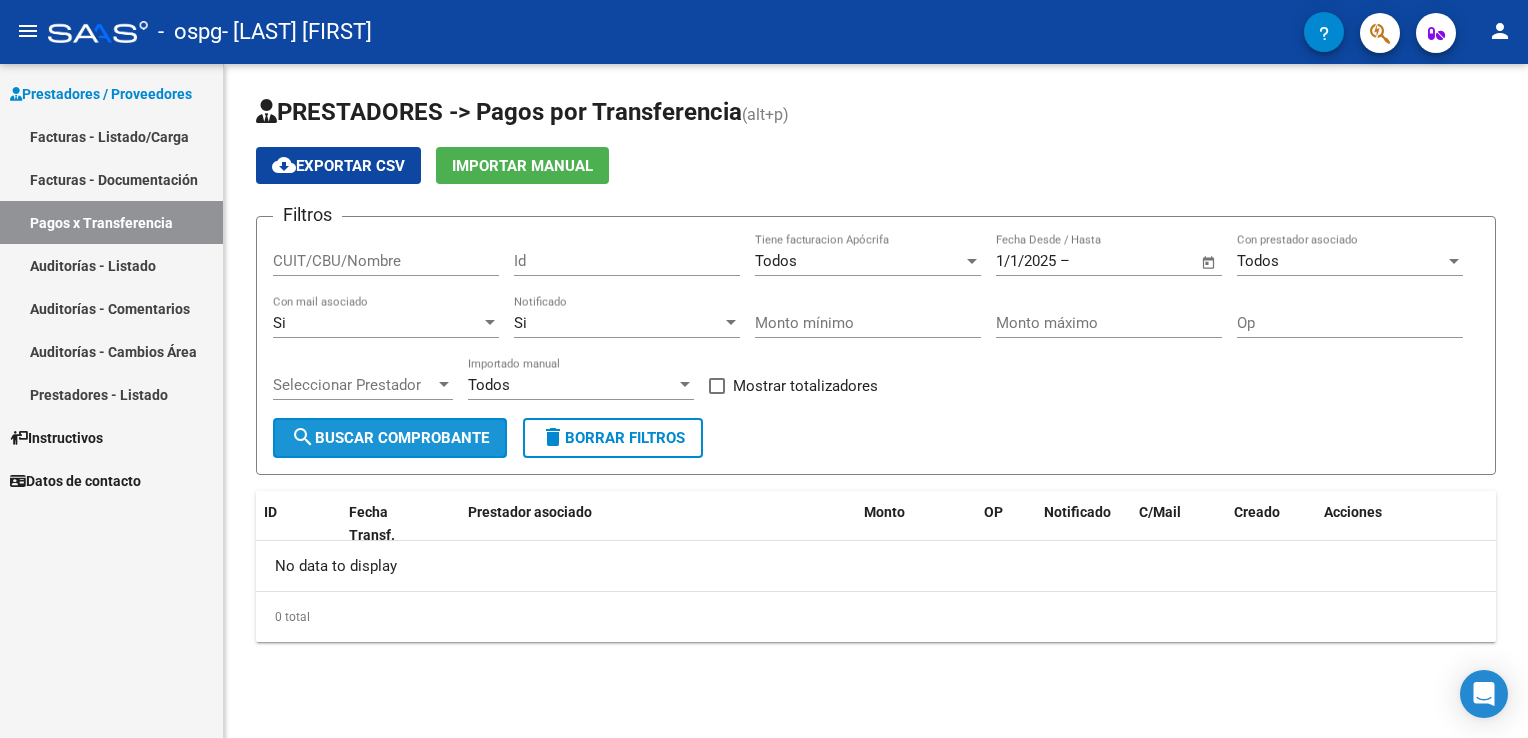 click on "search  Buscar Comprobante" 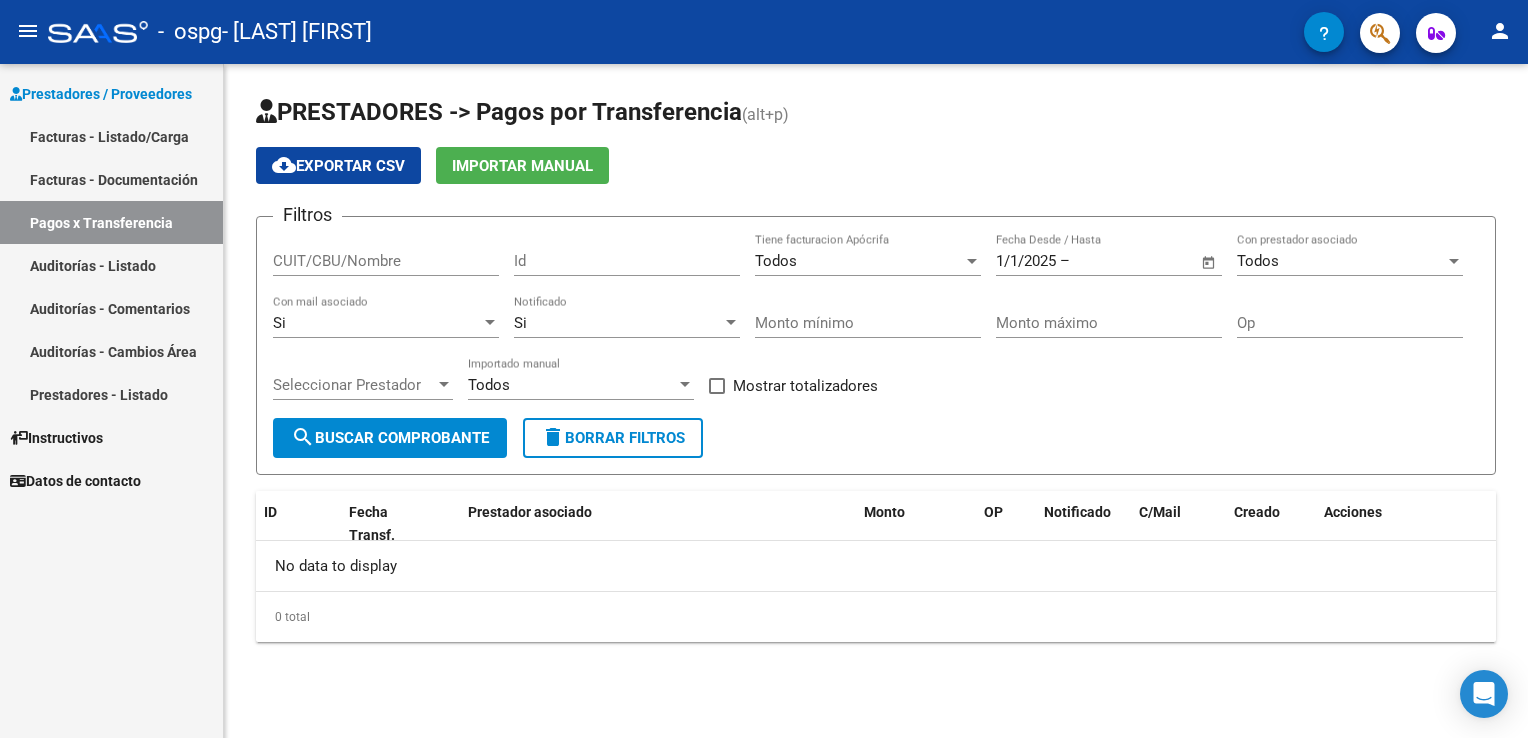 click at bounding box center [1122, 261] 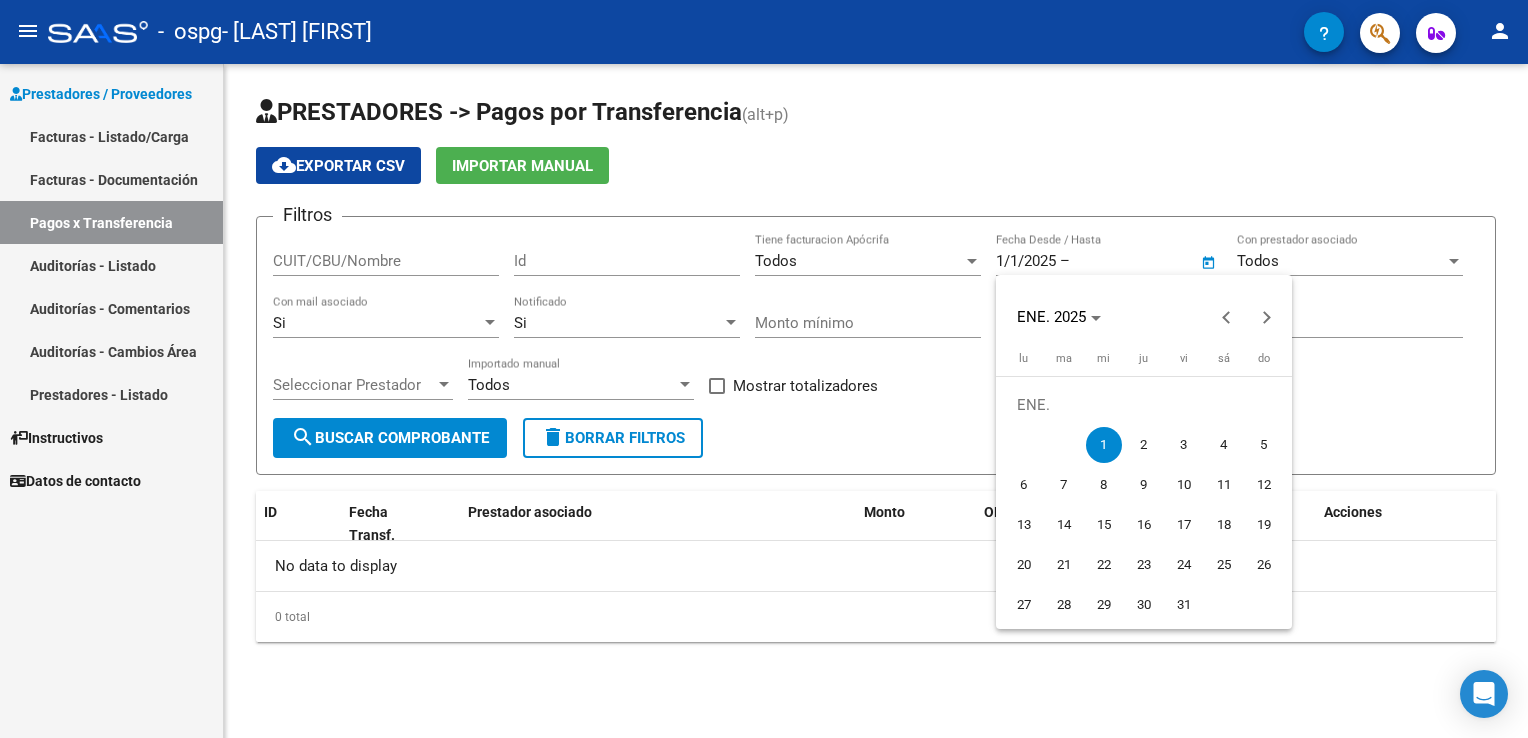 click on "1" at bounding box center (1104, 445) 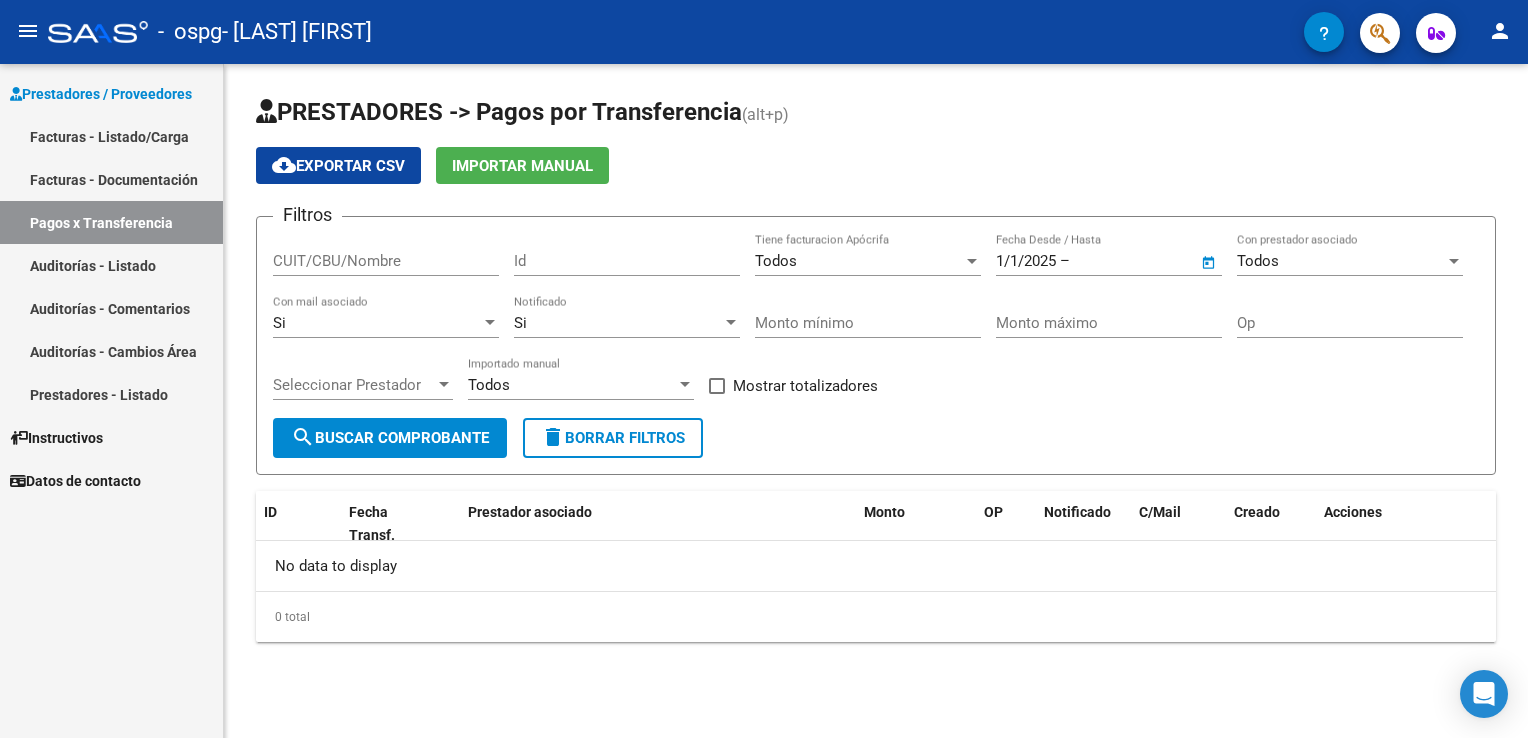 type on "1/1/2025" 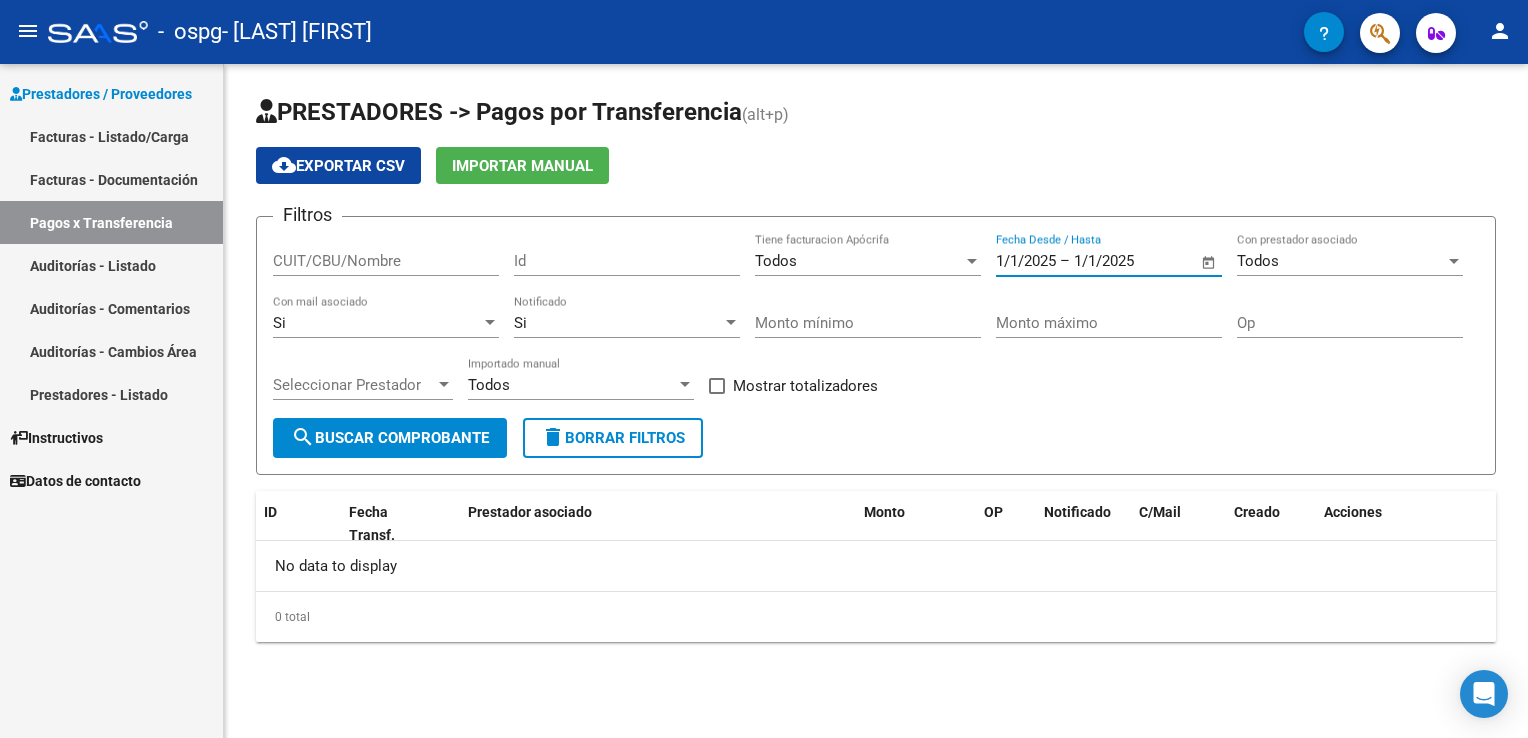 click on "1/1/2025" at bounding box center (1122, 261) 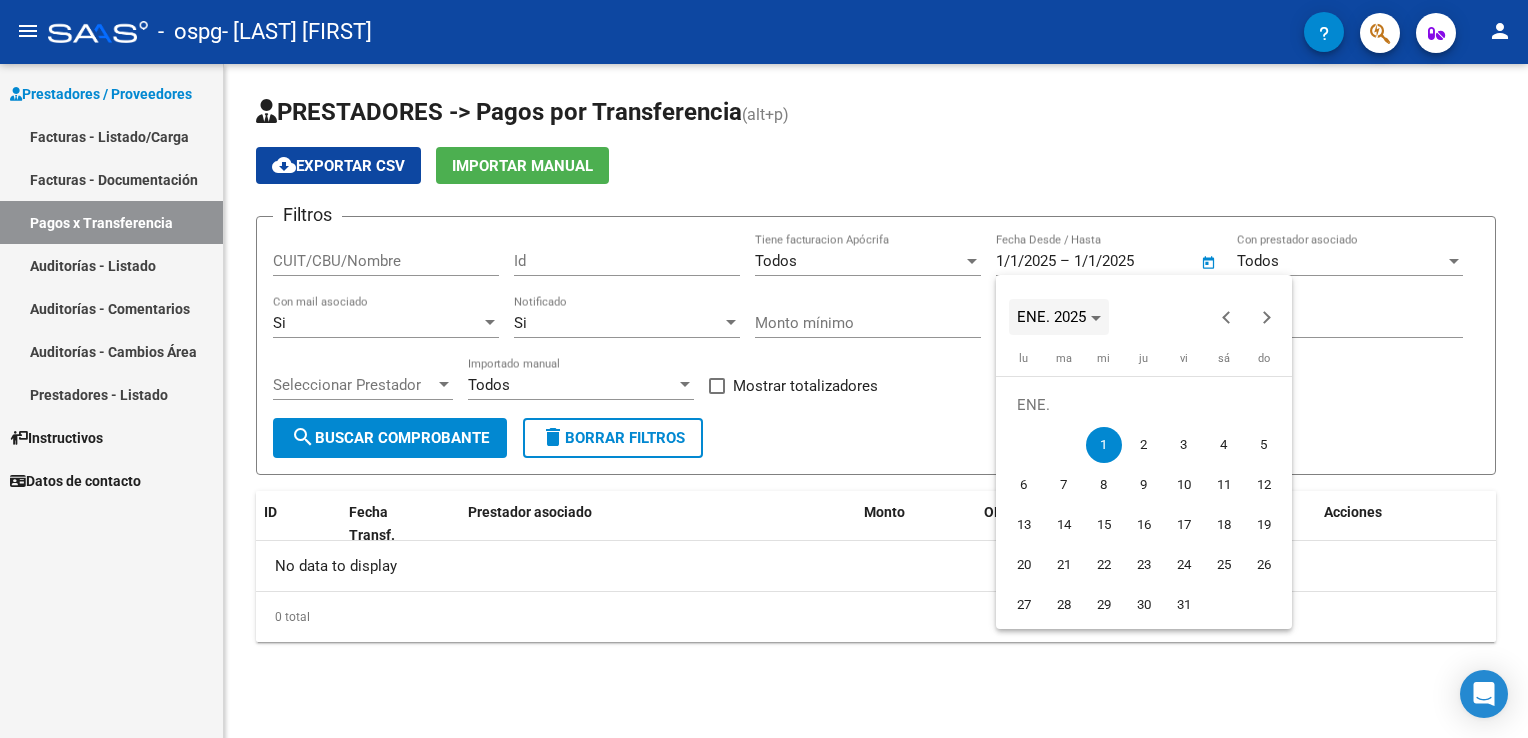 click 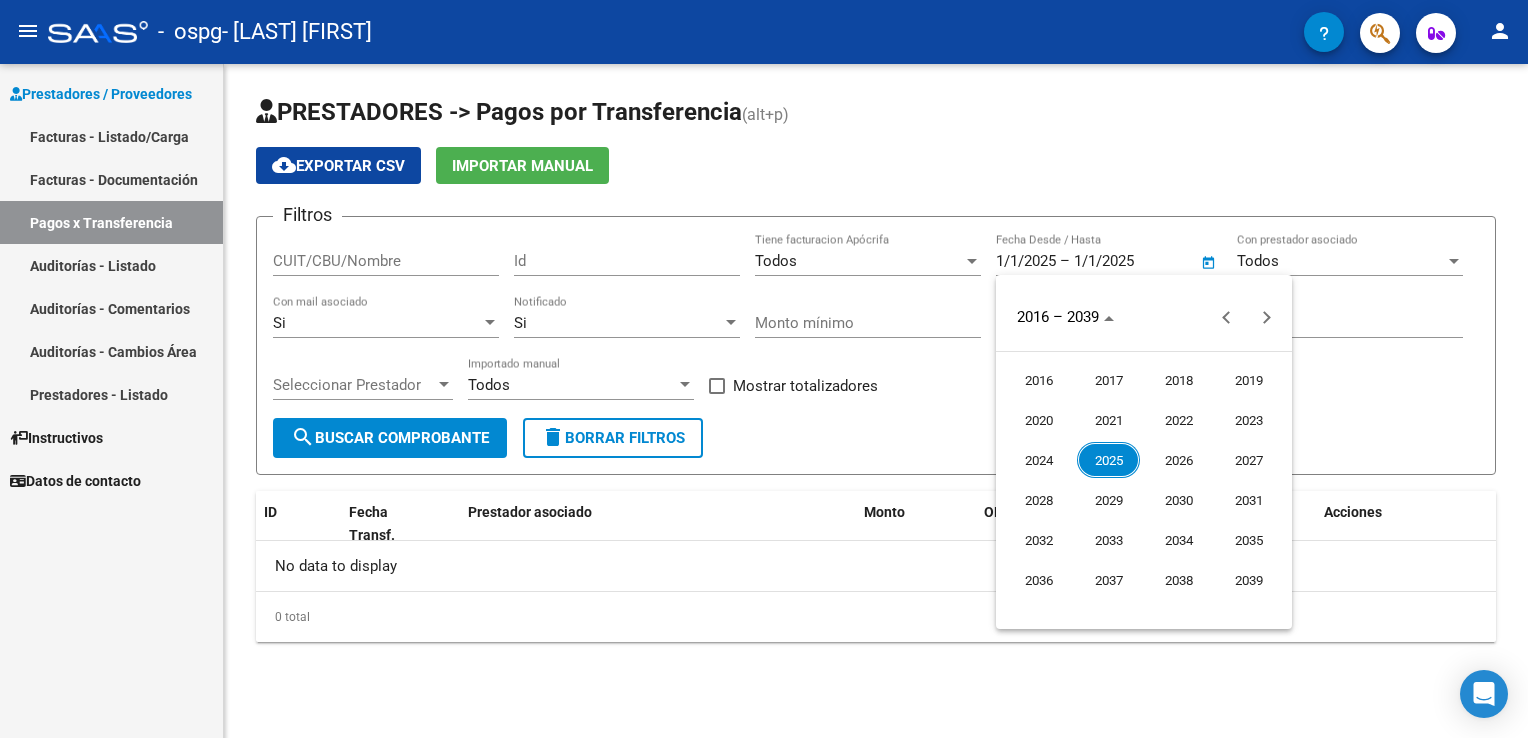 click on "2025" at bounding box center (1108, 460) 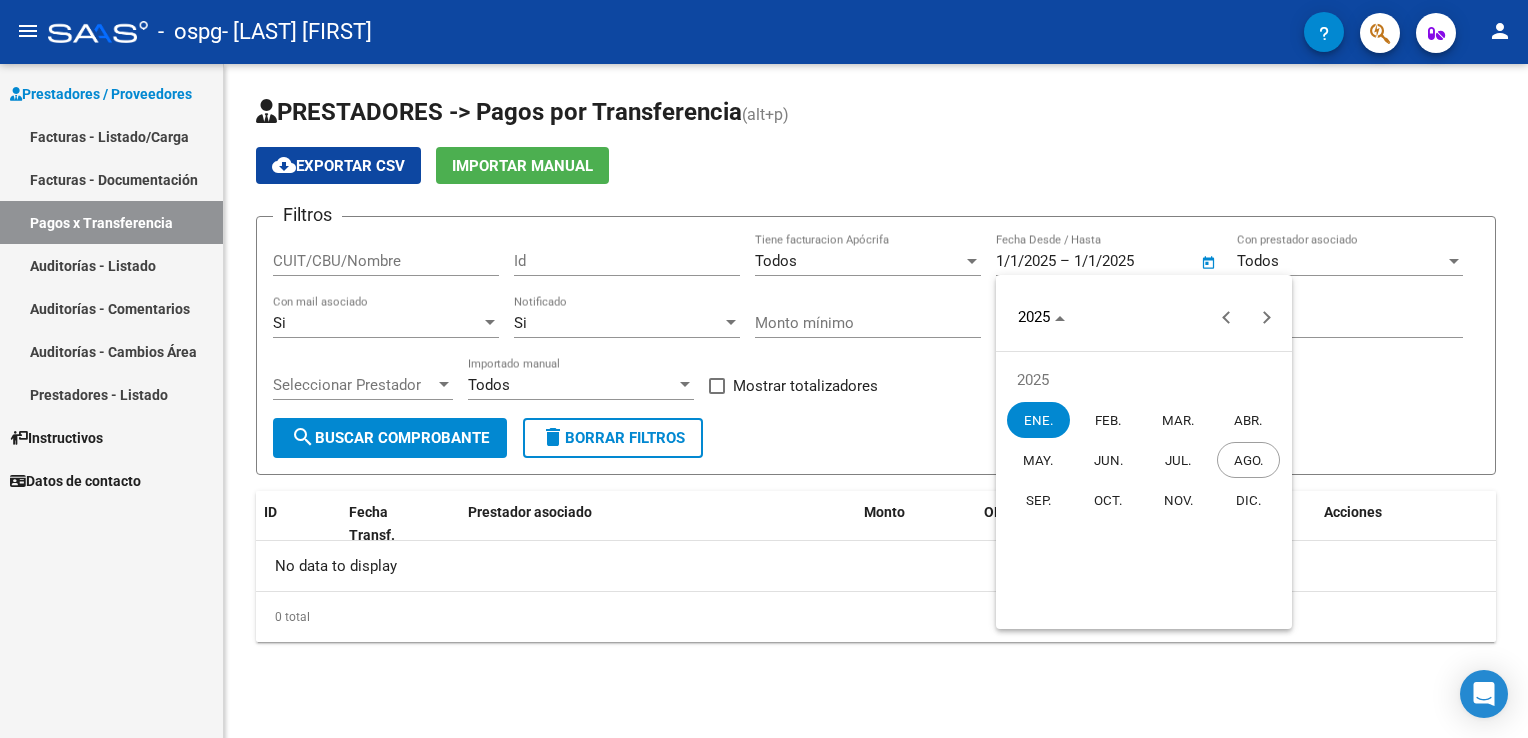 click on "JUL." at bounding box center [1178, 460] 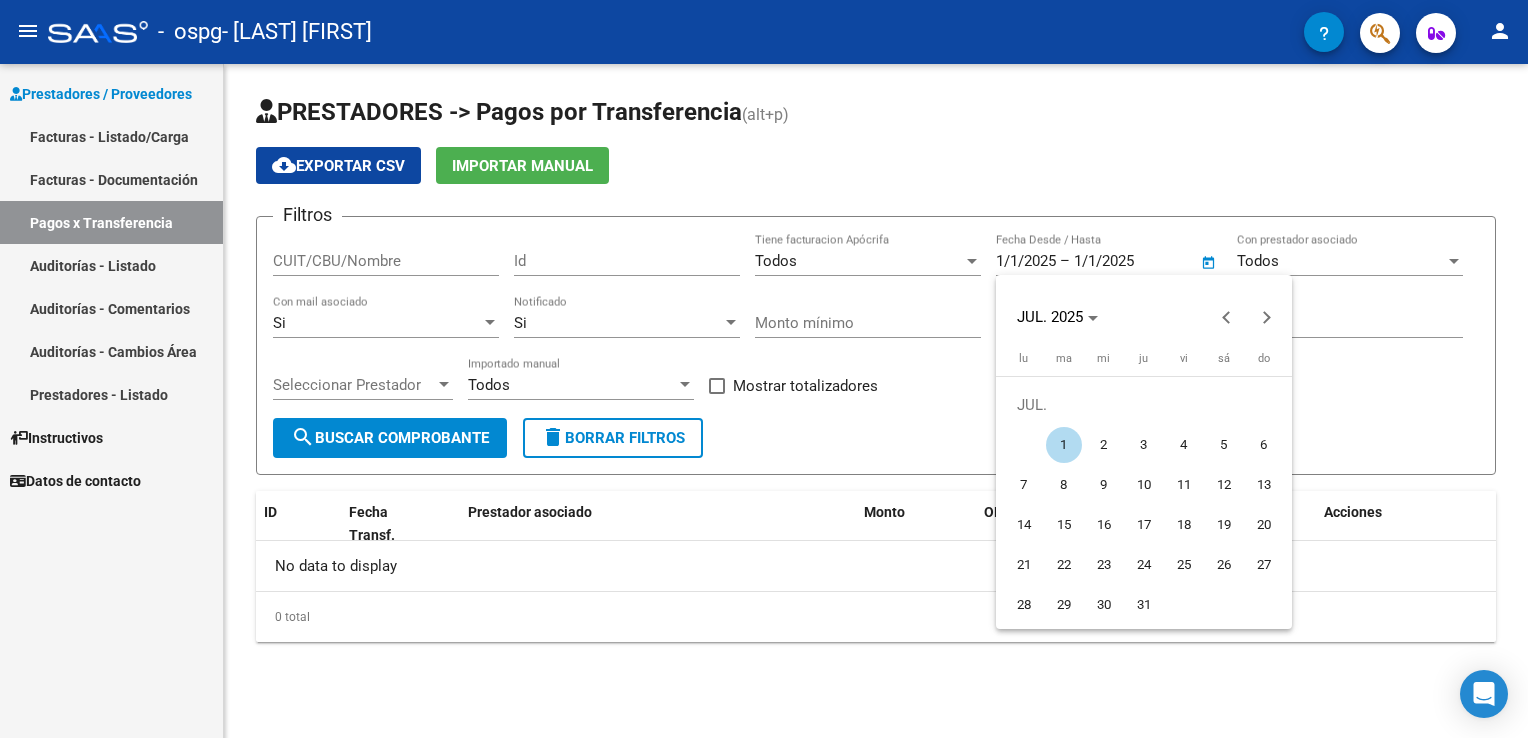 click on "31" at bounding box center (1144, 605) 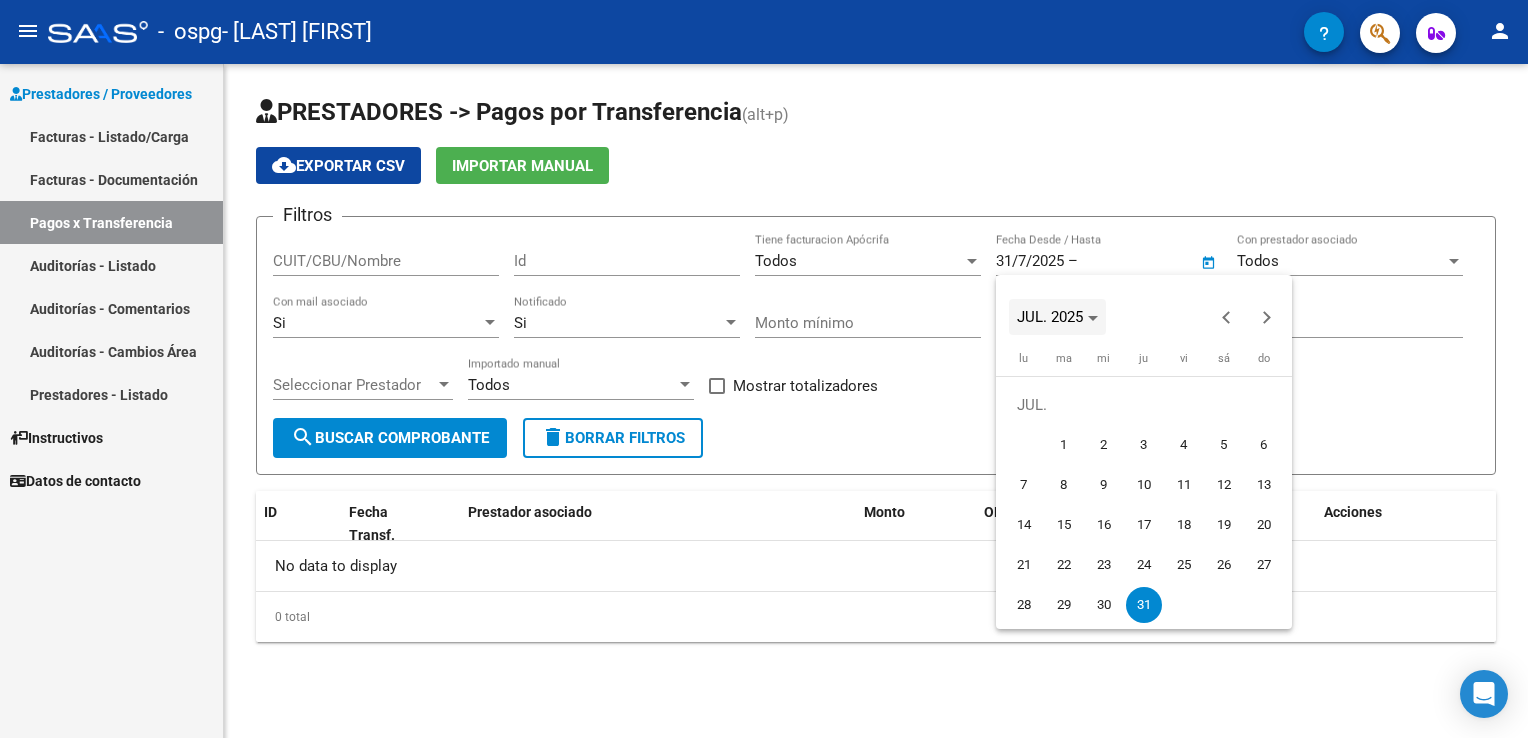 click on "JUL. 2025" at bounding box center [1050, 317] 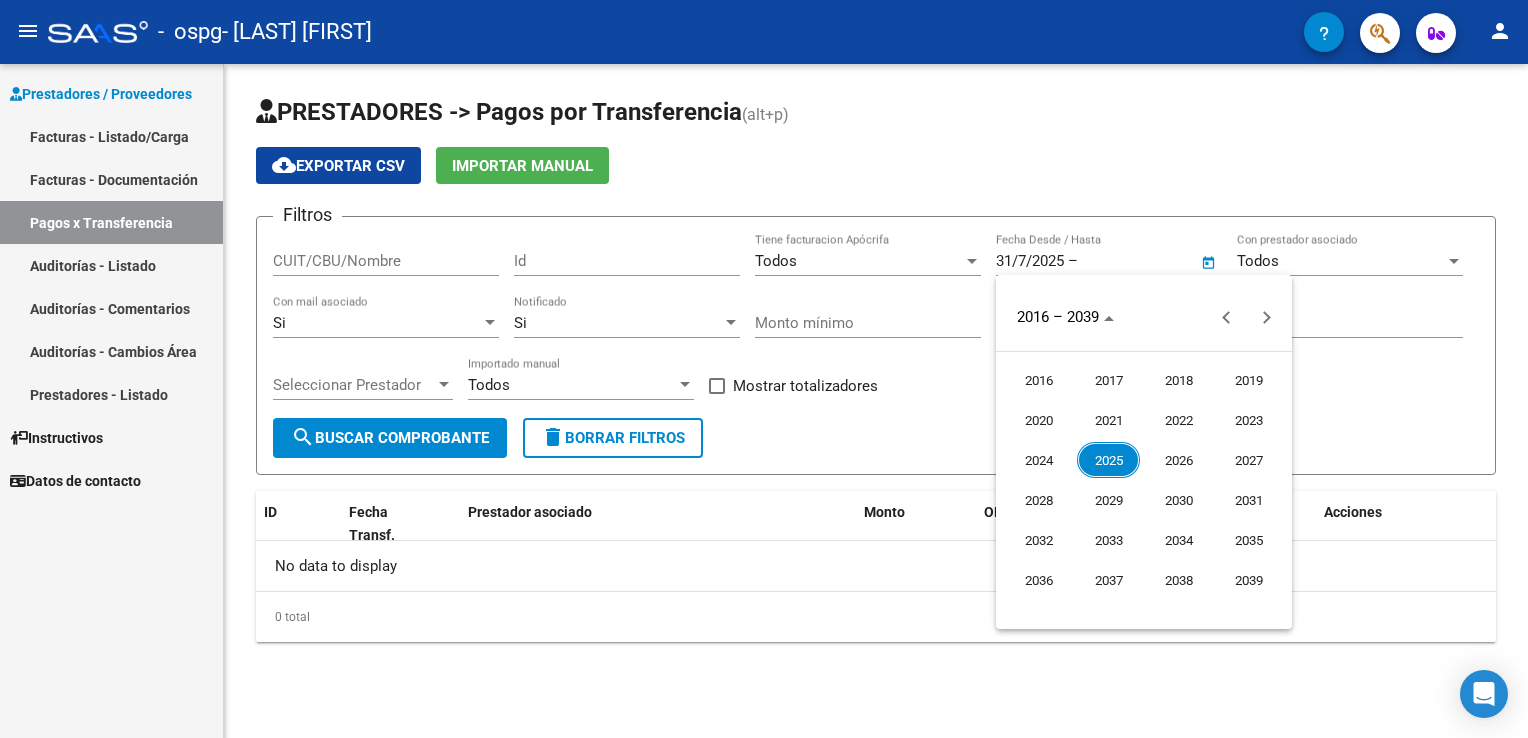 click on "2025" at bounding box center (1108, 460) 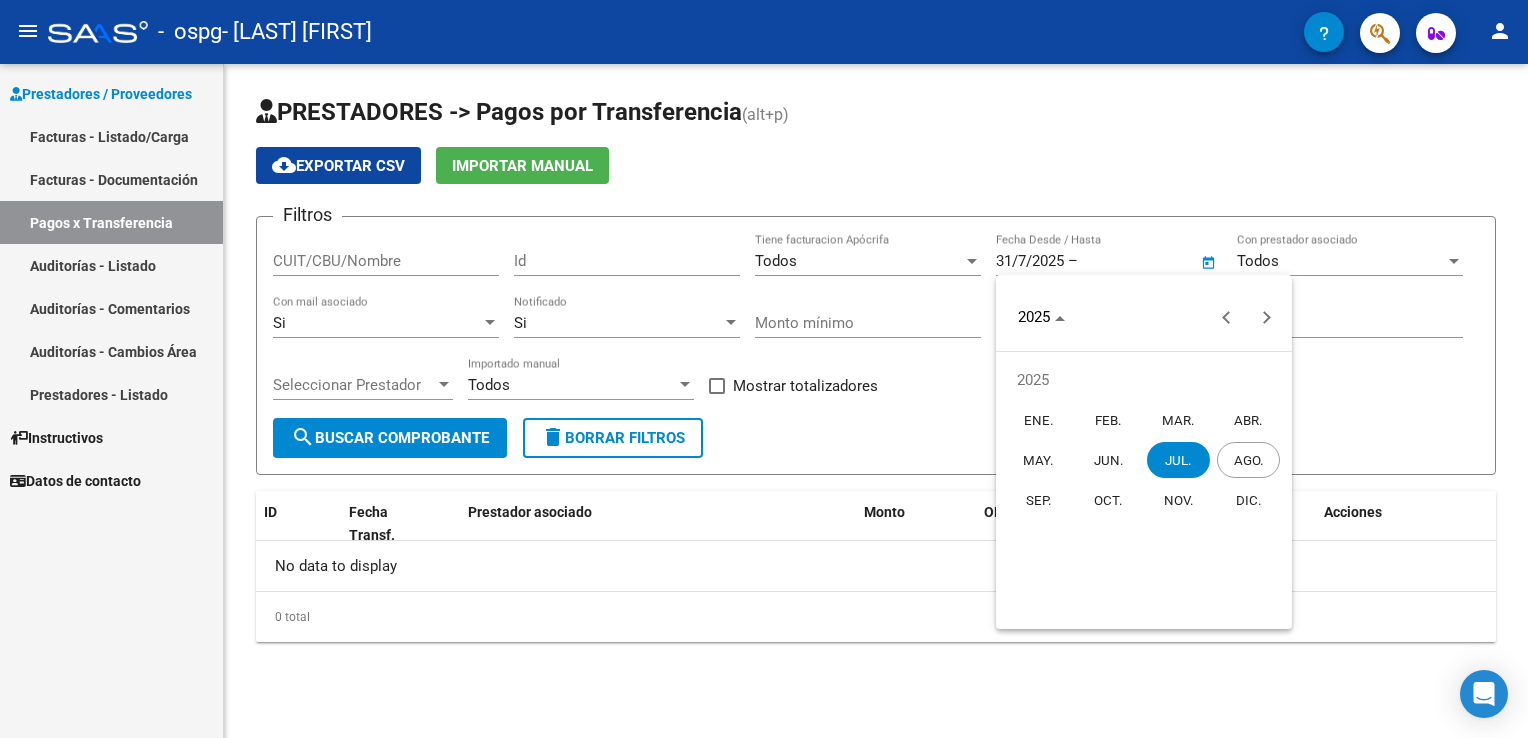 click on "ENE." at bounding box center (1038, 420) 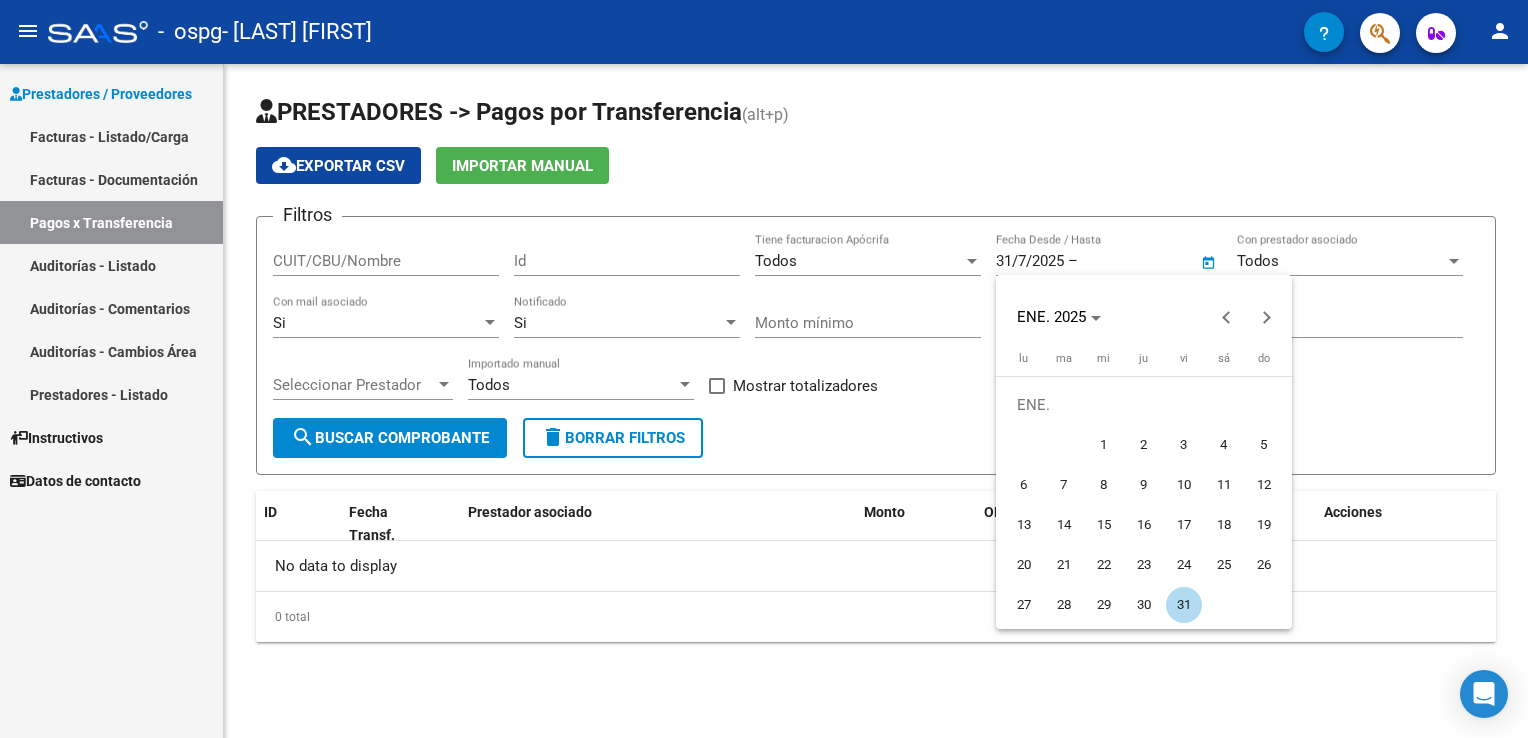 click at bounding box center (764, 369) 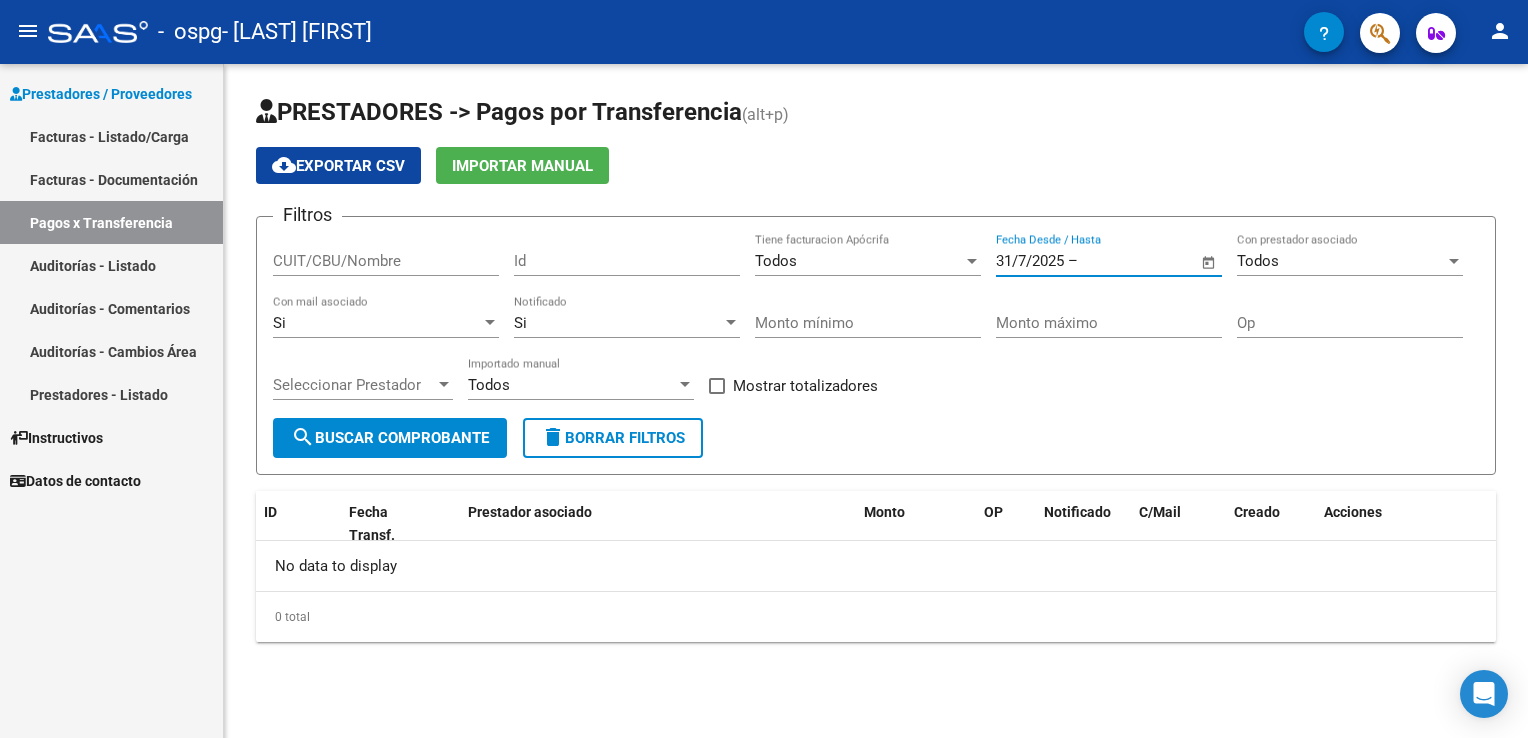 click at bounding box center [1130, 261] 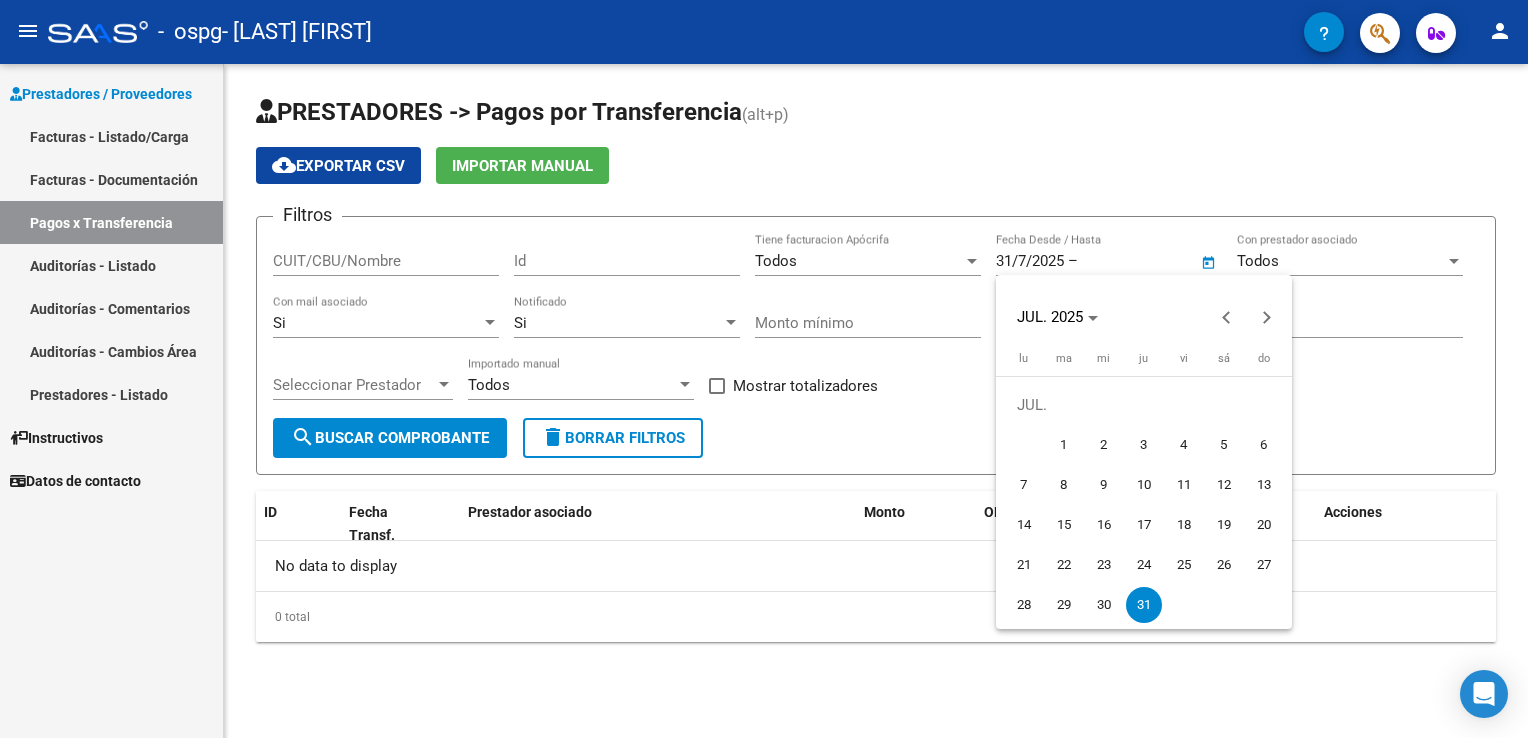 click on "31" at bounding box center [1144, 605] 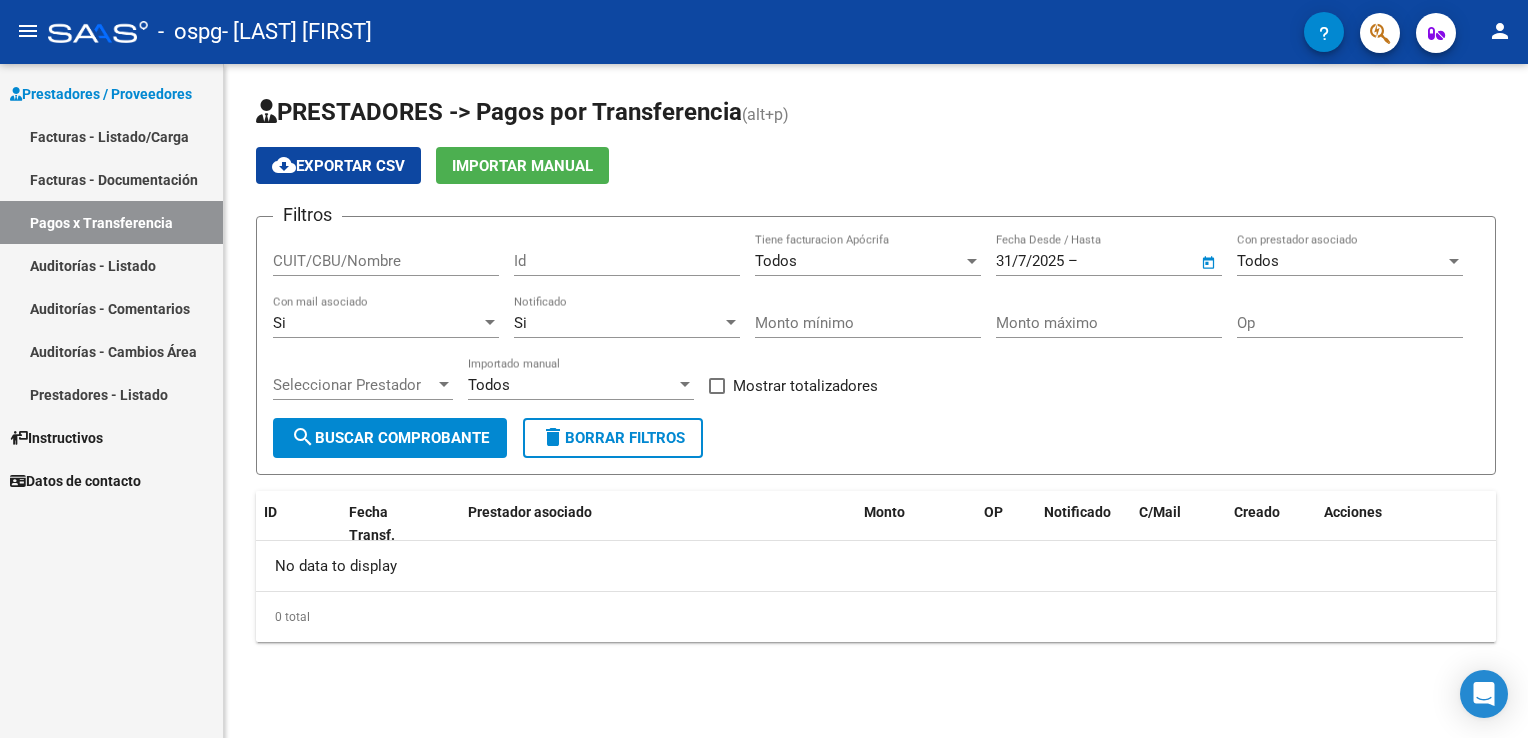 type on "31/7/2025" 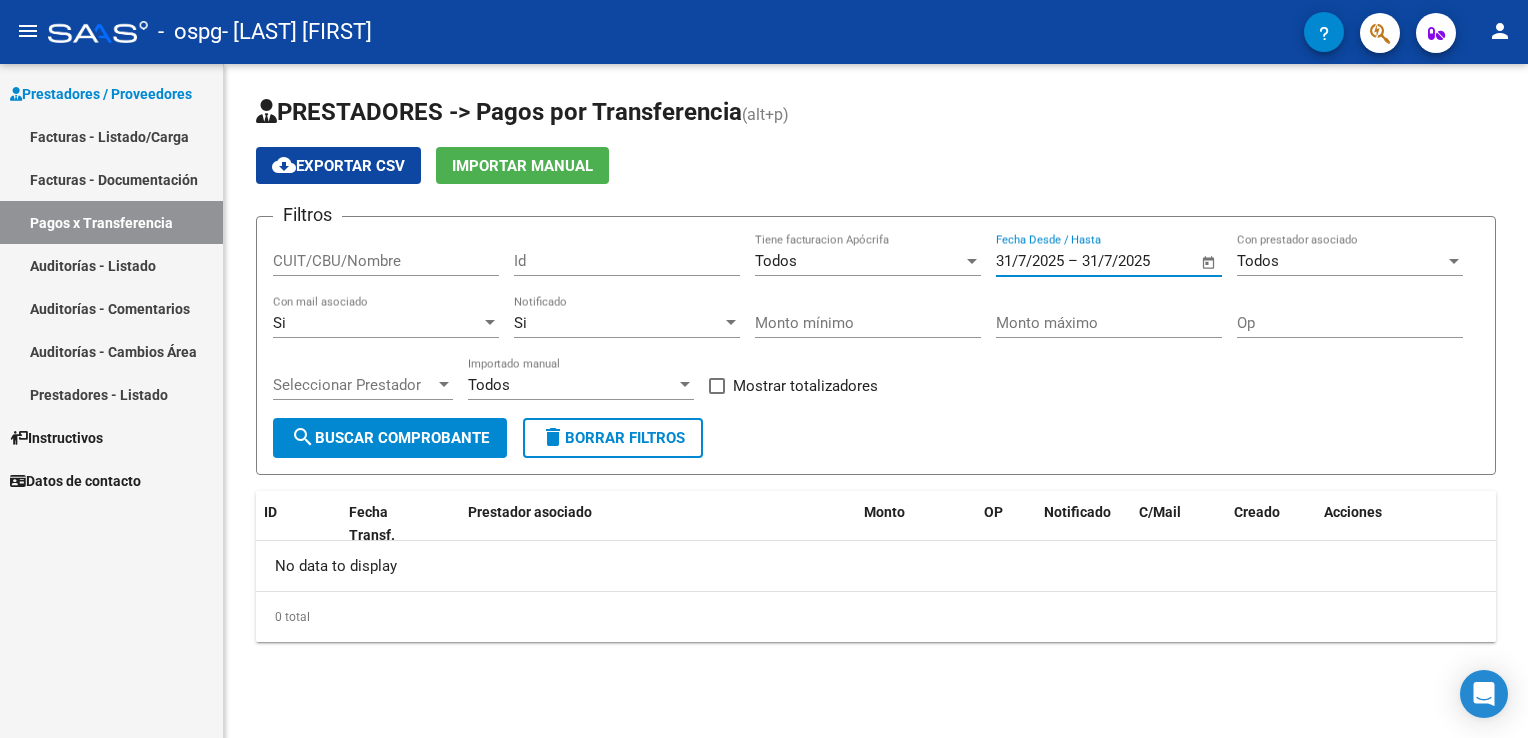 click on "search  Buscar Comprobante" 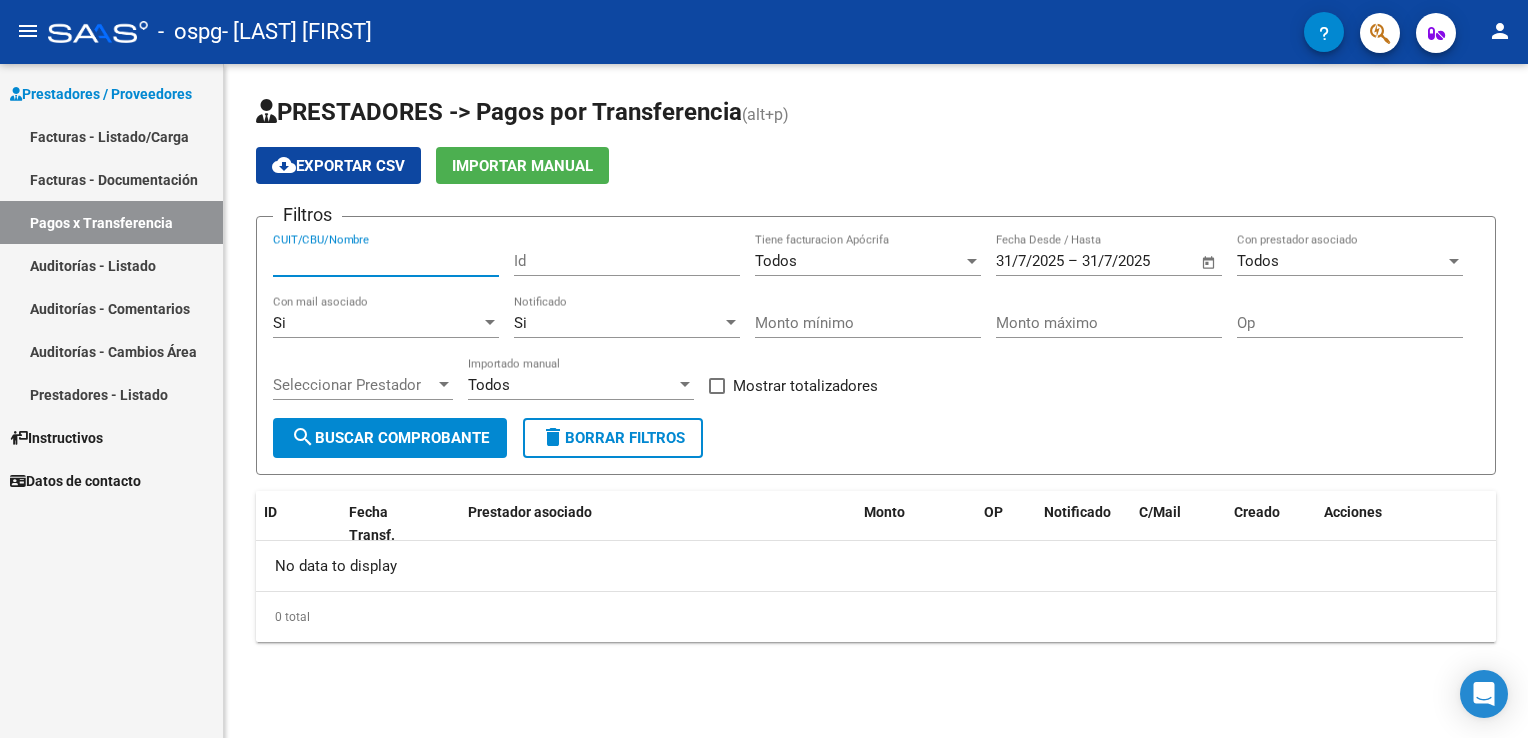 click on "CUIT/CBU/Nombre" at bounding box center (386, 261) 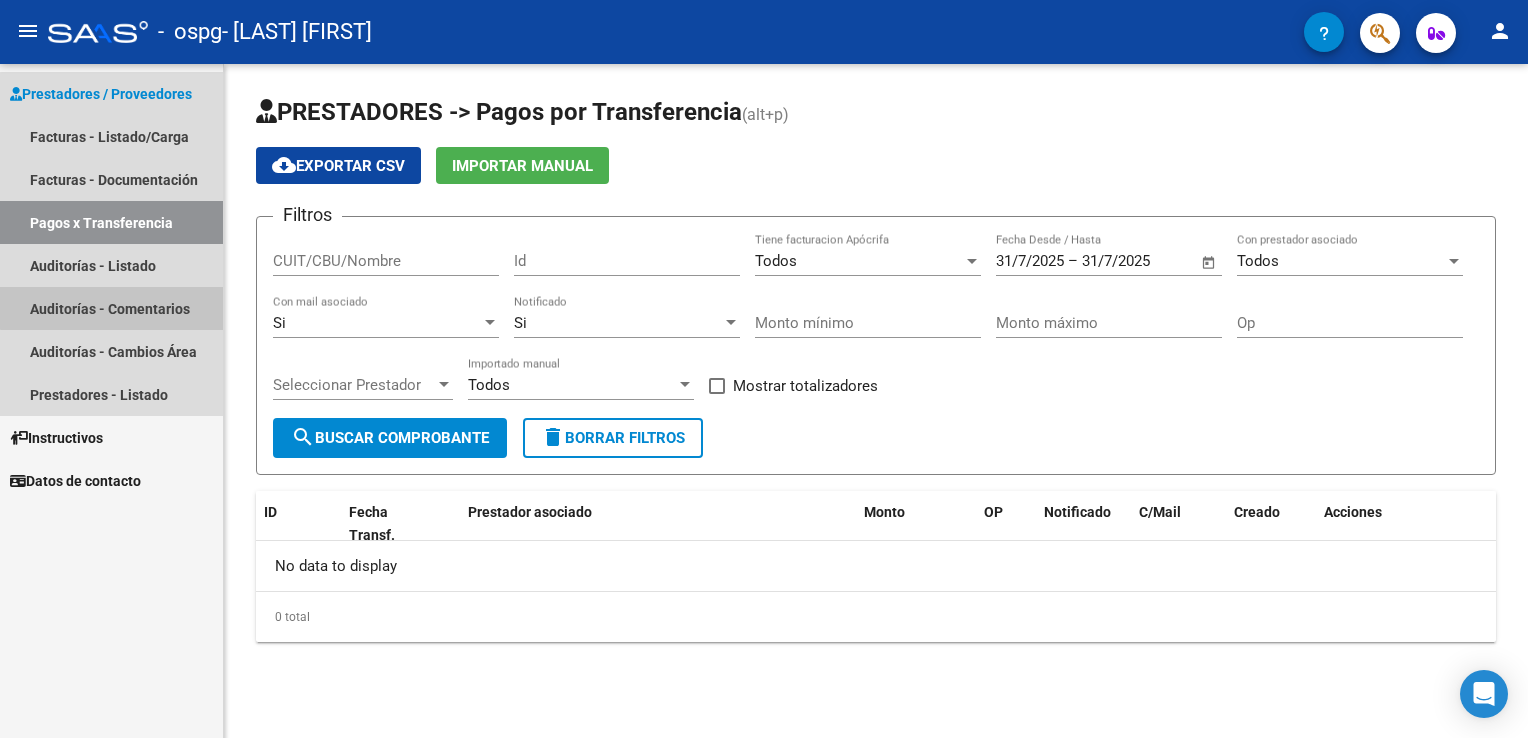 click on "Auditorías - Comentarios" at bounding box center [111, 308] 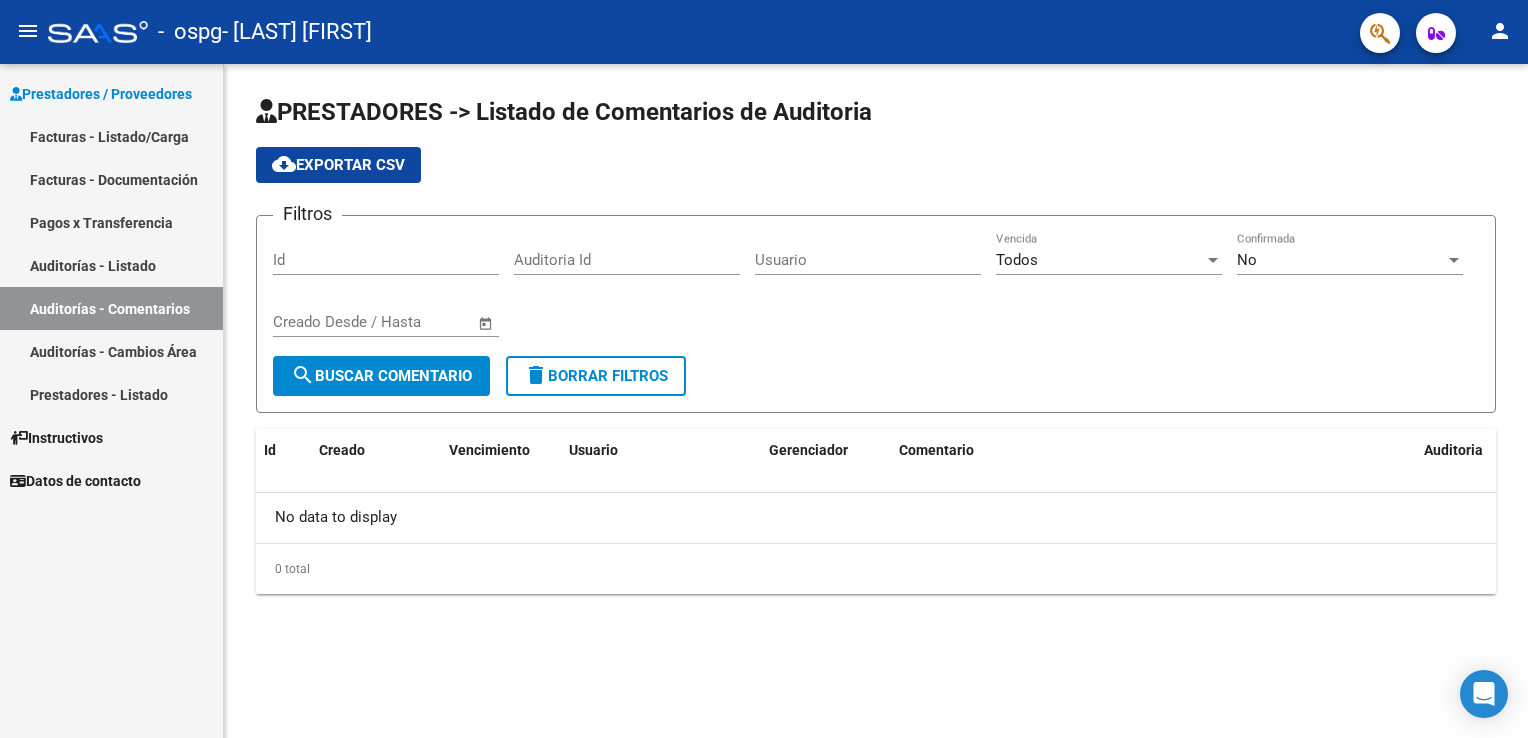 click on "Auditorías - Listado" at bounding box center [111, 265] 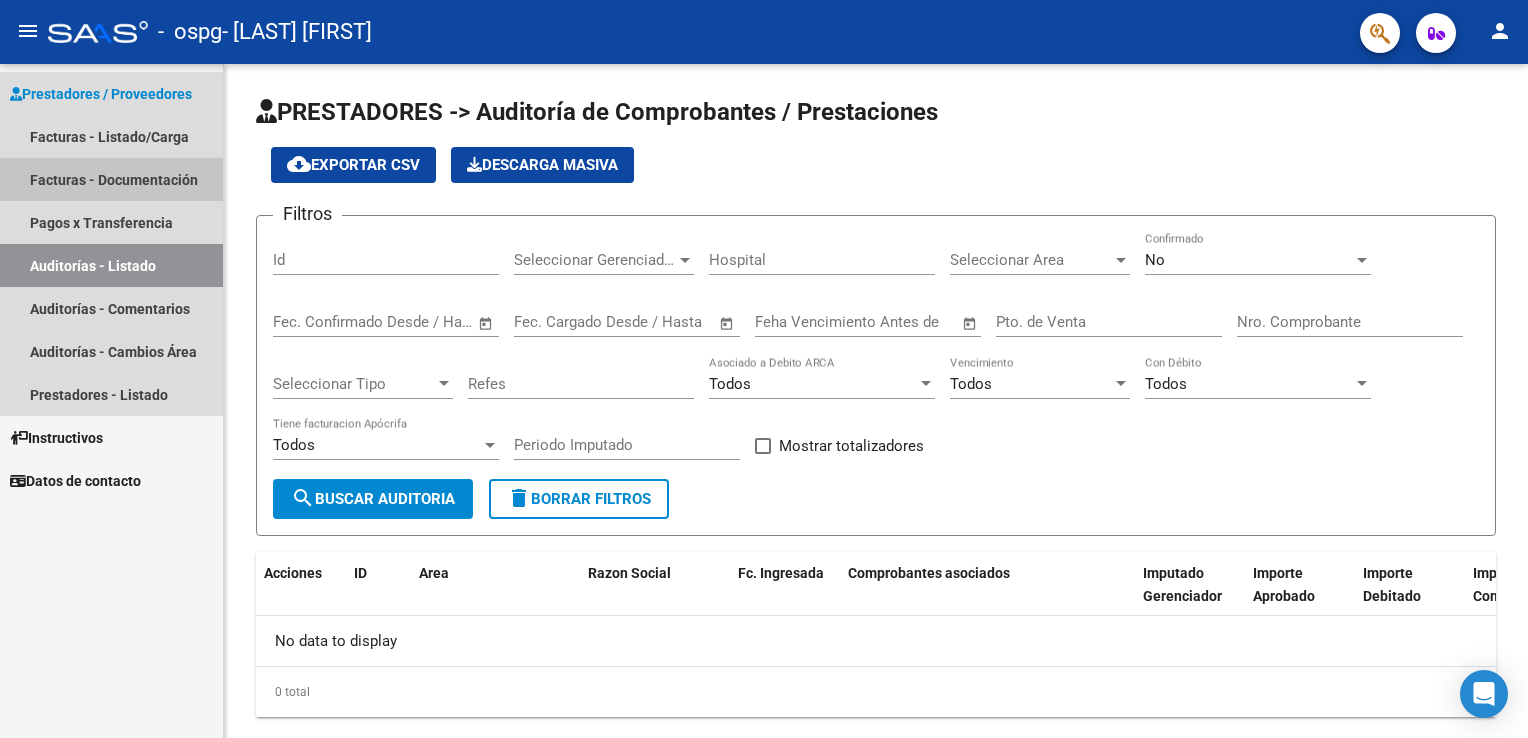 click on "Facturas - Documentación" at bounding box center (111, 179) 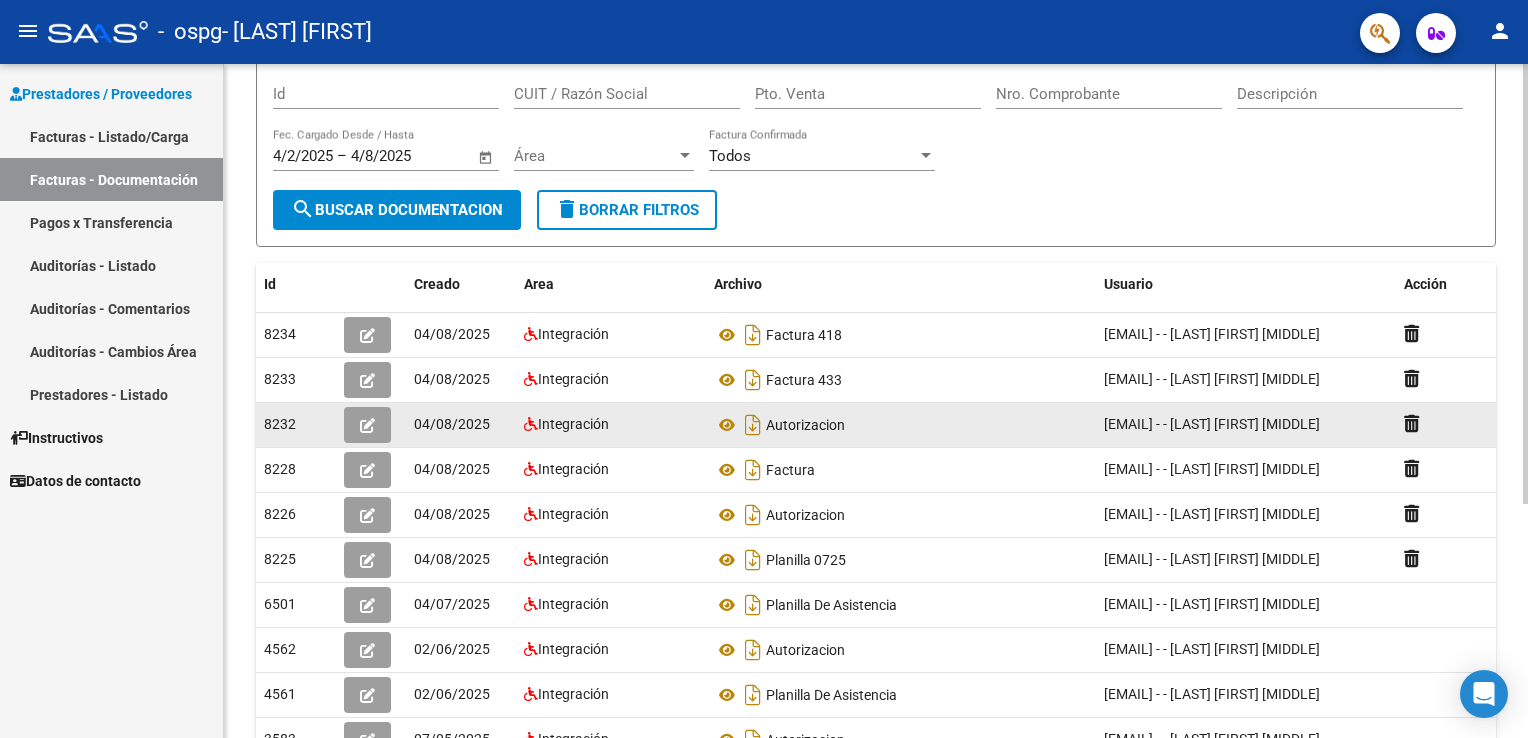scroll, scrollTop: 200, scrollLeft: 0, axis: vertical 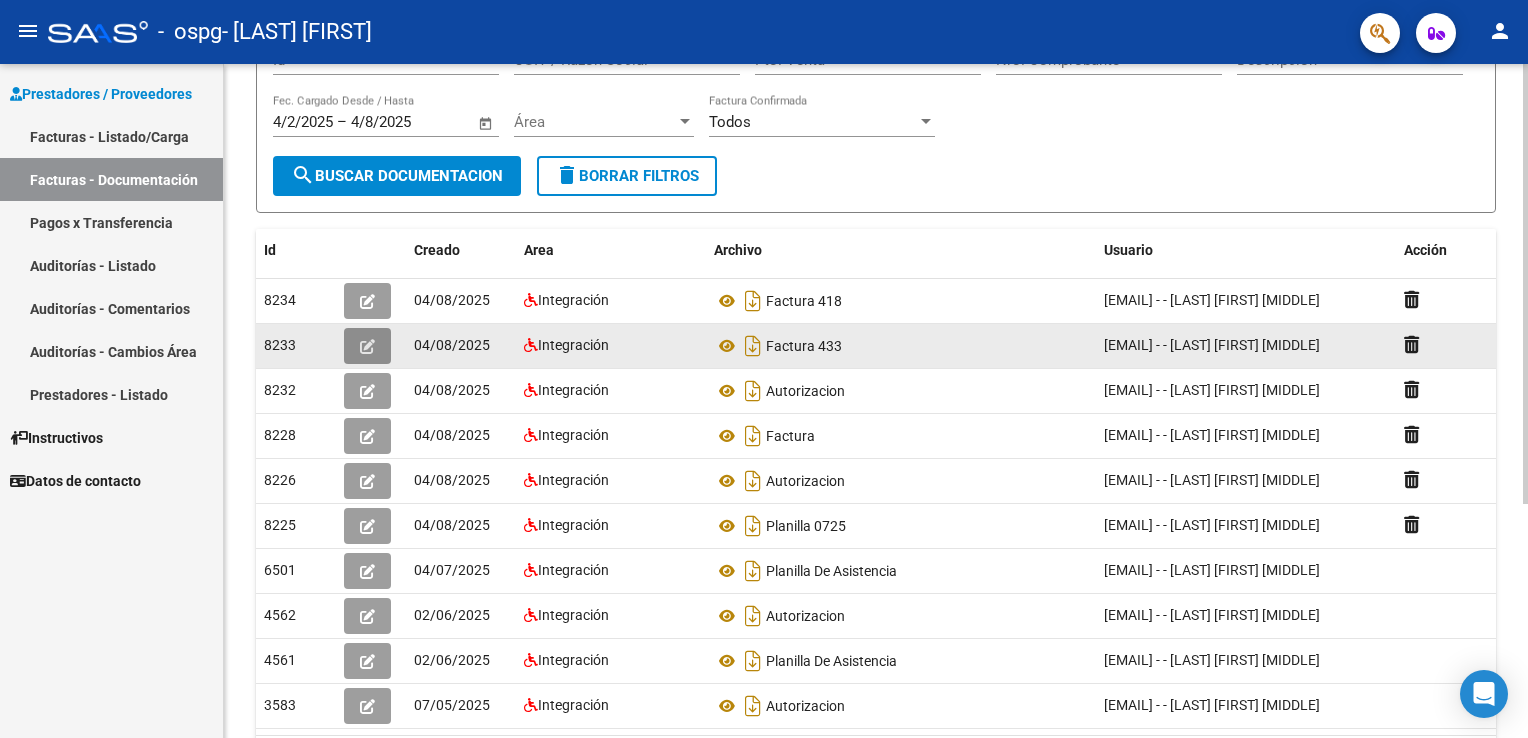 click 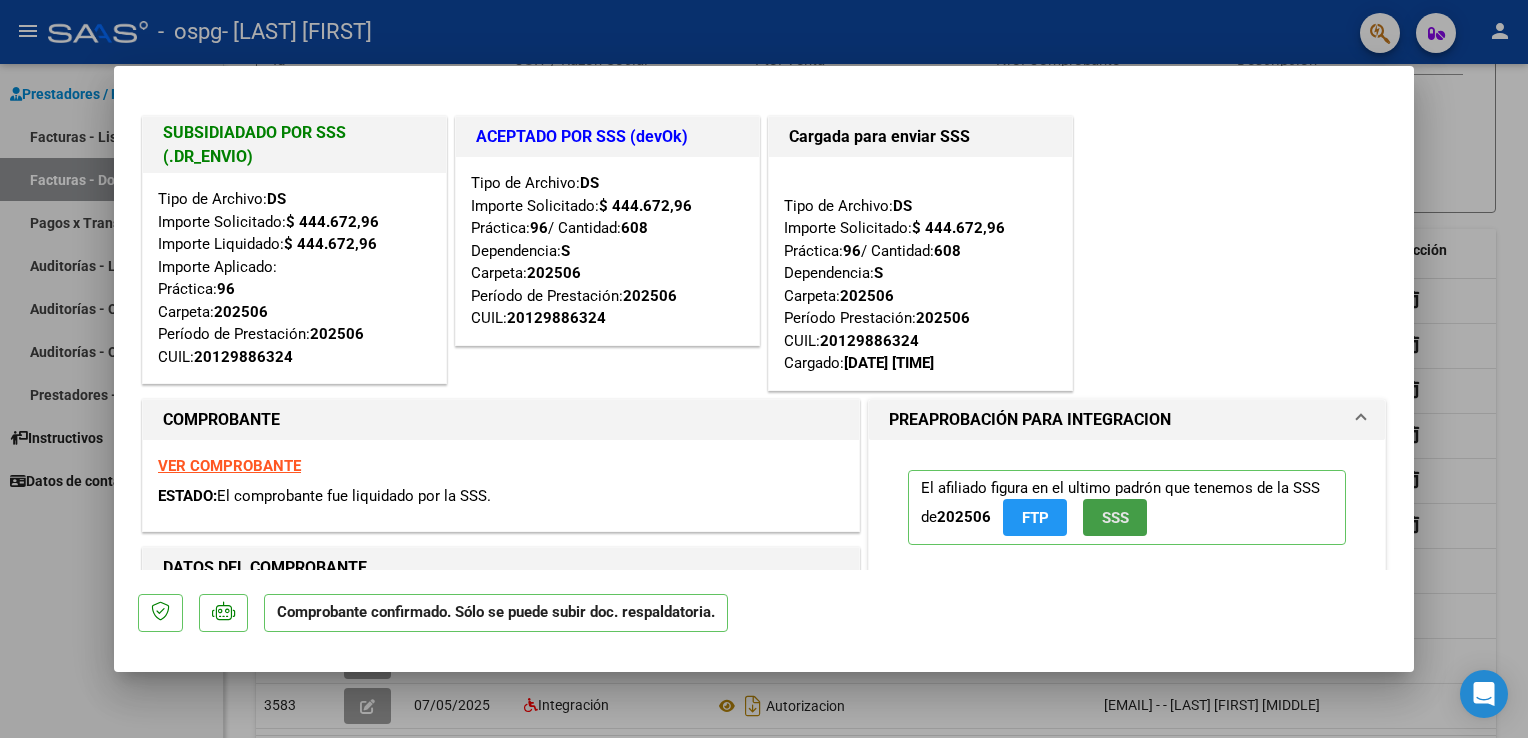 click on "SSS" 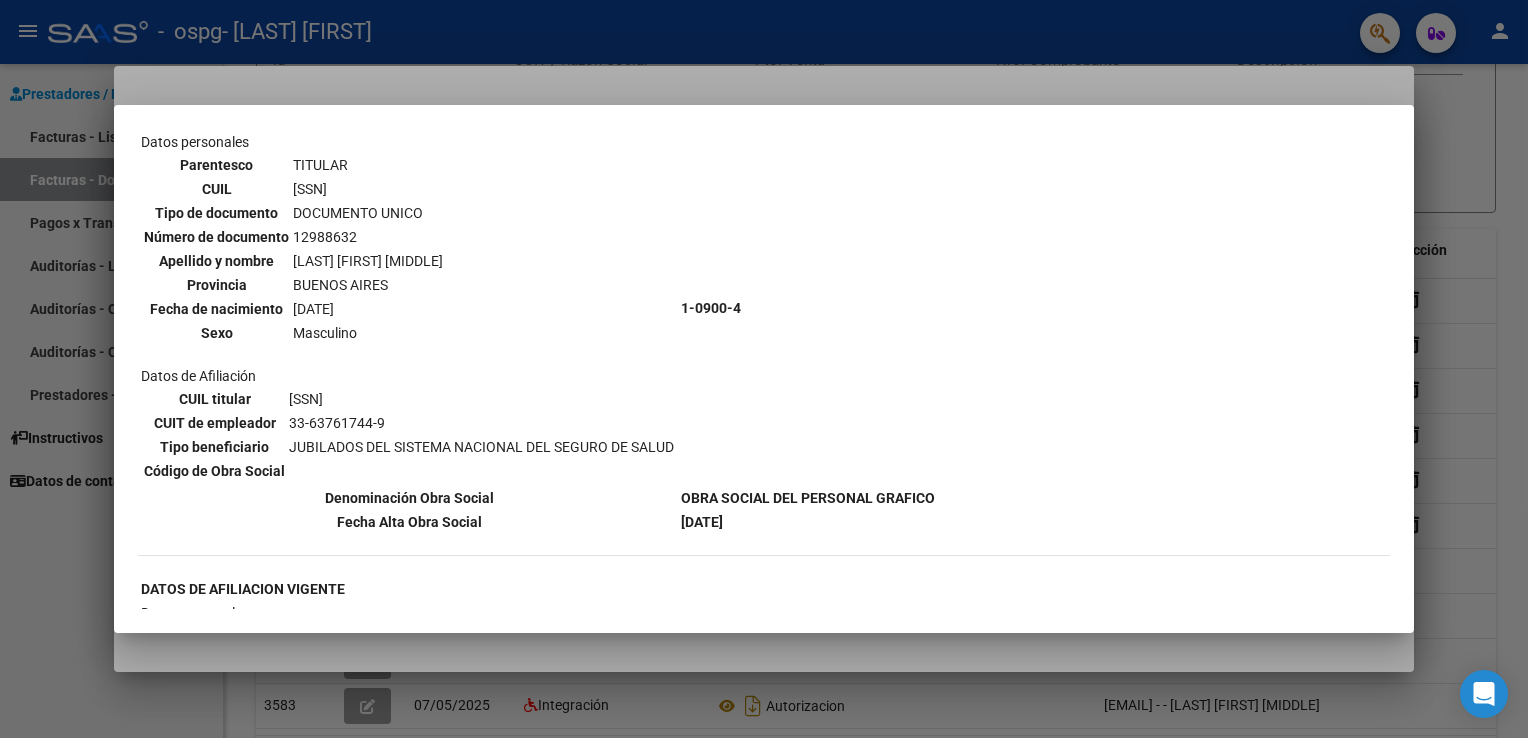 scroll, scrollTop: 0, scrollLeft: 0, axis: both 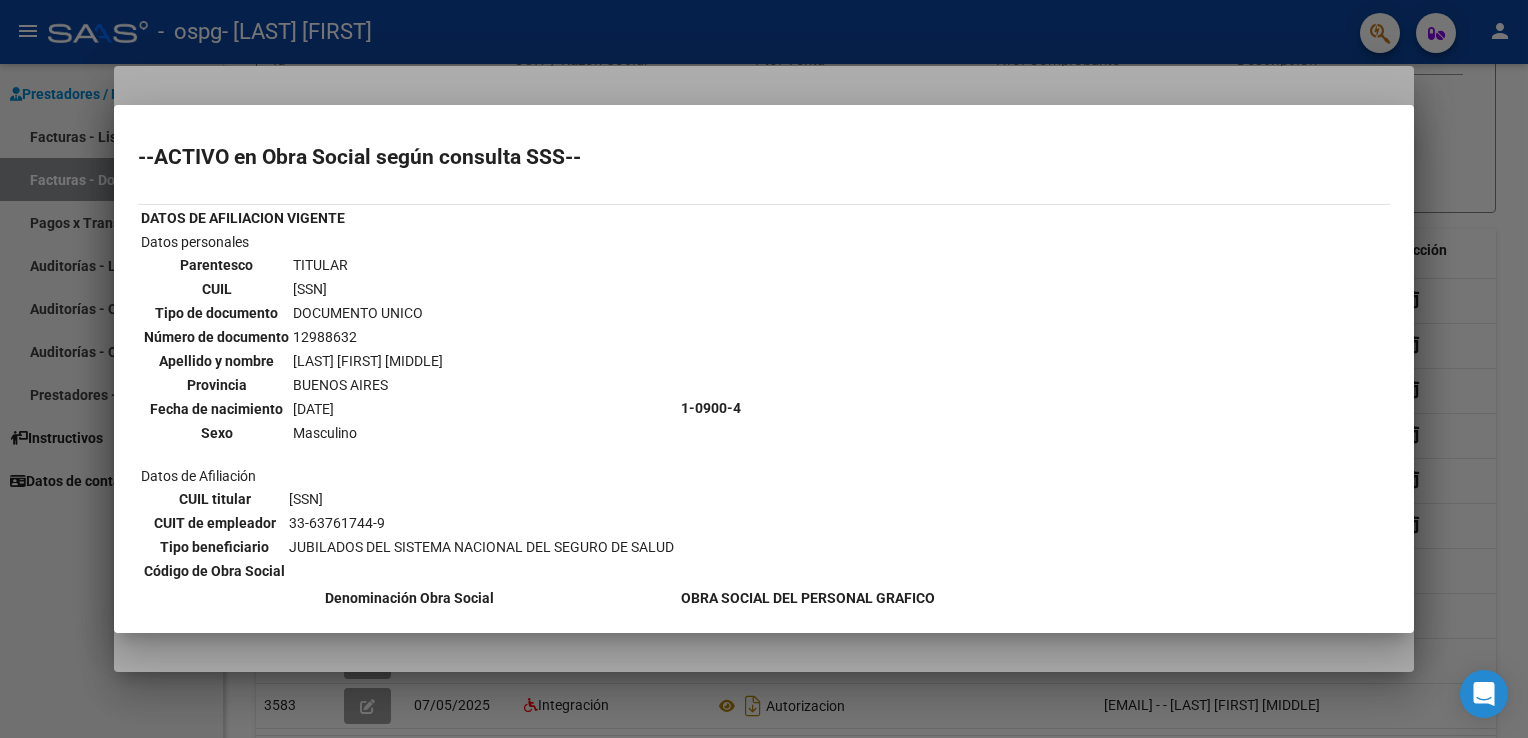 click at bounding box center [764, 369] 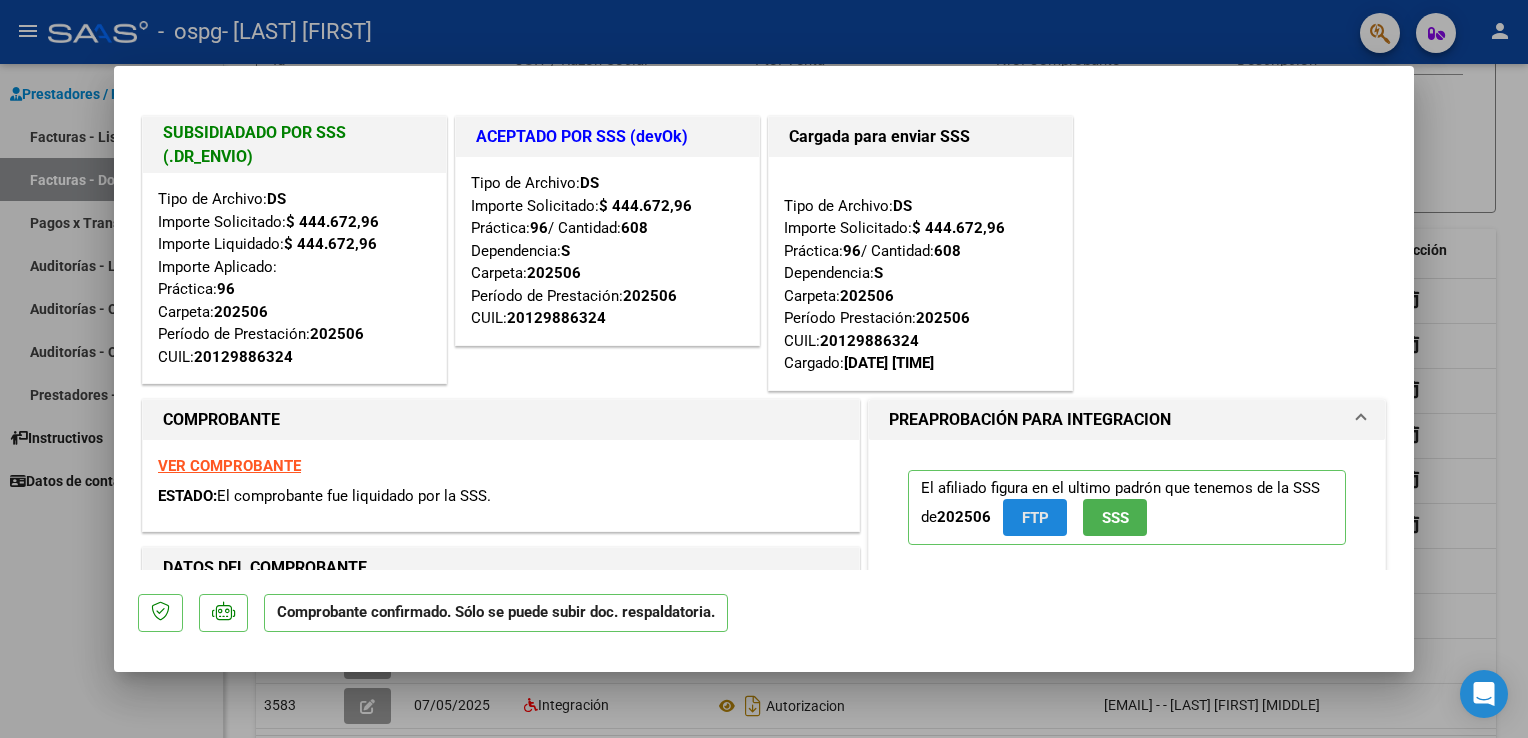 click on "FTP" at bounding box center [1035, 518] 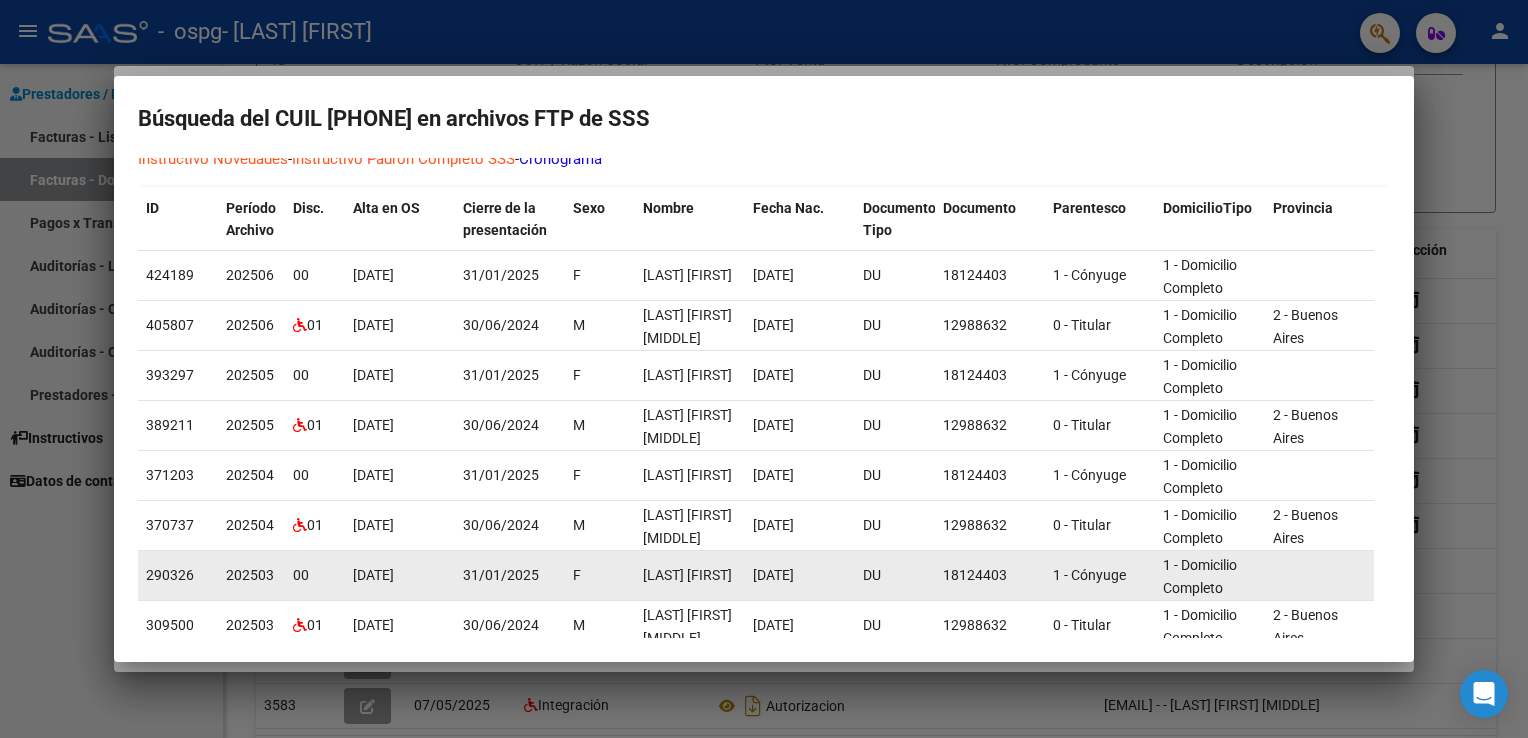 scroll, scrollTop: 0, scrollLeft: 0, axis: both 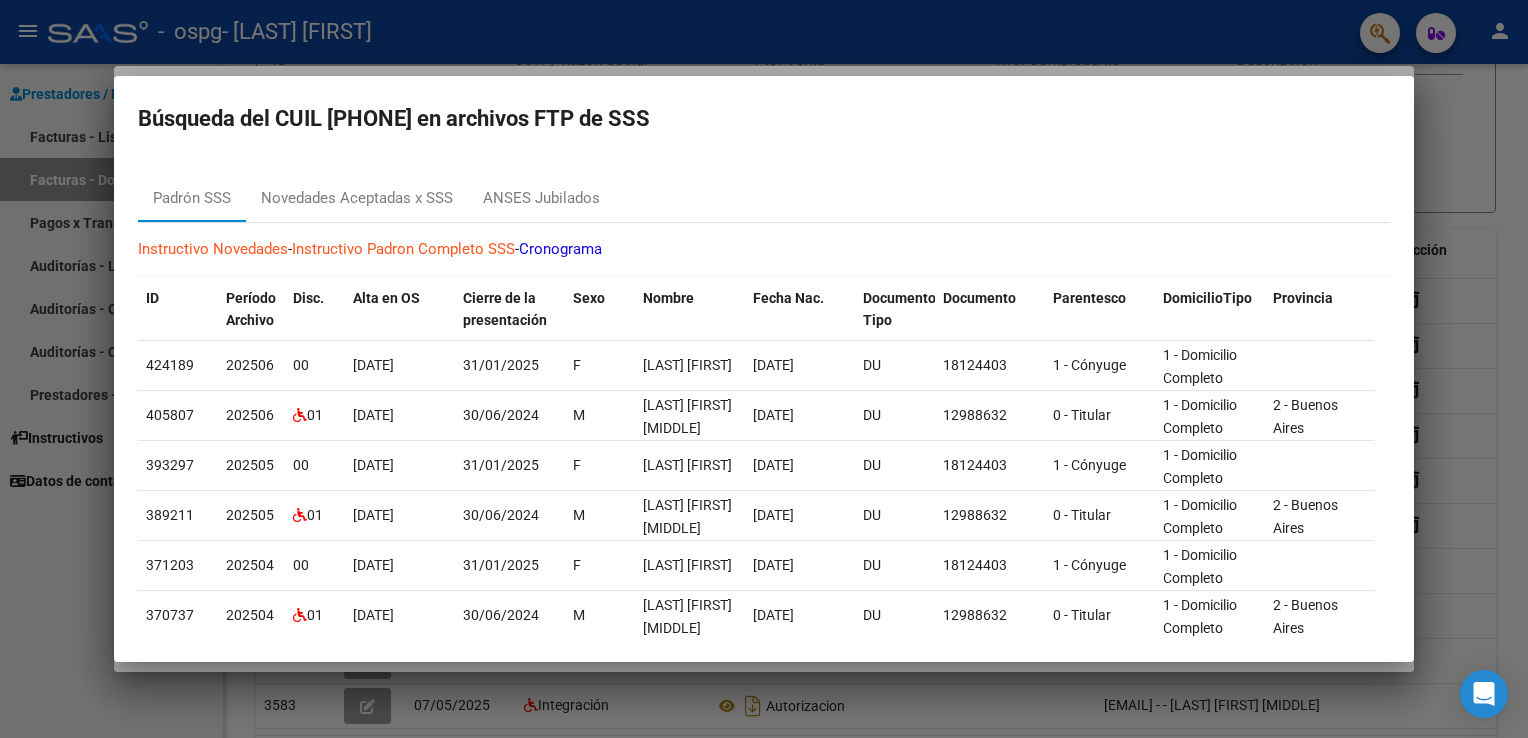 click on "Cronograma" at bounding box center [560, 249] 